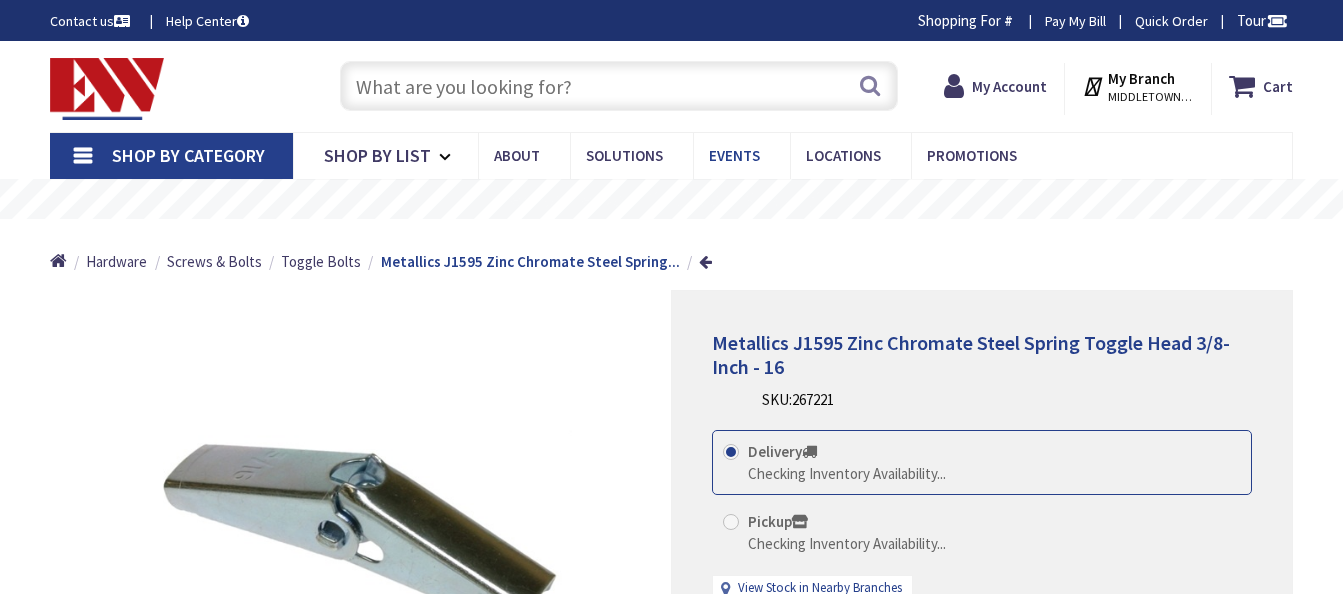 scroll, scrollTop: 0, scrollLeft: 0, axis: both 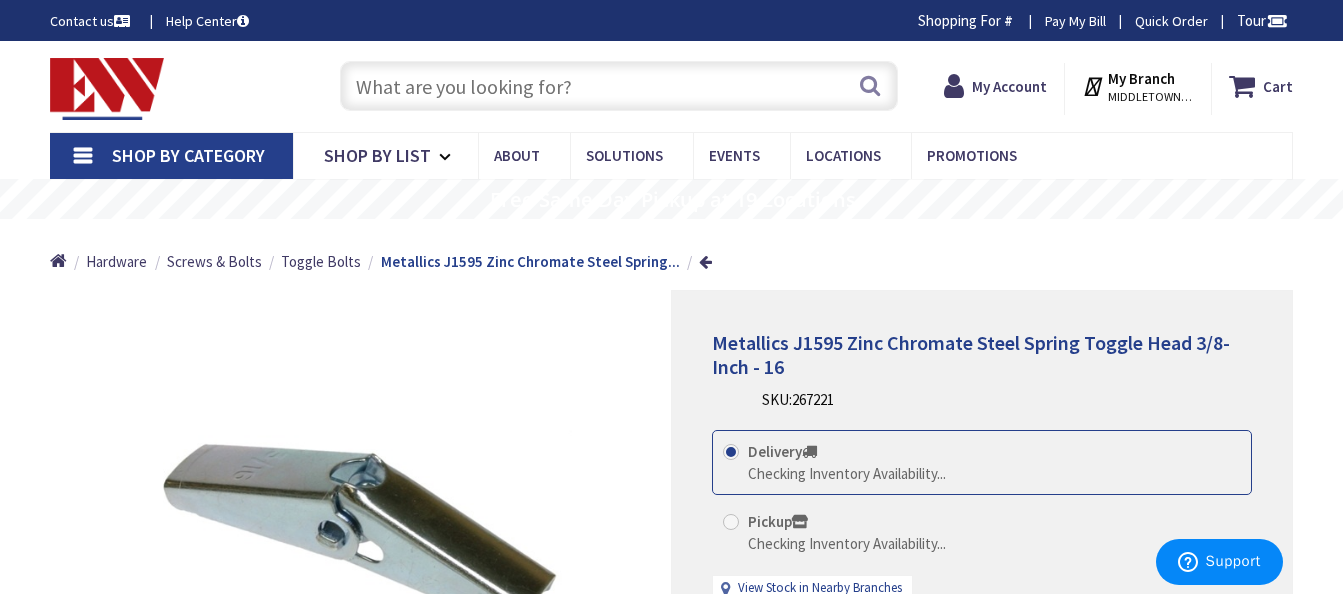 type on "[STREET], [CITY], [STATE] [POSTAL_CODE], [COUNTRY]" 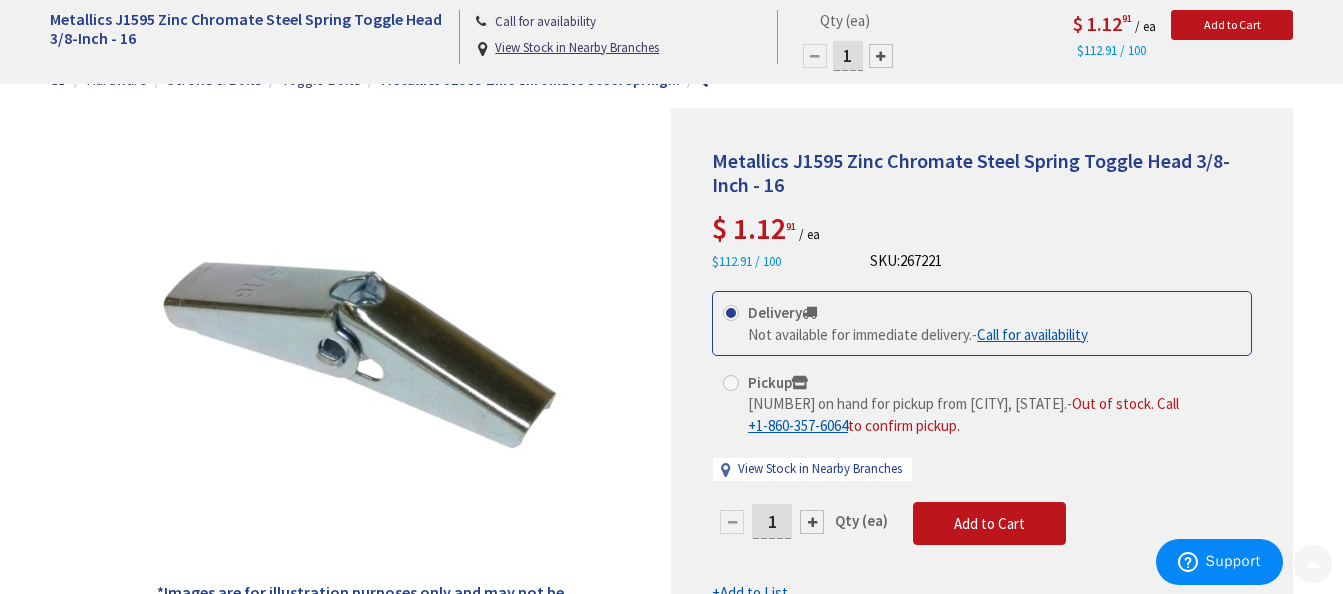 scroll, scrollTop: 300, scrollLeft: 0, axis: vertical 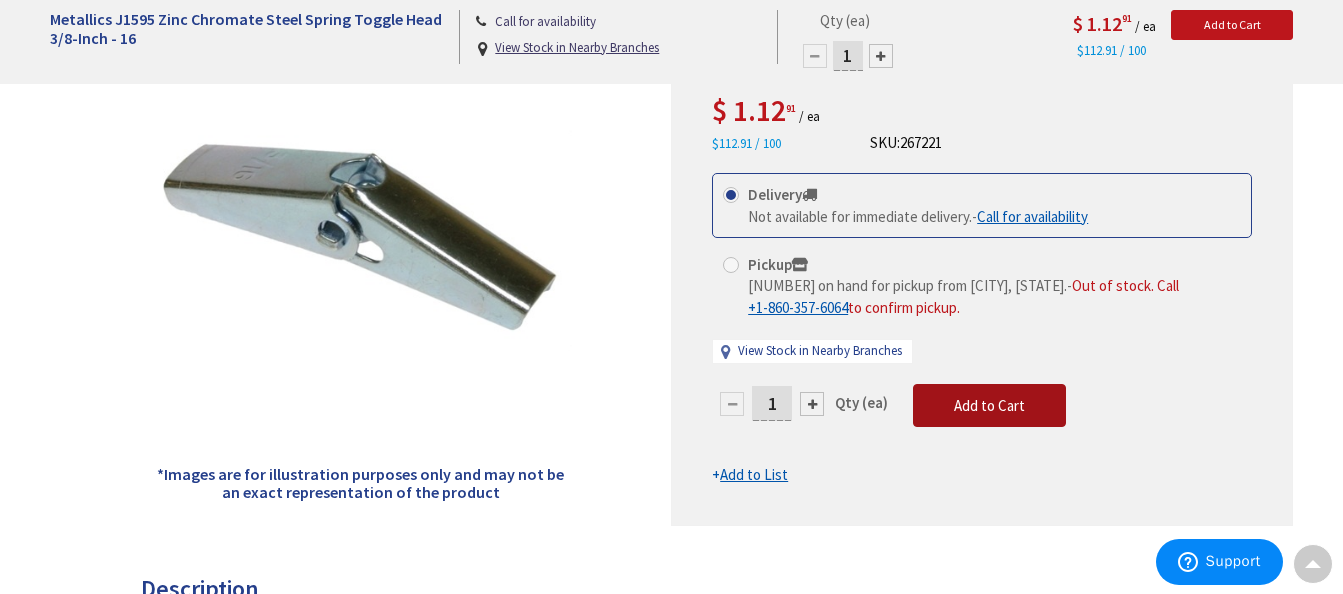 drag, startPoint x: 973, startPoint y: 399, endPoint x: 953, endPoint y: 381, distance: 26.907248 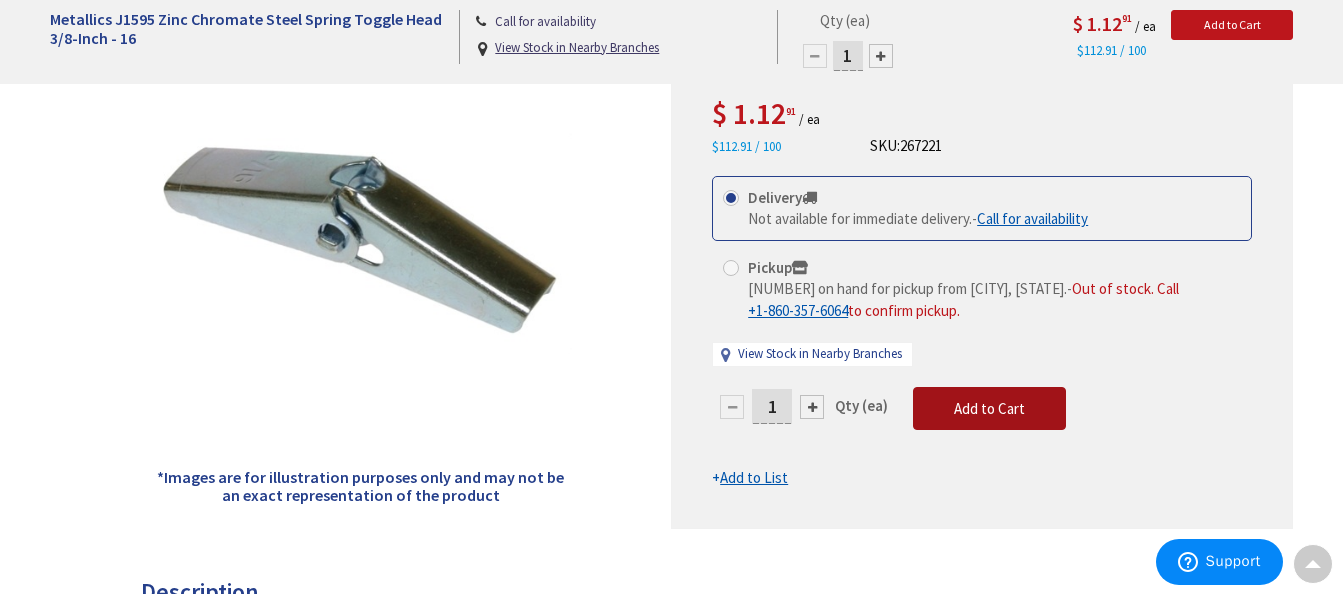 scroll, scrollTop: 303, scrollLeft: 0, axis: vertical 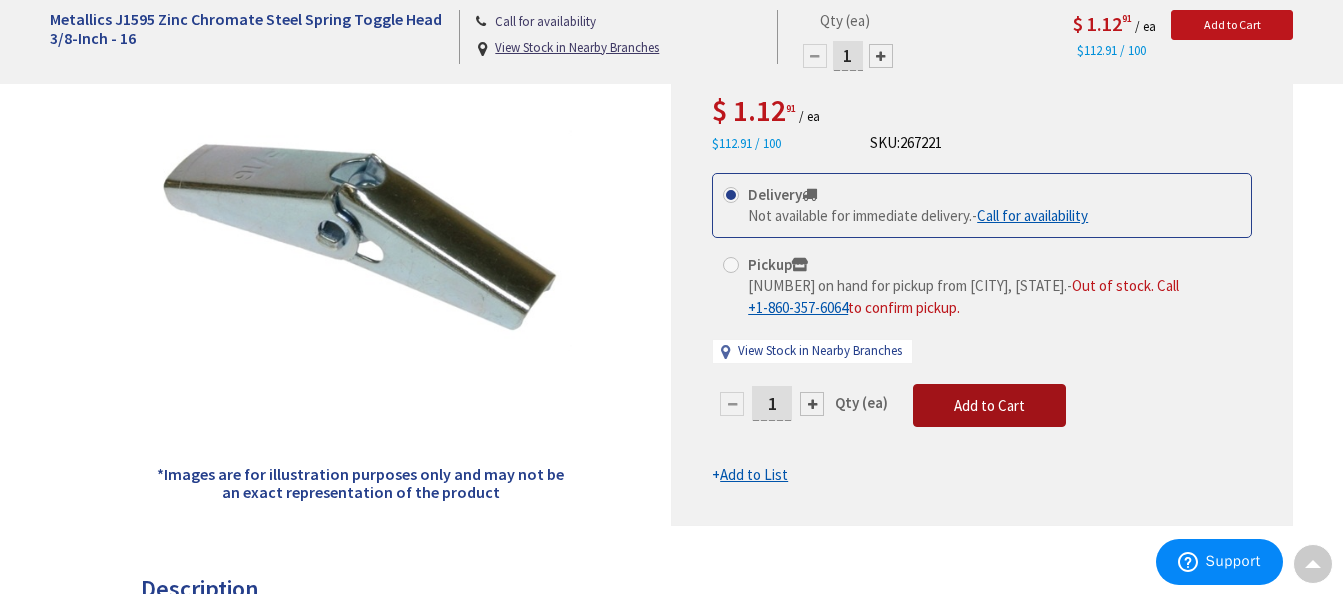 click on "Add to Cart" at bounding box center (989, 405) 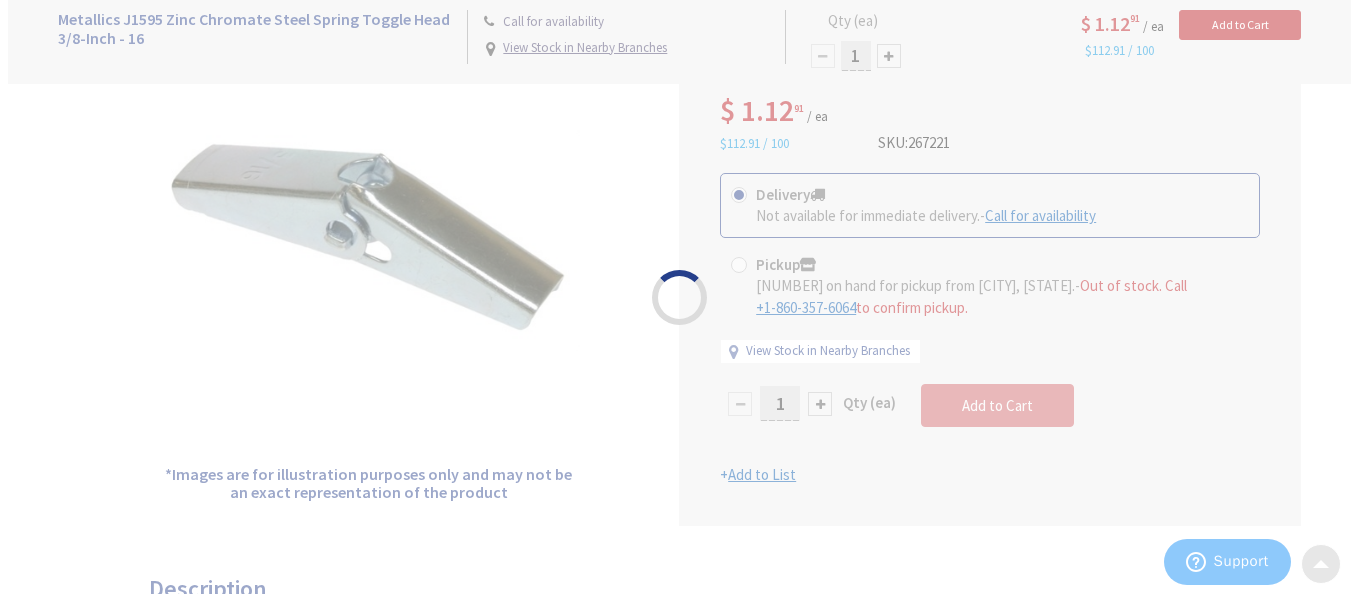 scroll, scrollTop: 304, scrollLeft: 0, axis: vertical 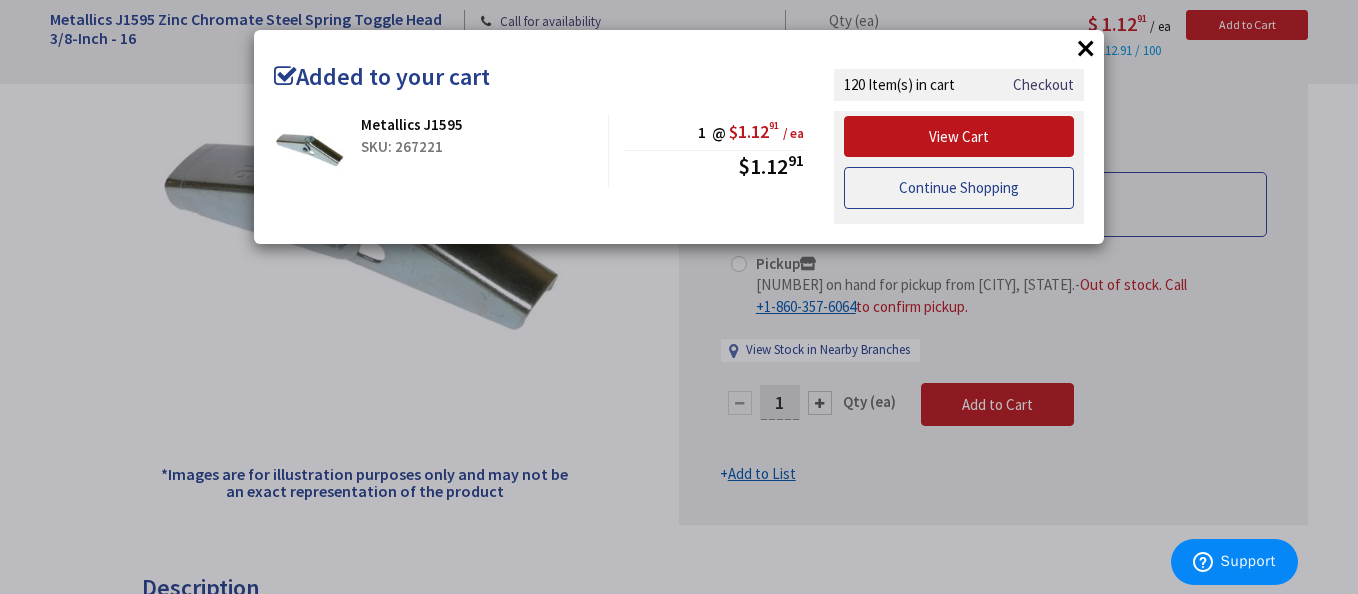 click on "Continue Shopping" at bounding box center (959, 188) 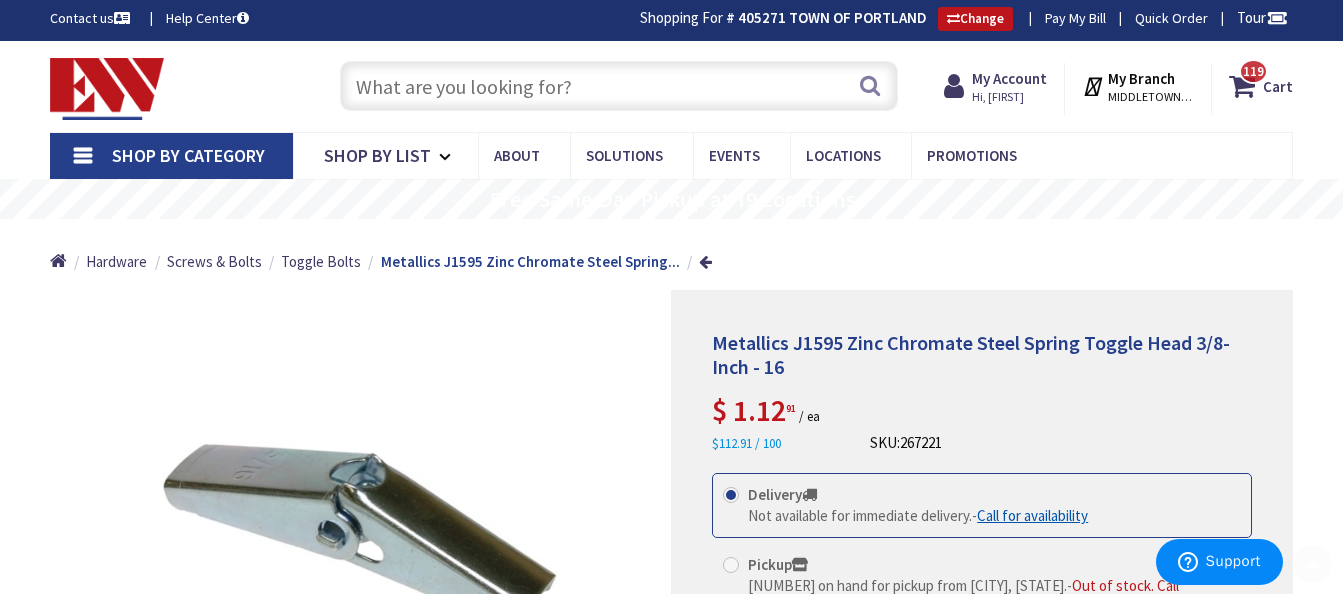scroll, scrollTop: 0, scrollLeft: 0, axis: both 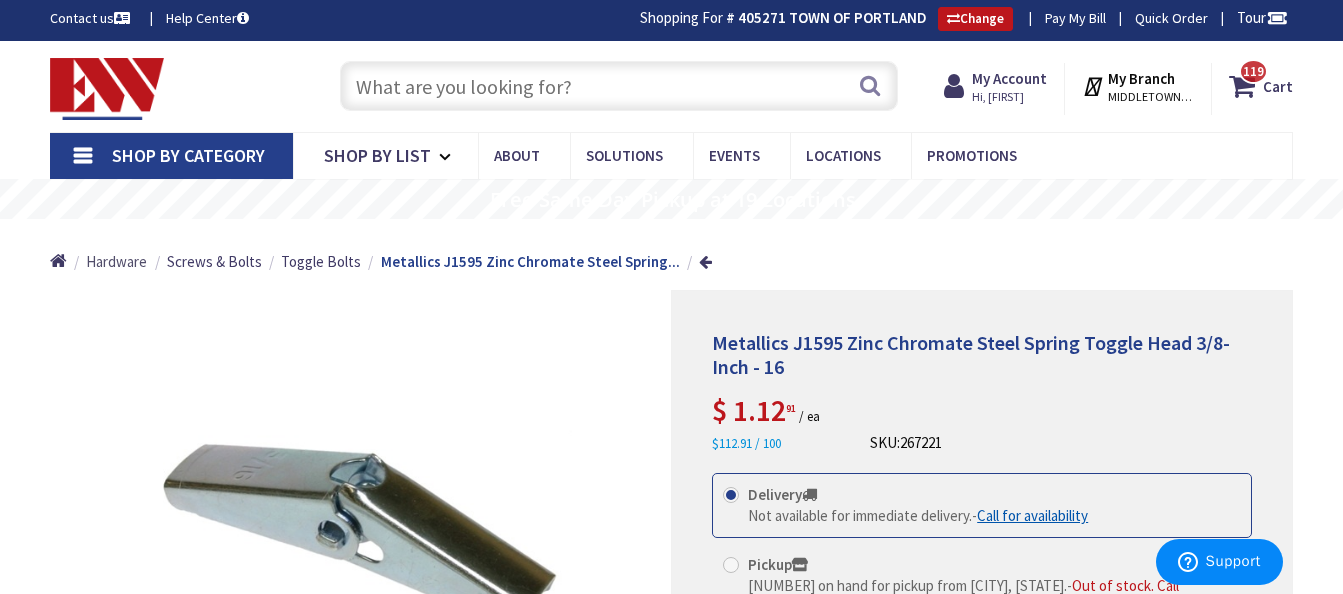 click on "Hardware" at bounding box center [116, 261] 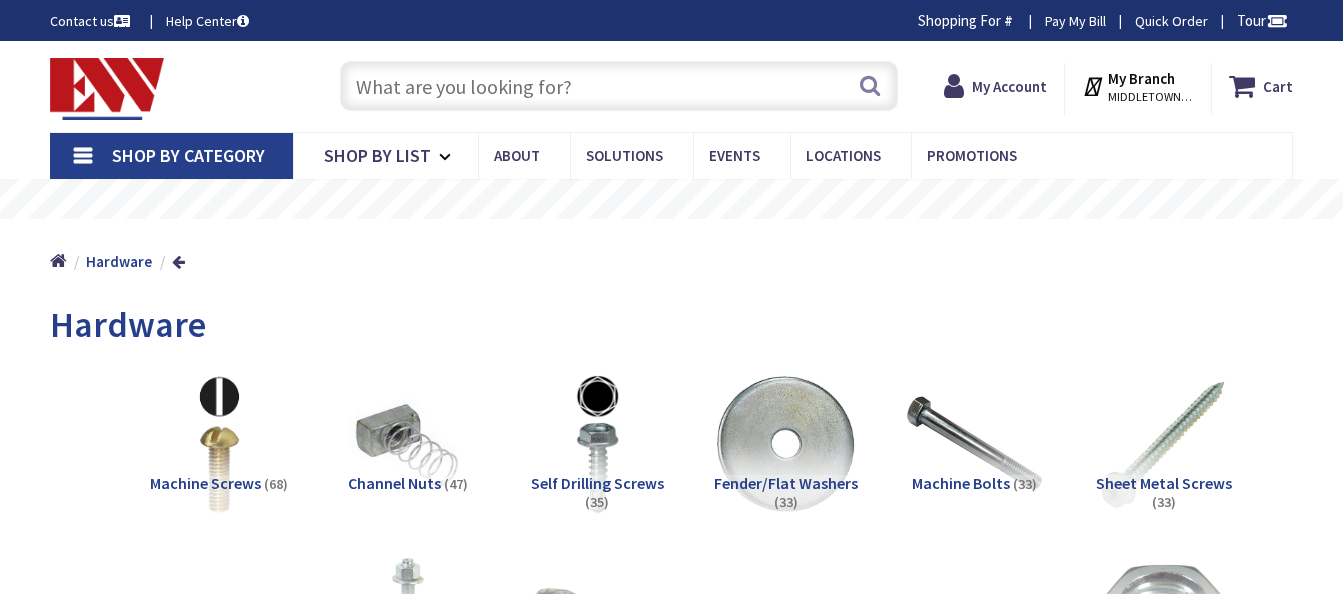 scroll, scrollTop: 0, scrollLeft: 0, axis: both 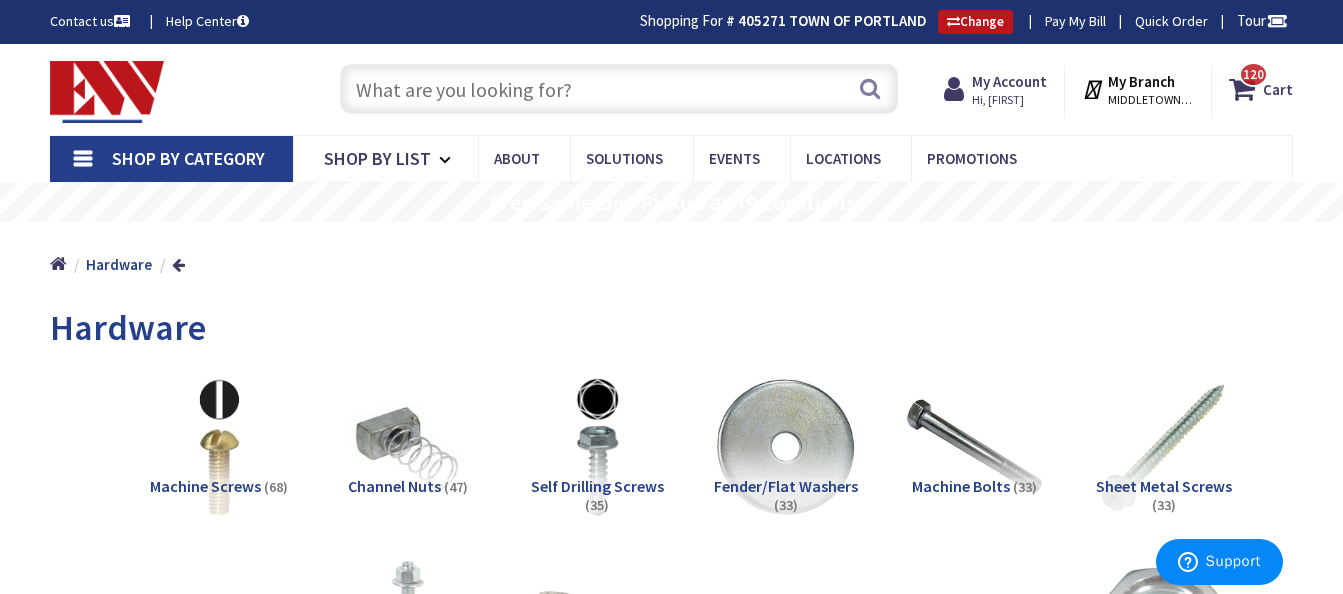 click at bounding box center [619, 89] 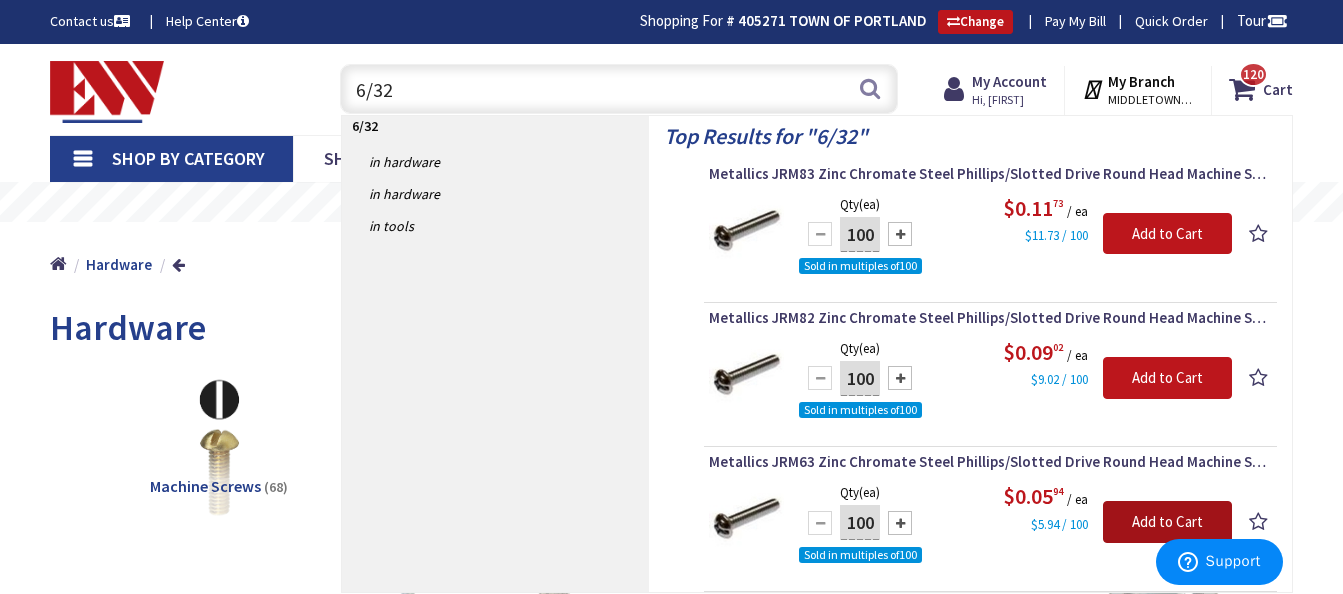 click on "Add to Cart" at bounding box center (1167, 522) 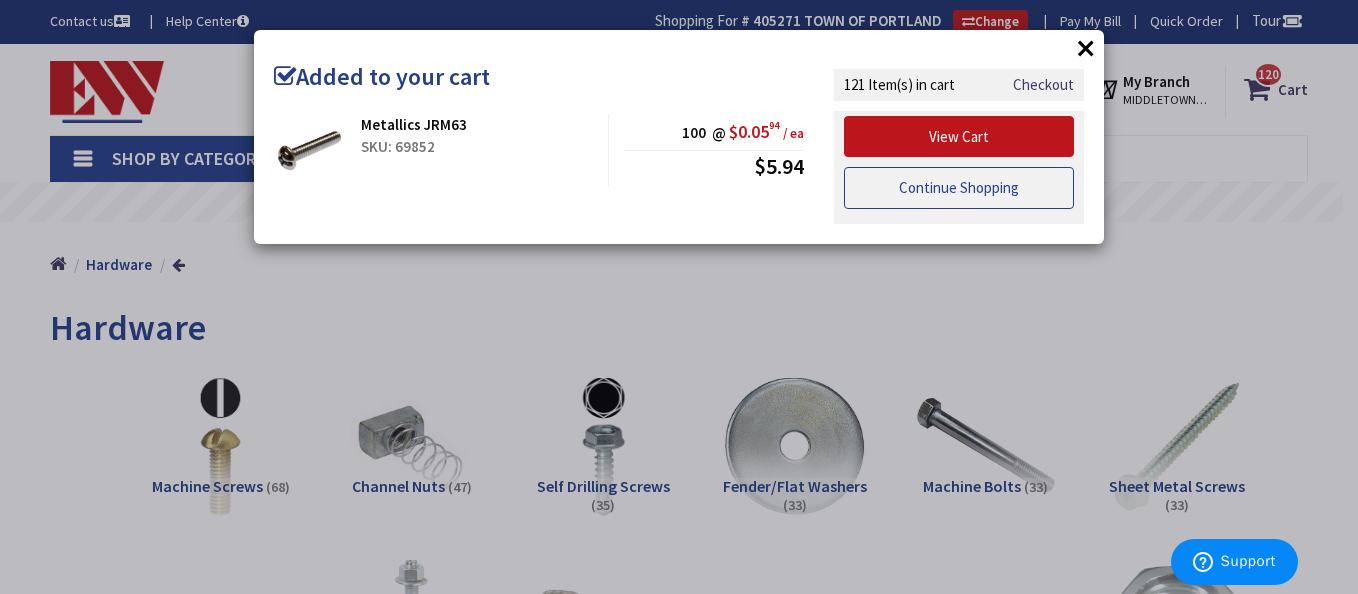 click on "Continue Shopping" at bounding box center (959, 188) 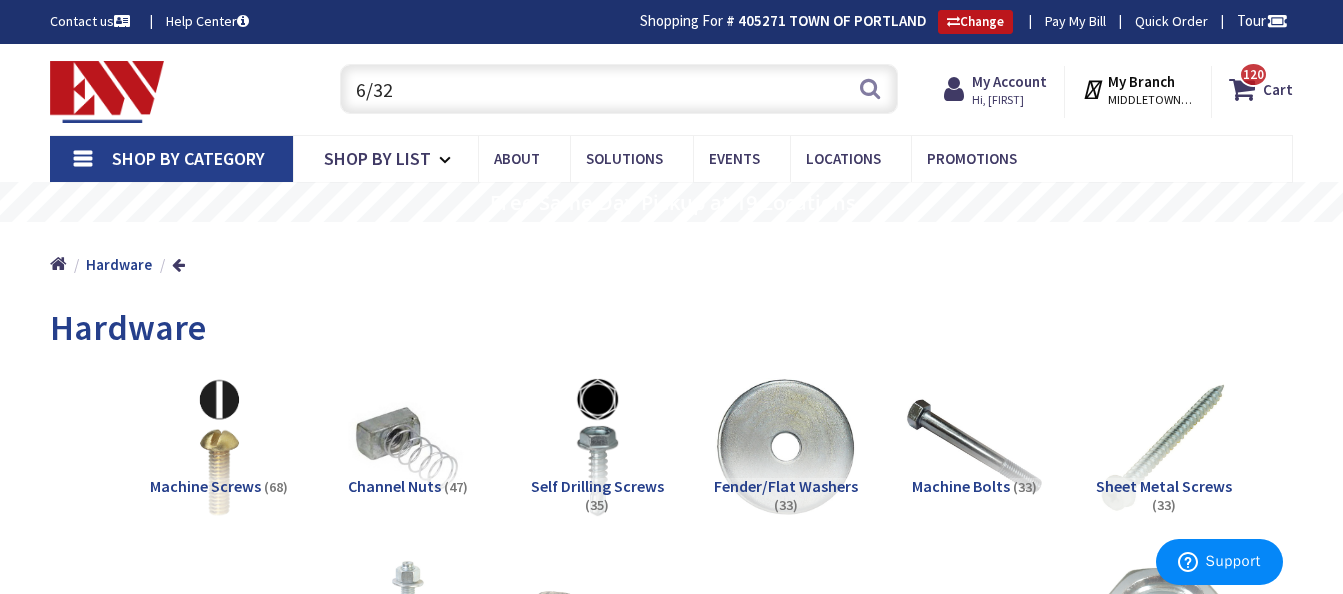 click on "6/32" at bounding box center (619, 89) 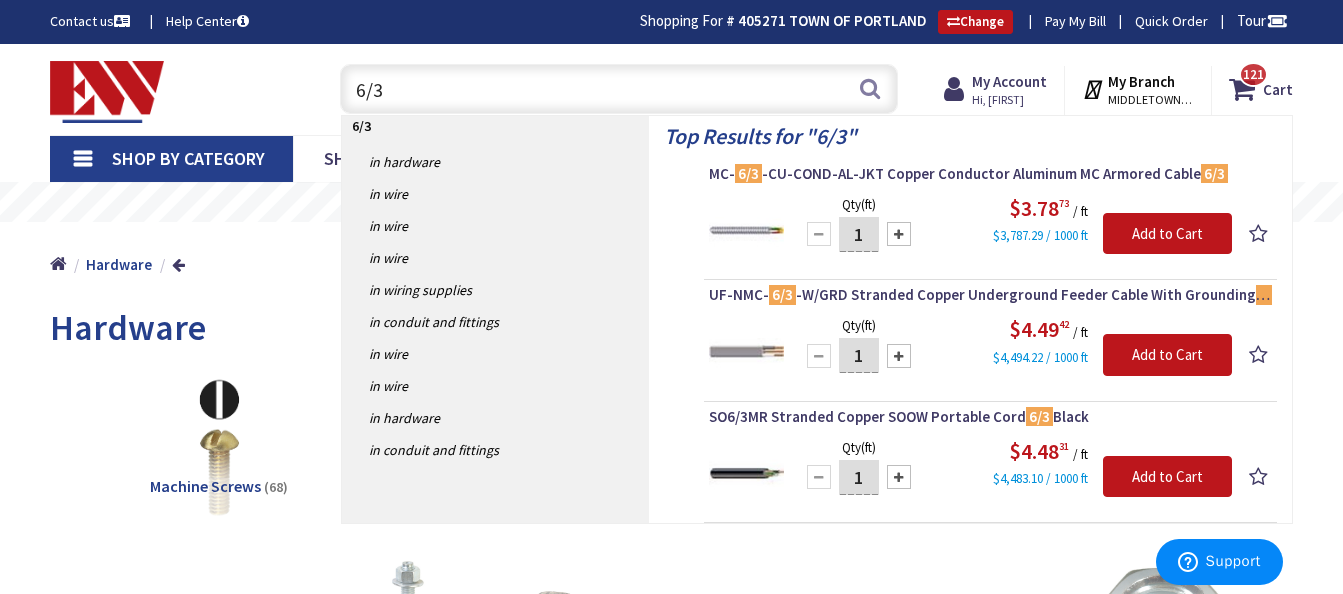 type on "6/32" 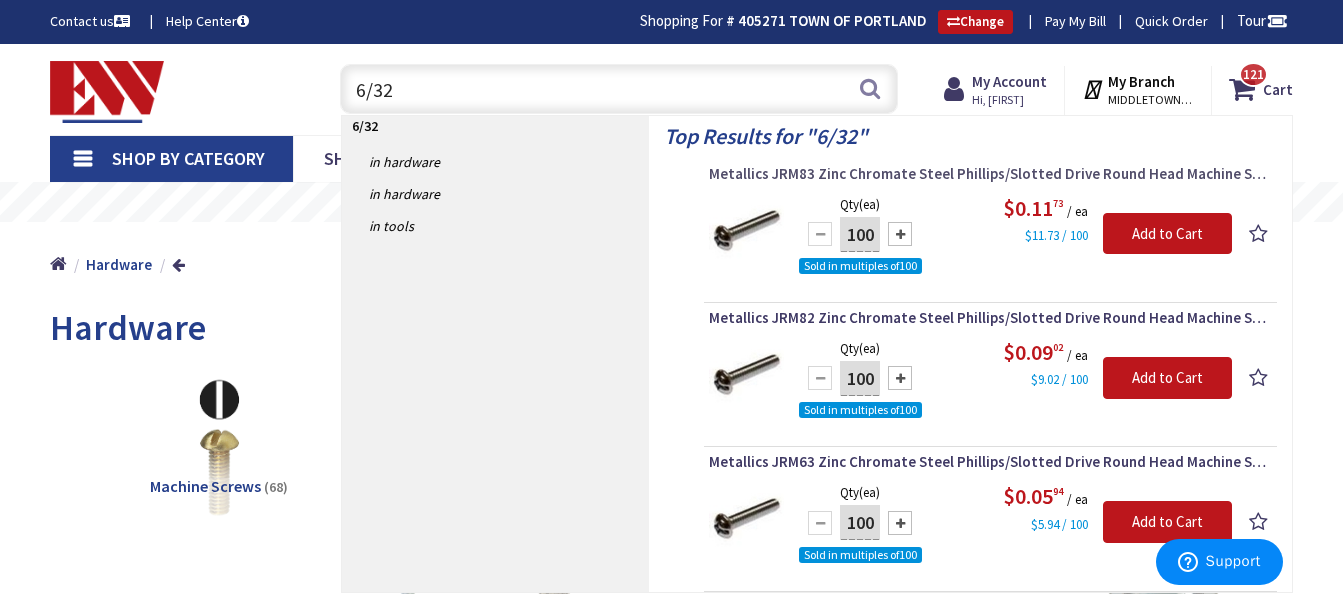 click on "Metallics JRM83 Zinc Chromate Steel Phillips/Slotted Drive Round Head Machine Screw #6 x 2-Inch" at bounding box center (990, 174) 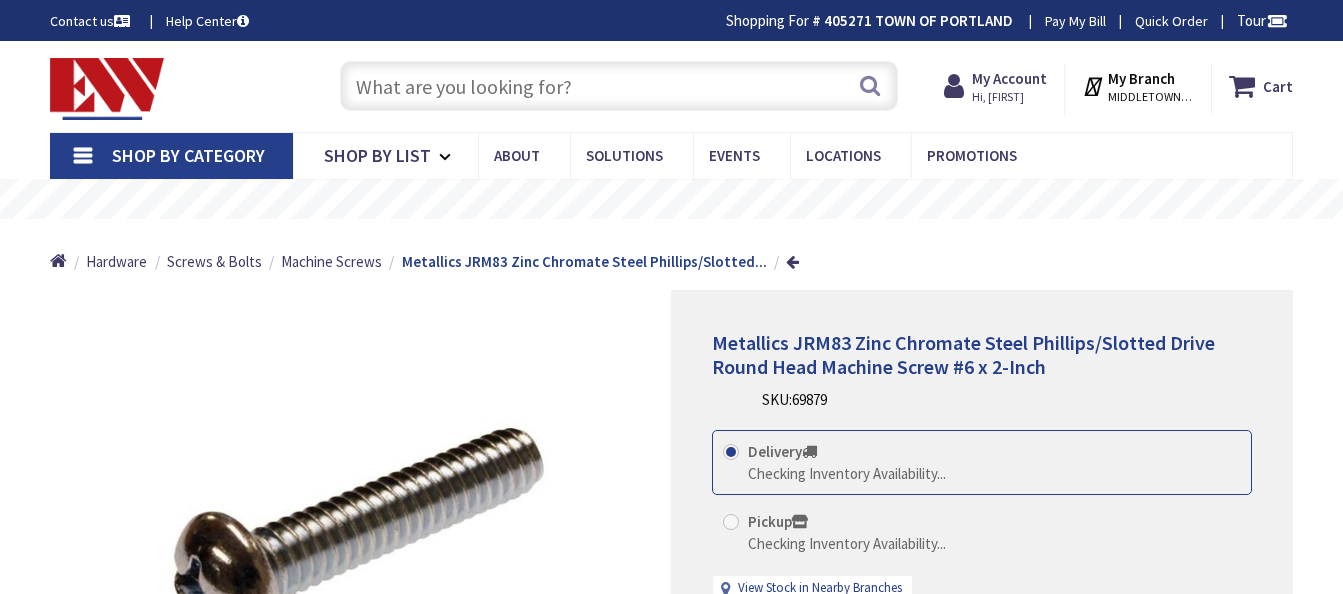 scroll, scrollTop: 0, scrollLeft: 0, axis: both 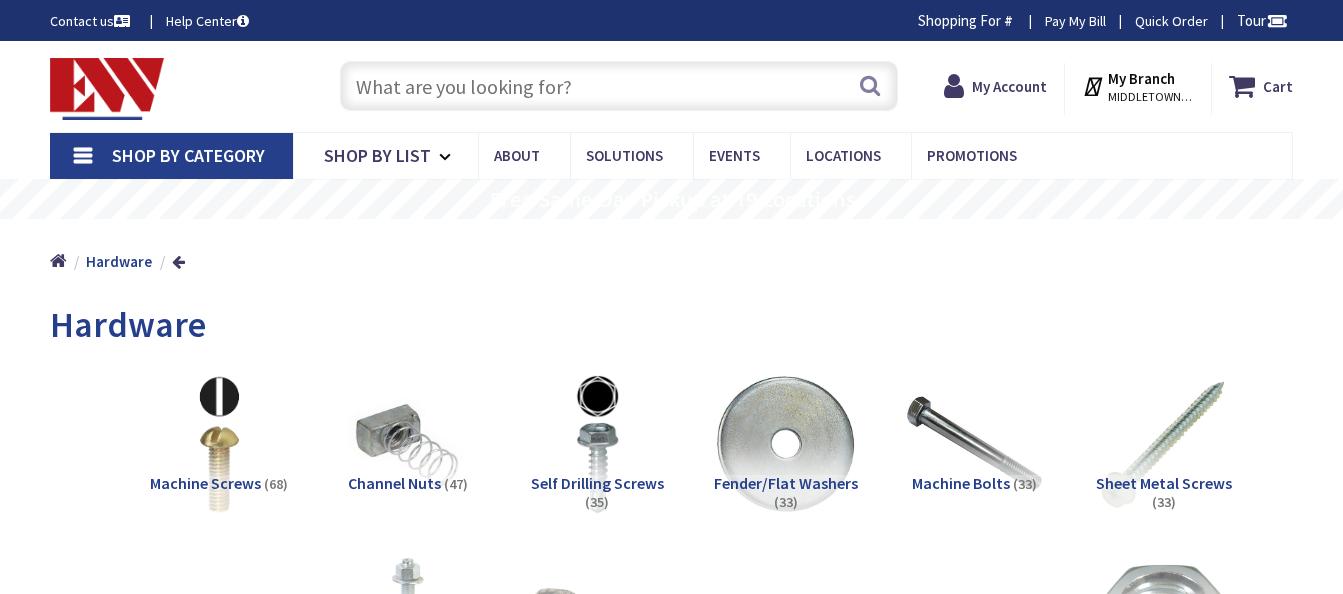 click at bounding box center [619, 86] 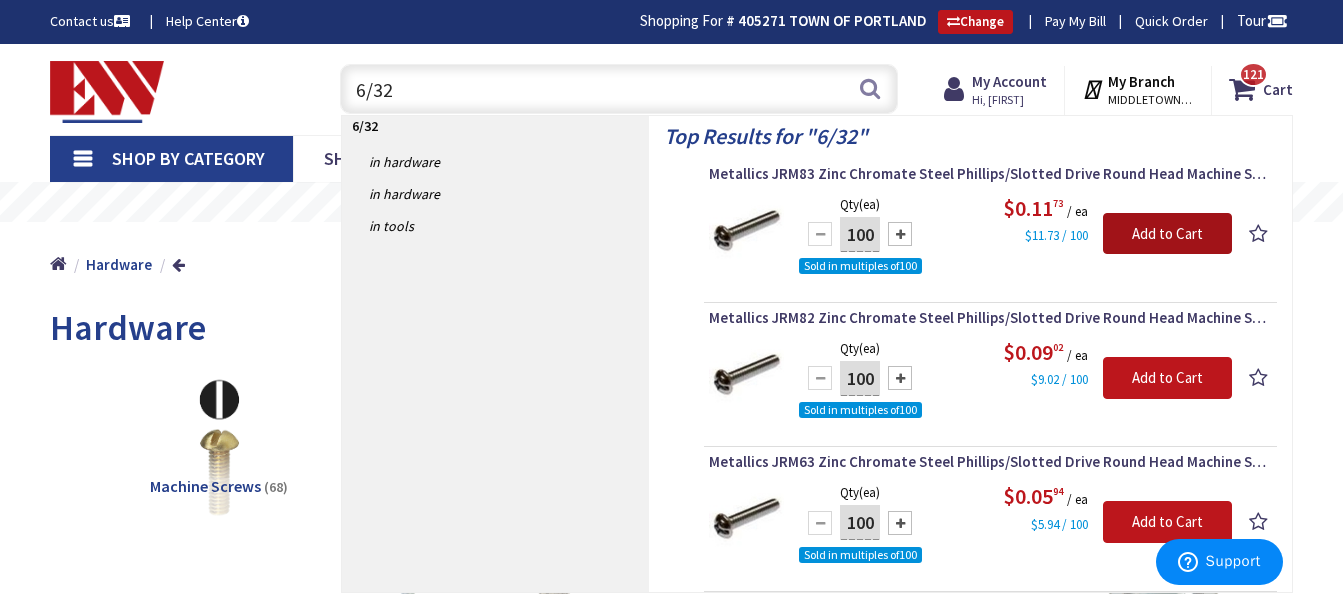drag, startPoint x: 1125, startPoint y: 239, endPoint x: 1113, endPoint y: 237, distance: 12.165525 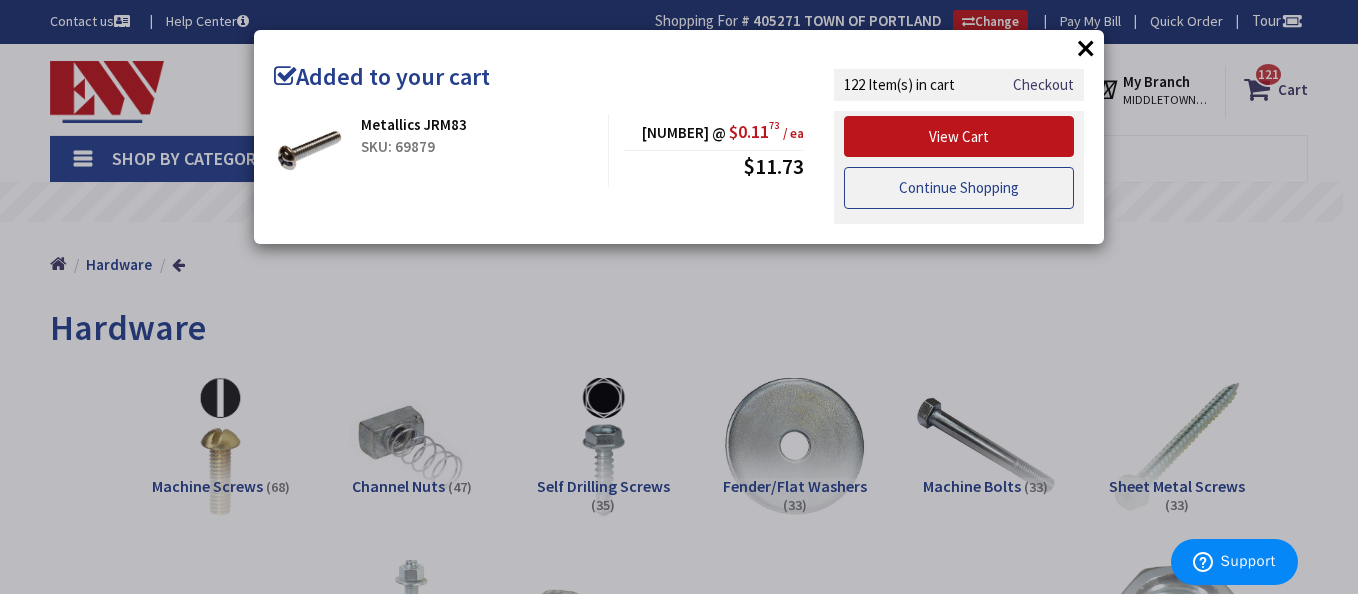 click on "Continue Shopping" at bounding box center [959, 188] 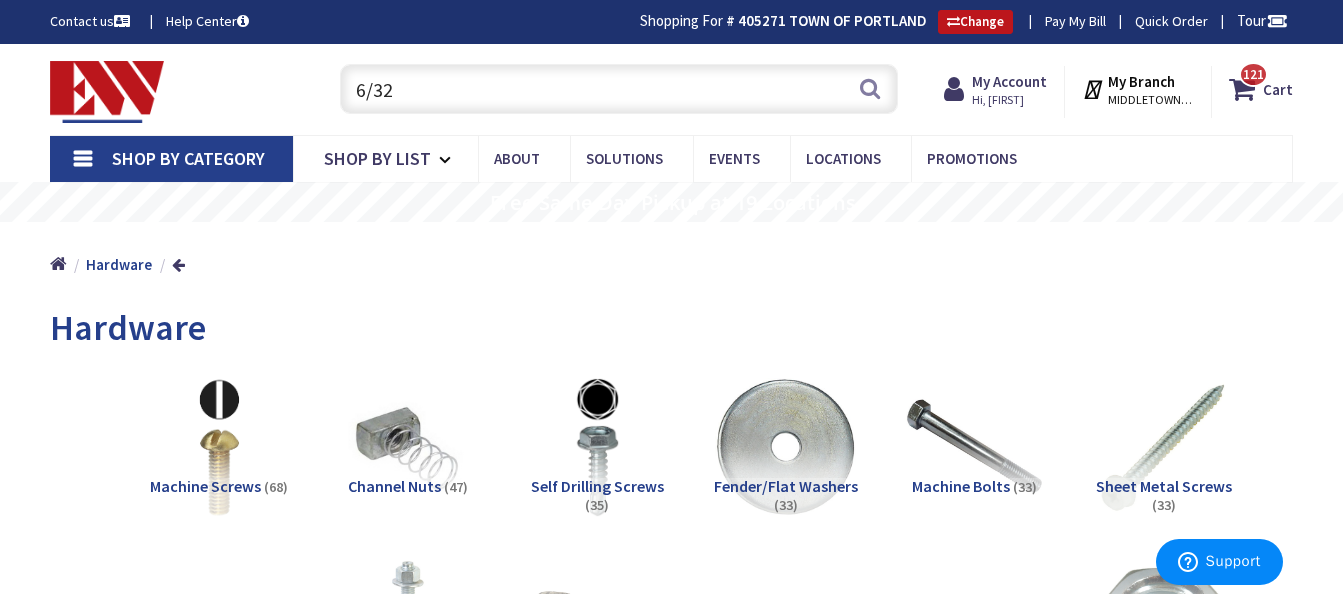 click on "6/32" at bounding box center [619, 89] 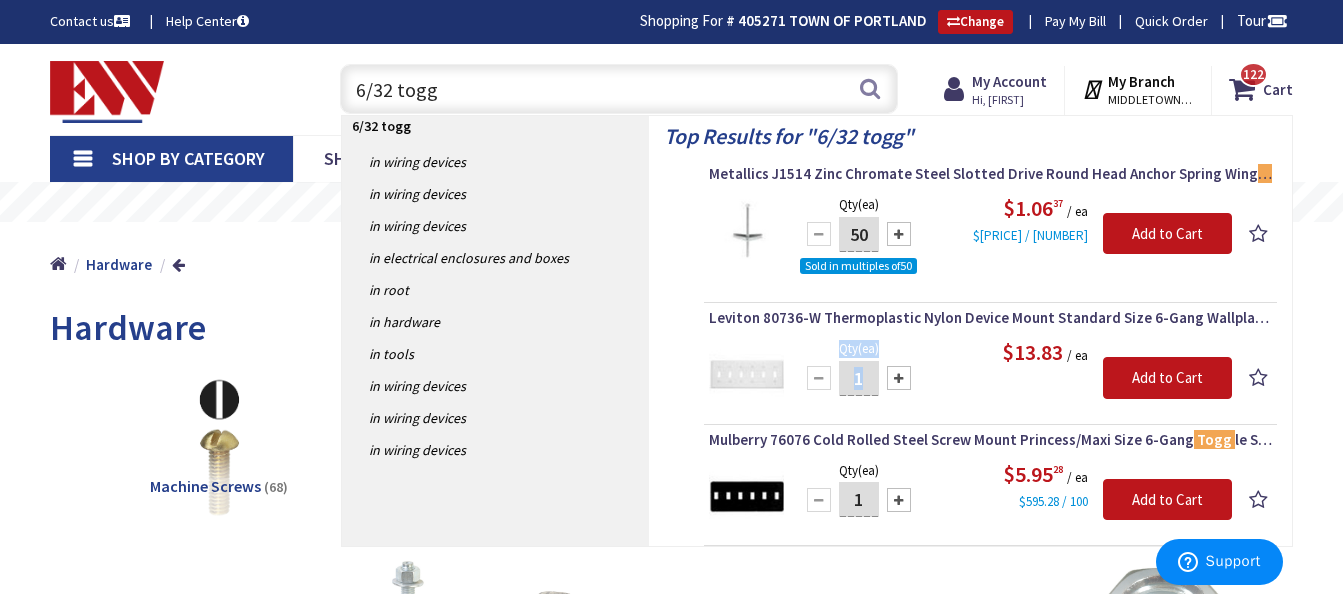 drag, startPoint x: 871, startPoint y: 390, endPoint x: 869, endPoint y: 401, distance: 11.18034 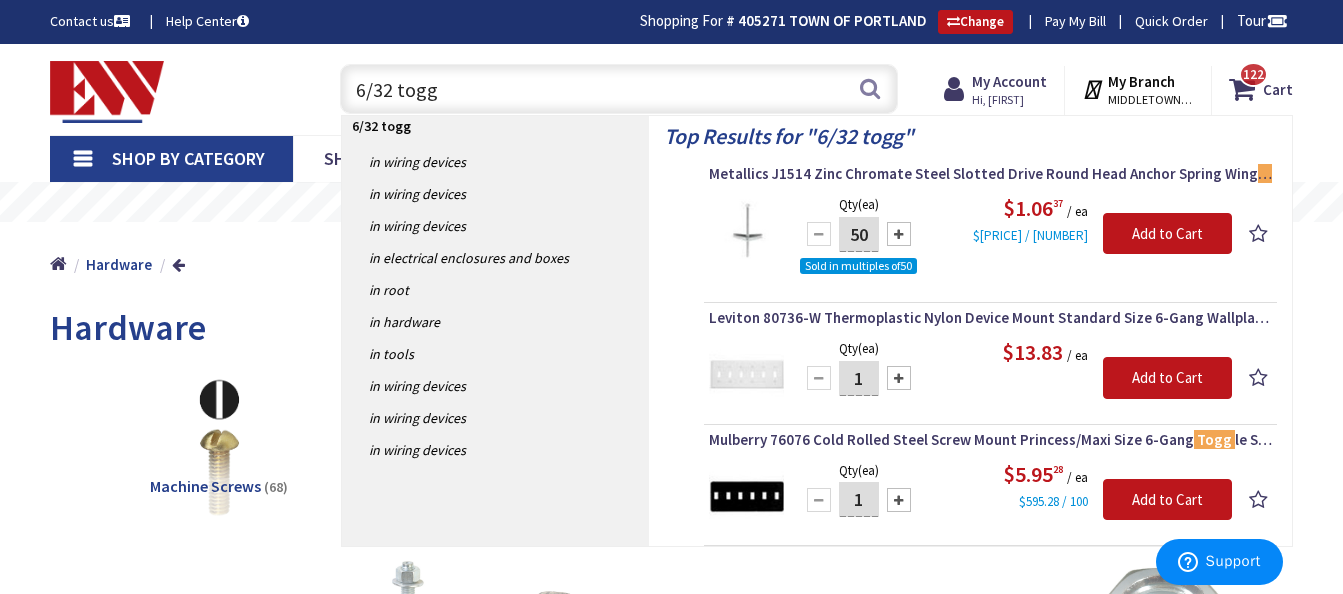 drag, startPoint x: 869, startPoint y: 401, endPoint x: 960, endPoint y: 241, distance: 184.06792 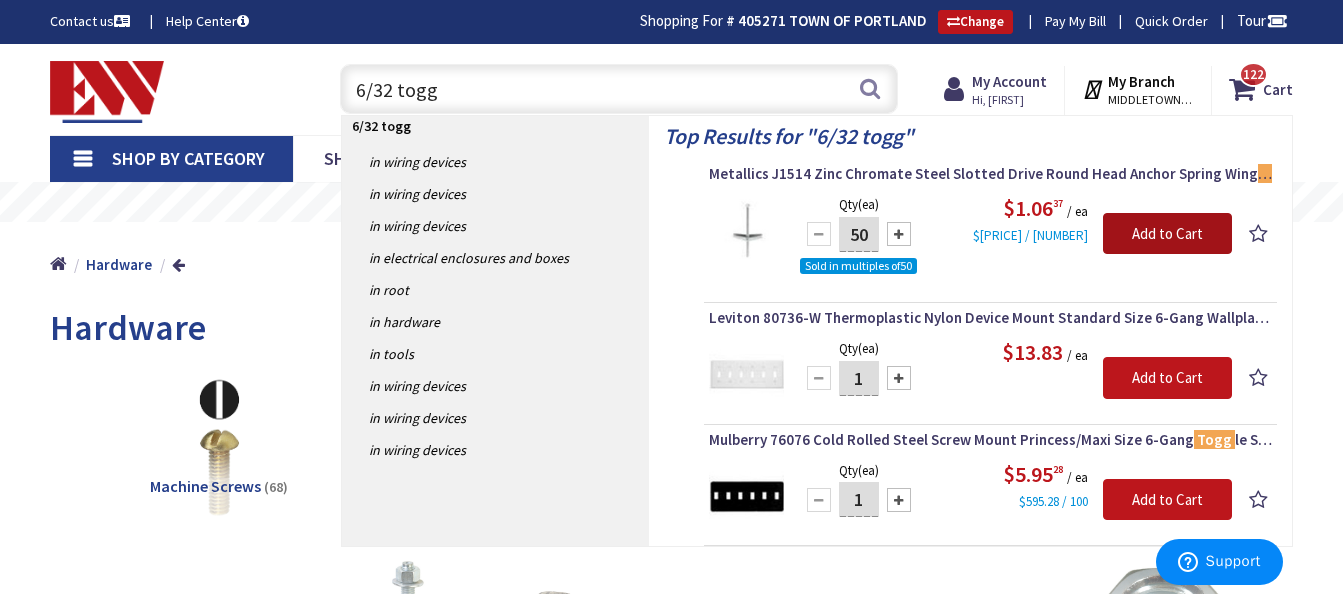click on "Add to Cart" at bounding box center [1167, 234] 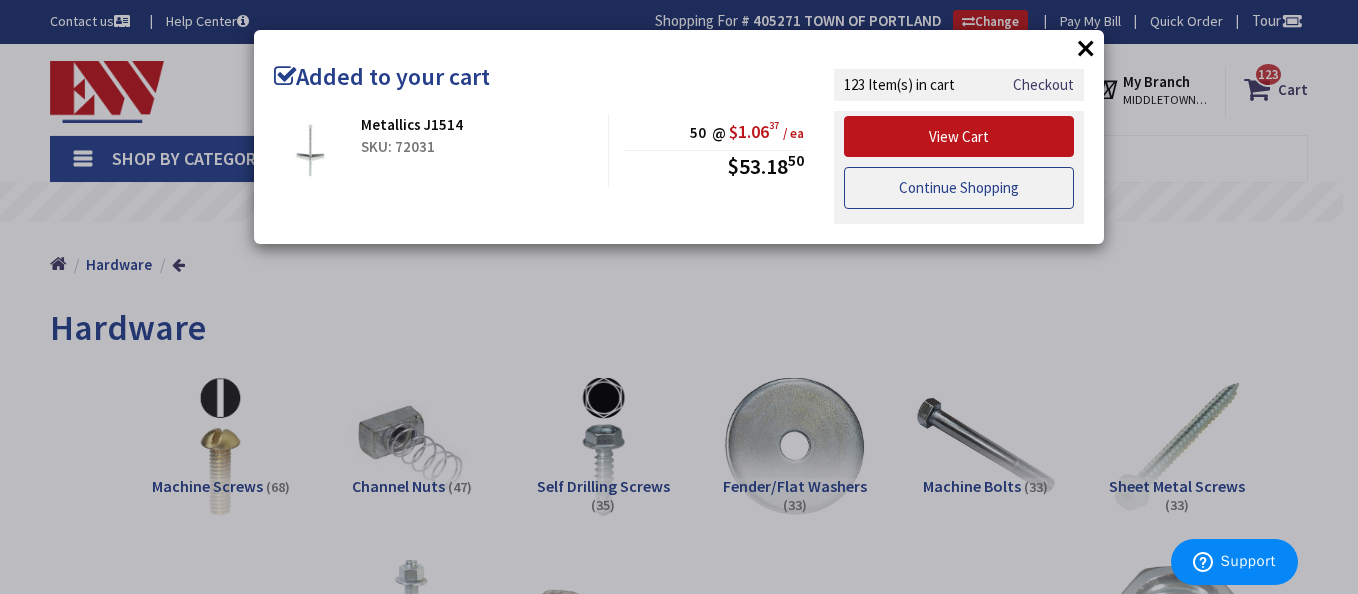 click on "Continue Shopping" at bounding box center (959, 188) 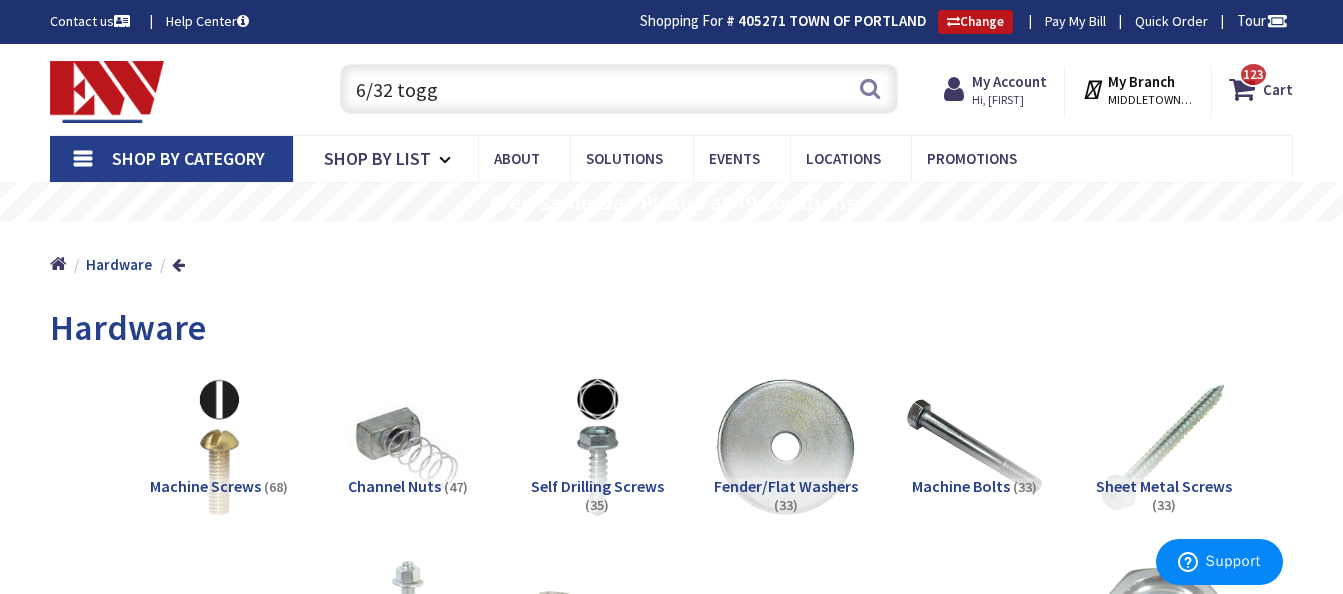 click on "6/32 togg" at bounding box center [619, 89] 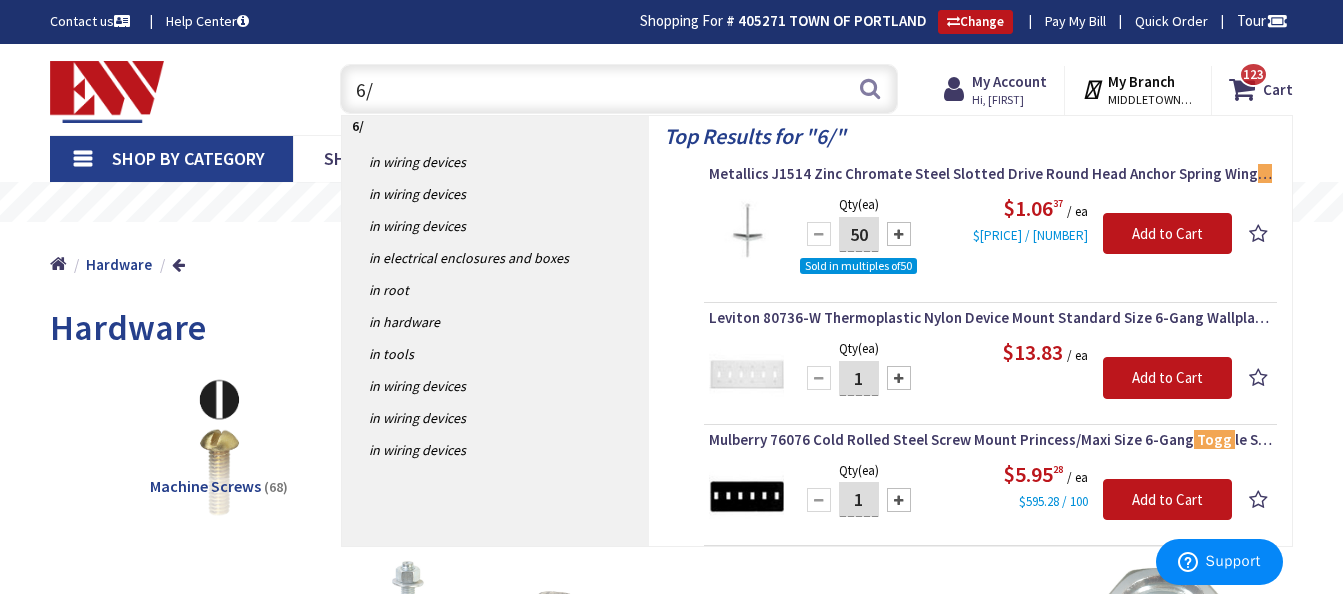 type on "6" 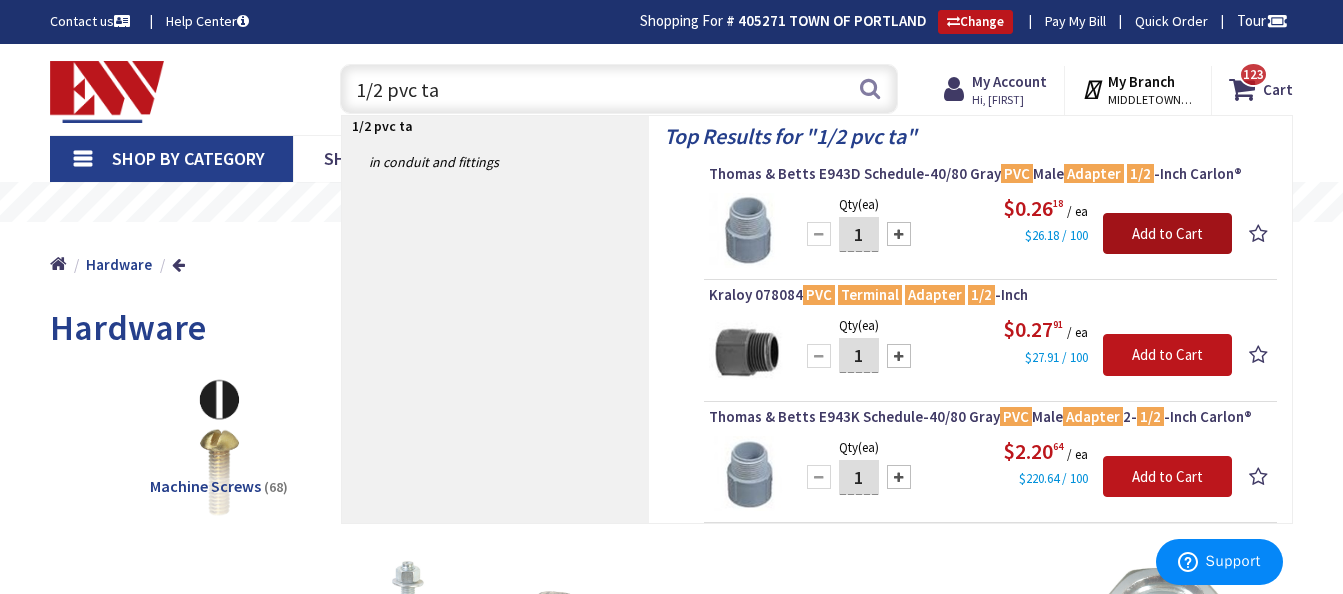 click on "Add to Cart" at bounding box center (1167, 234) 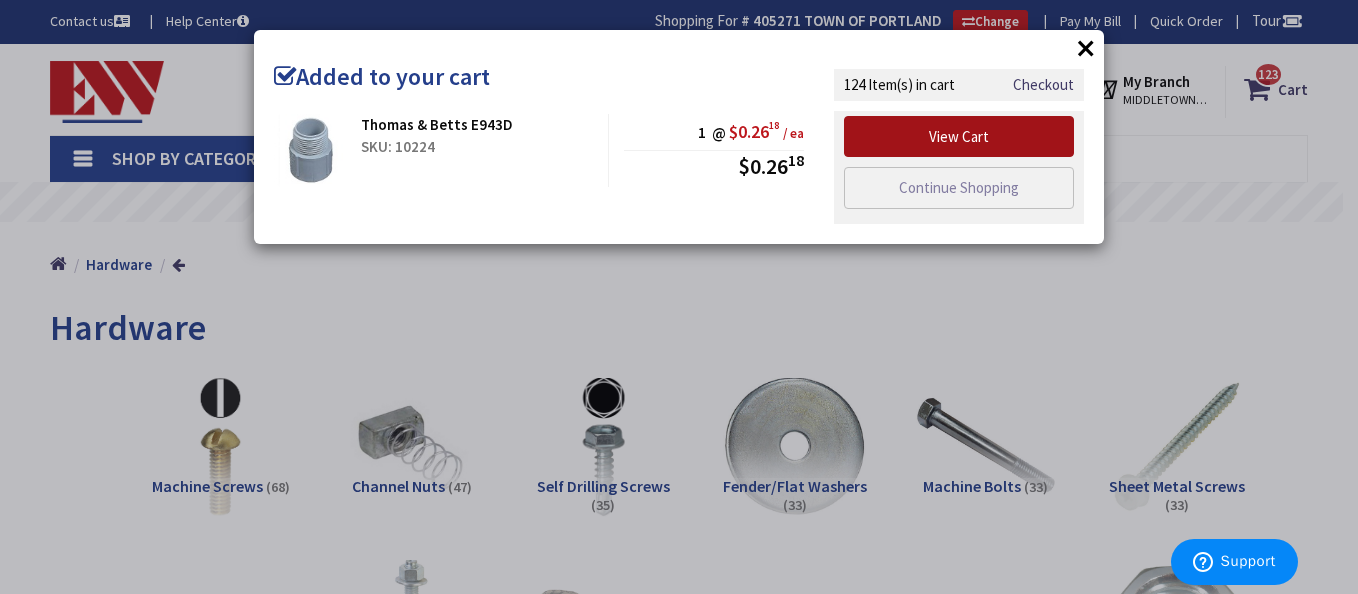 click on "View Cart" at bounding box center [959, 137] 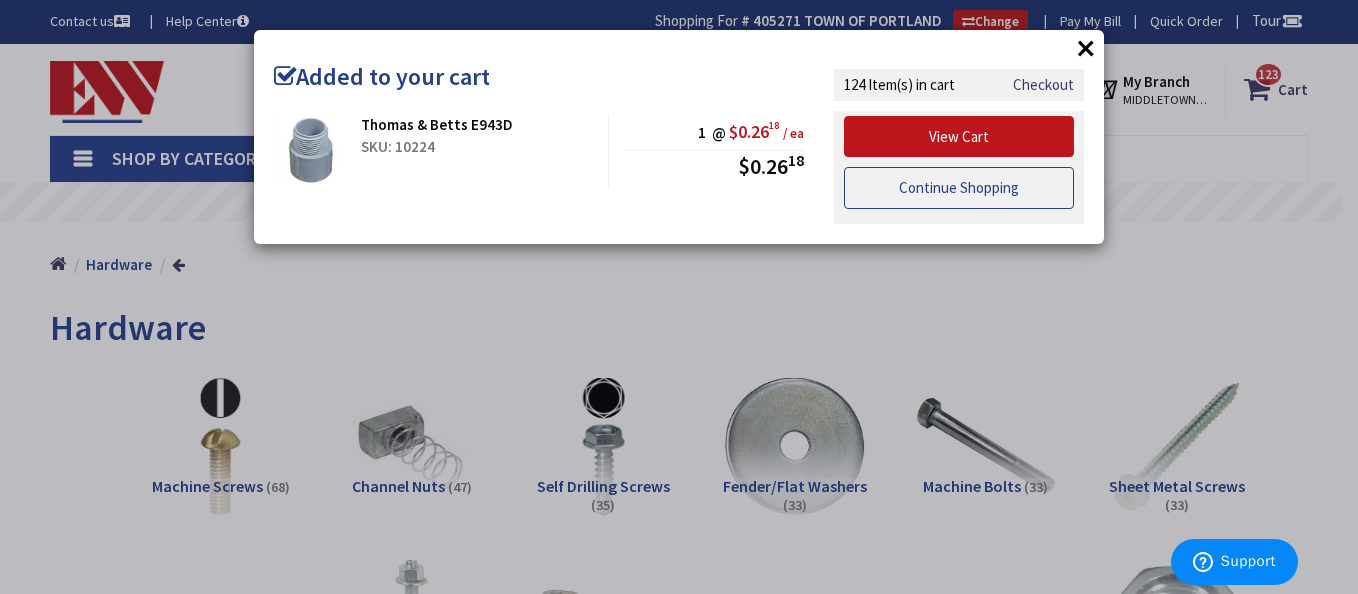 click on "Continue Shopping" at bounding box center (959, 188) 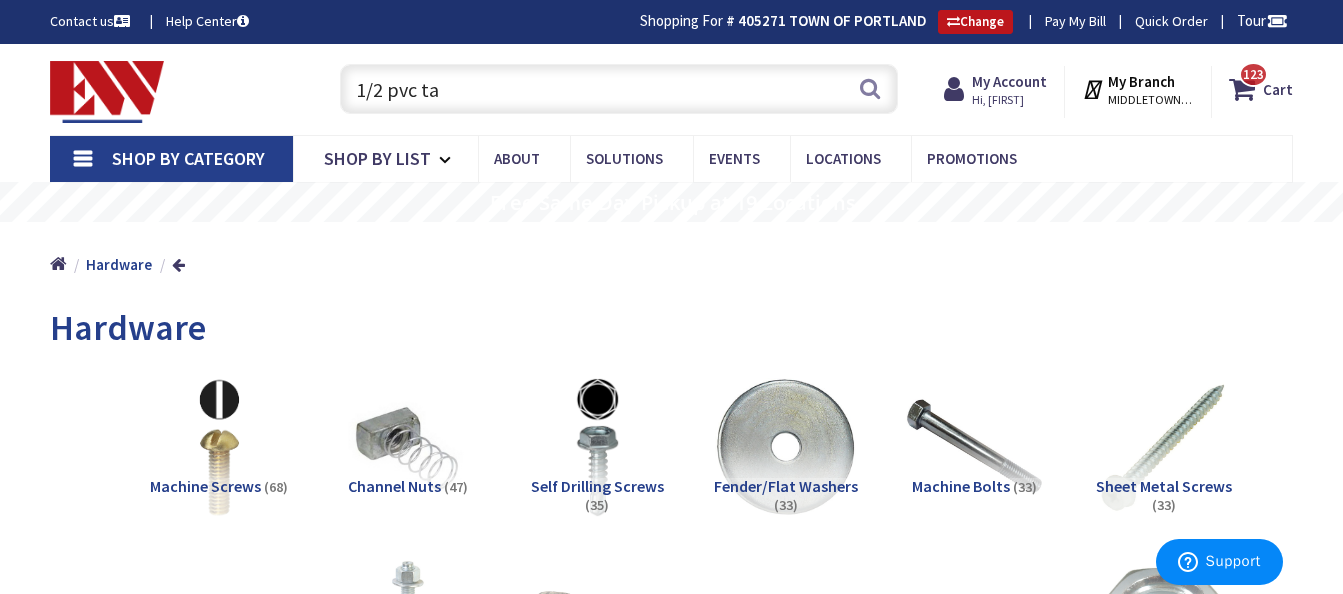 click on "1/2 pvc ta" at bounding box center (619, 89) 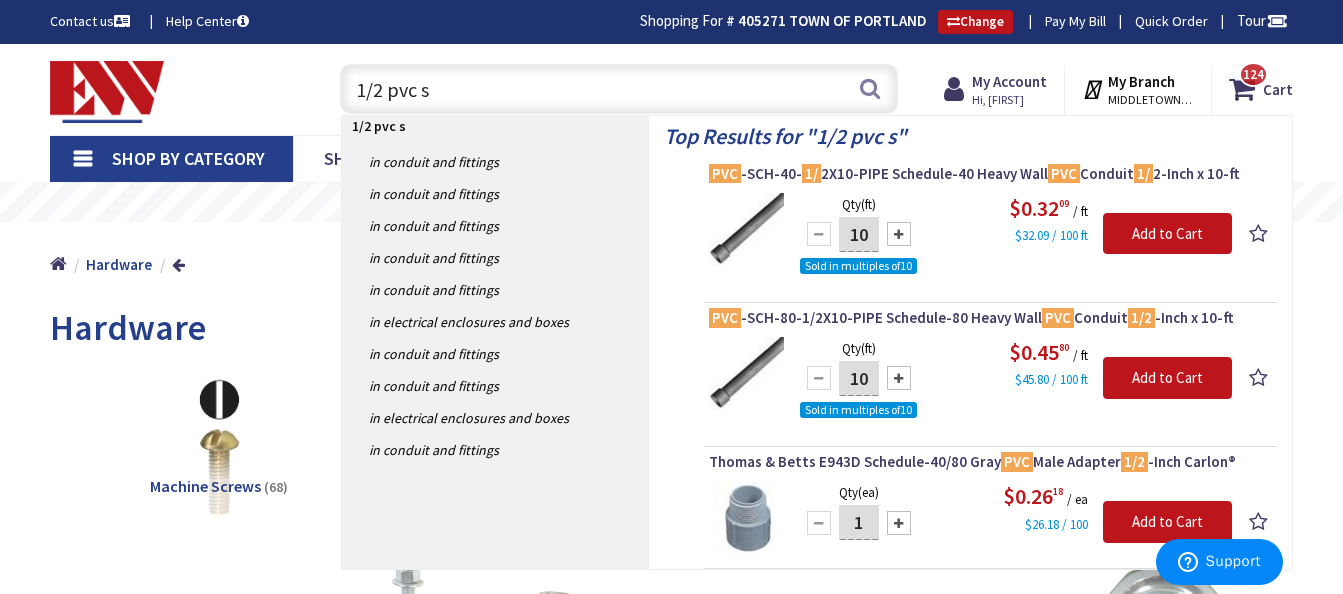 type on "1/2 pvc st" 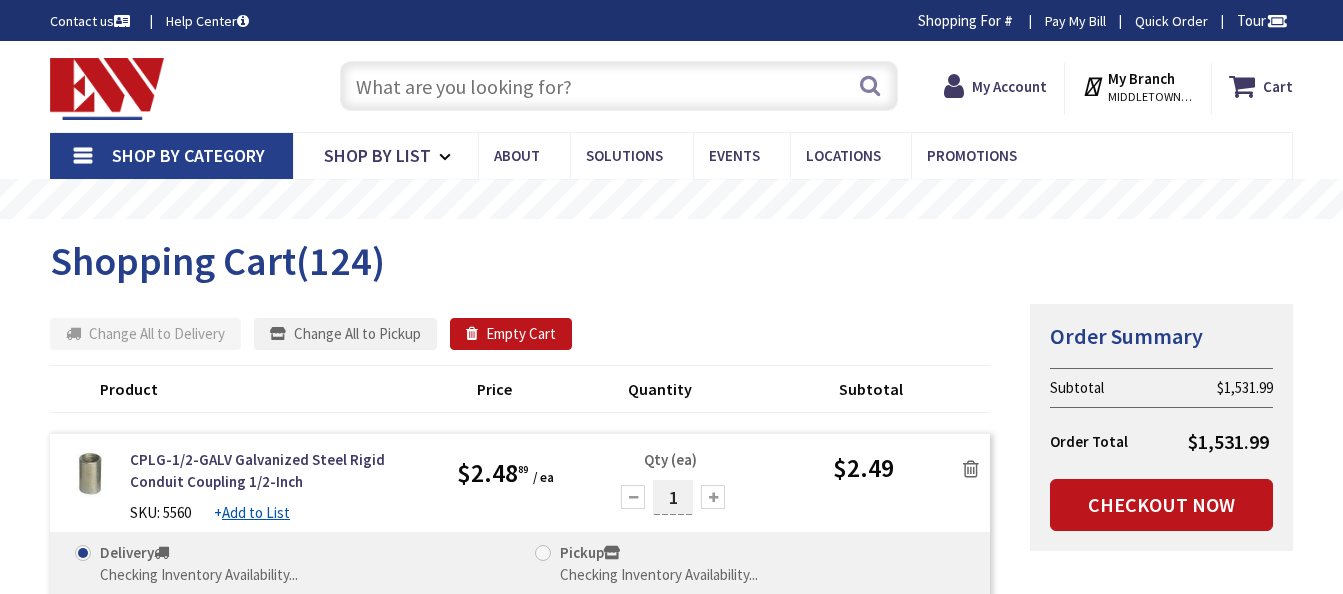 scroll, scrollTop: 0, scrollLeft: 0, axis: both 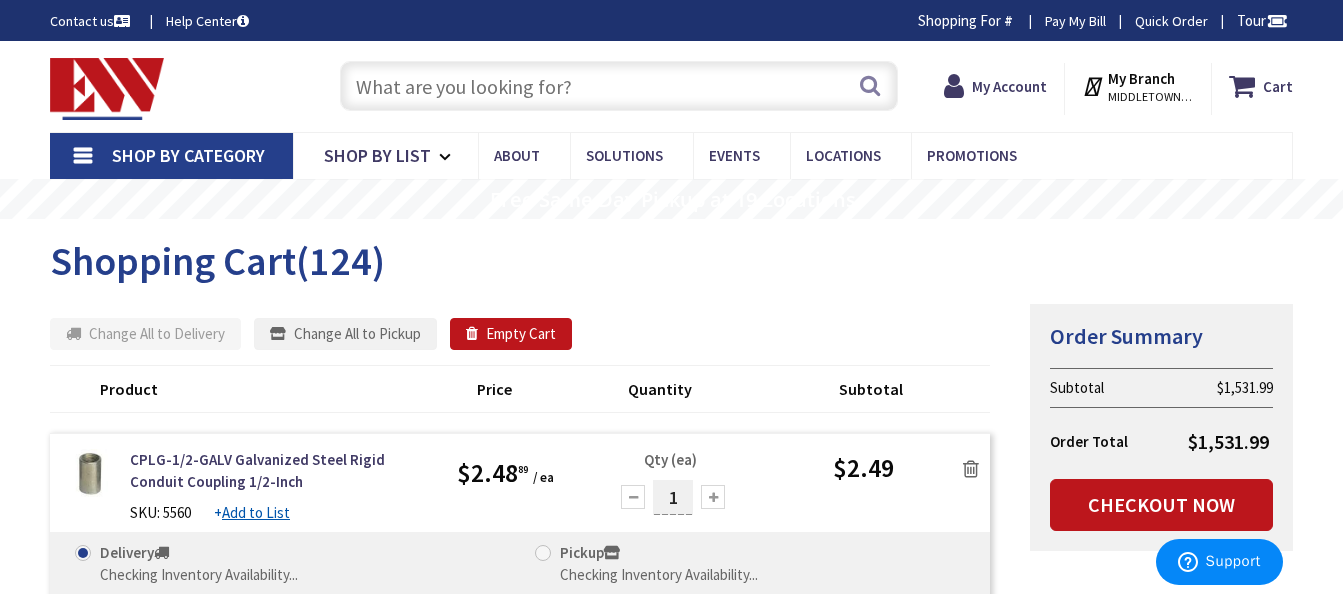 click at bounding box center [619, 86] 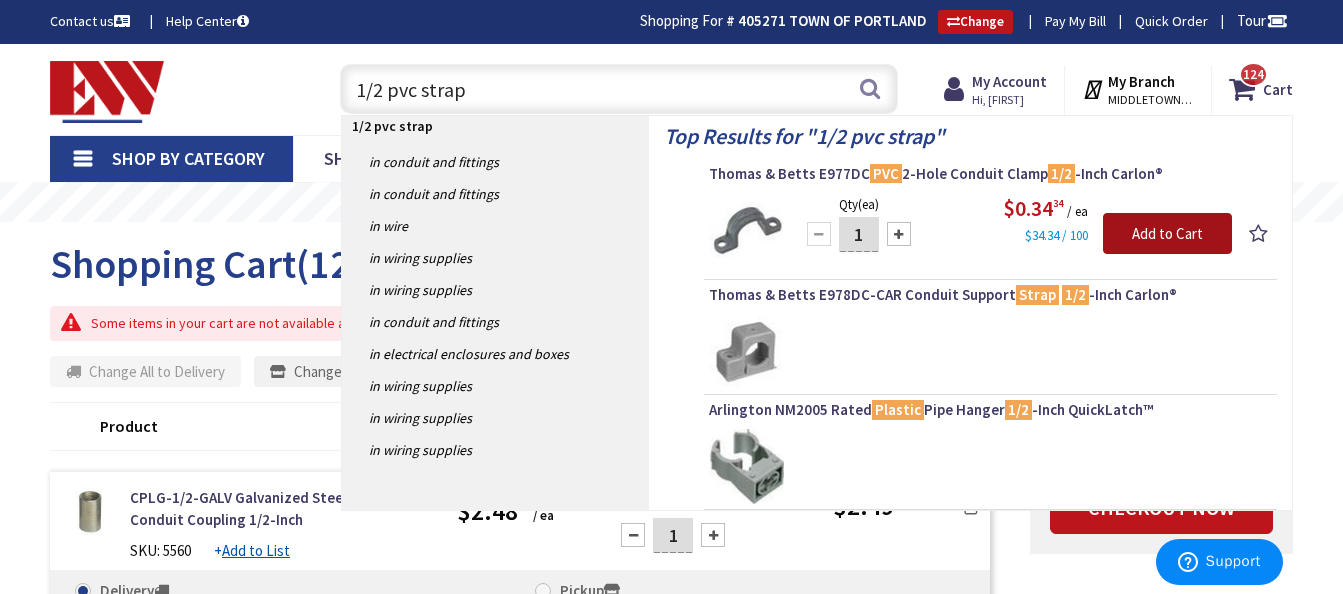 click on "Add to Cart" at bounding box center (1167, 234) 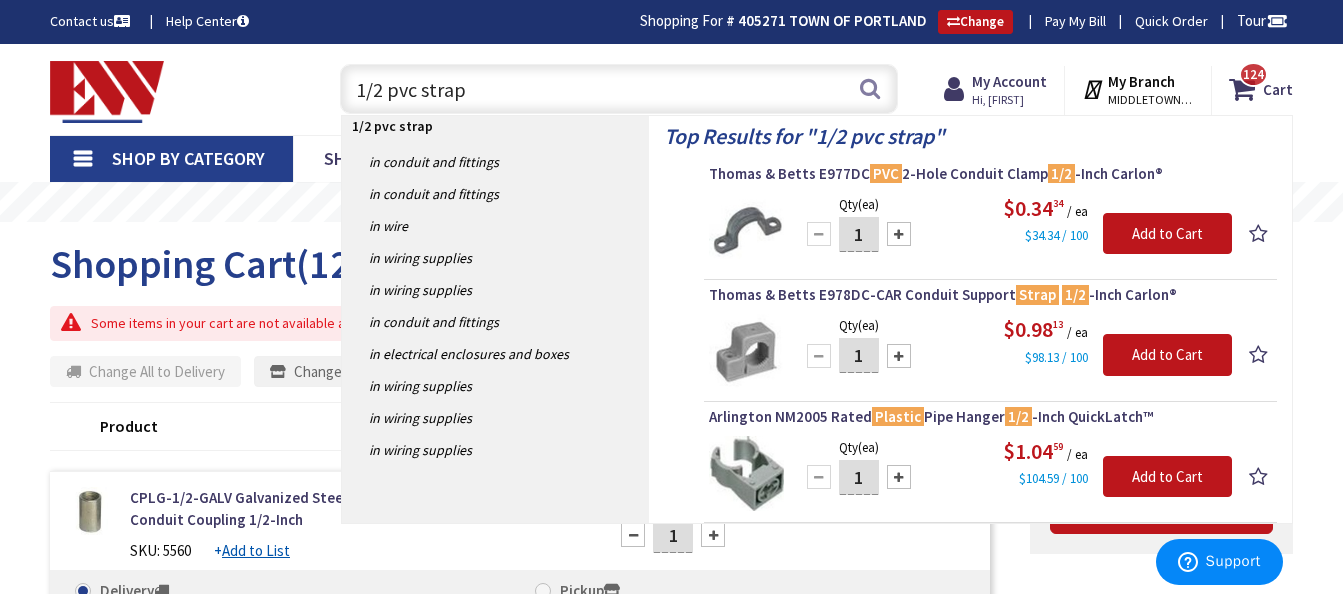 click on "1/2 pvc strap" at bounding box center (619, 89) 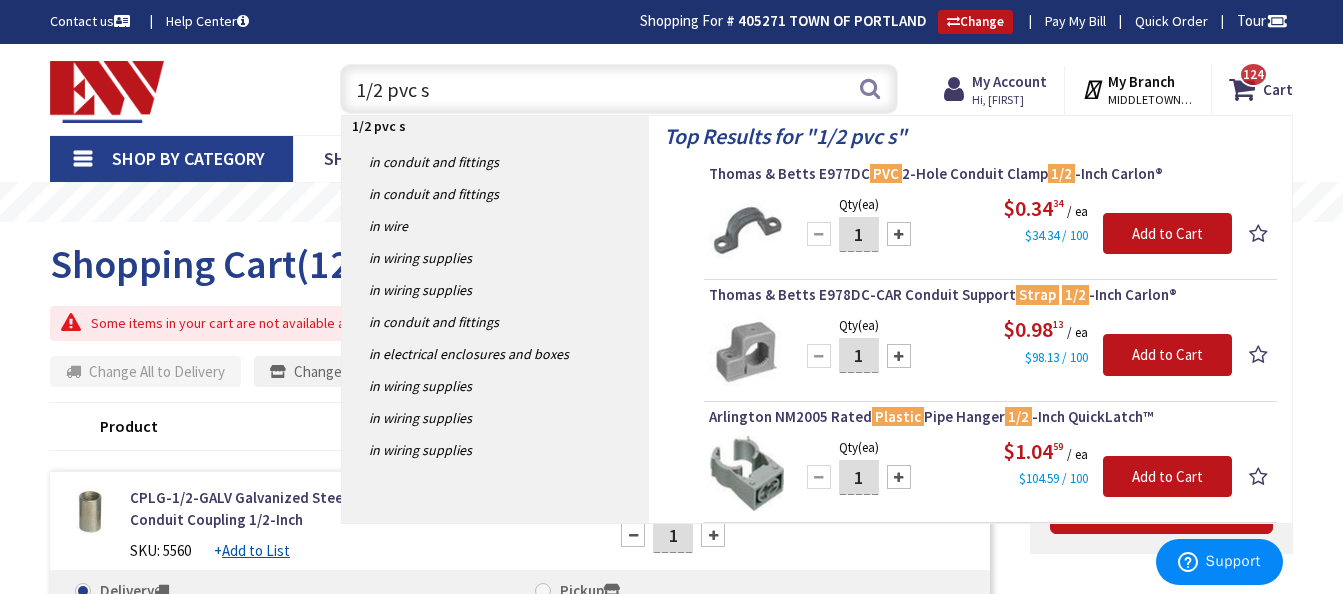type on "1/2 pvc" 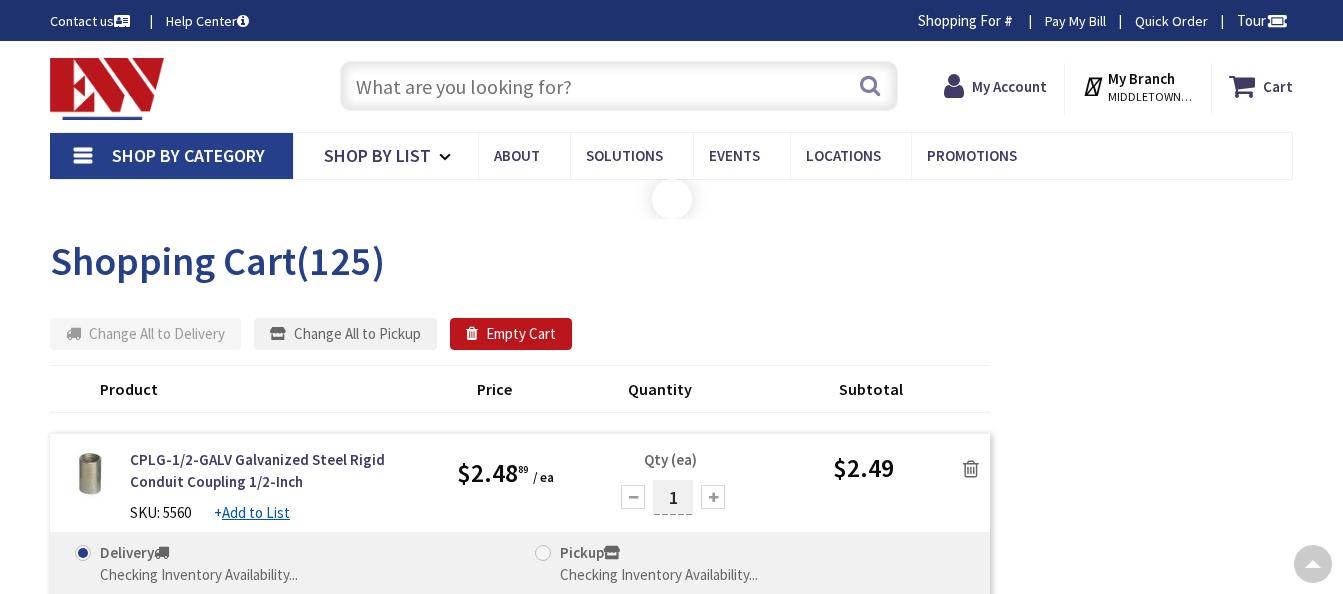 scroll, scrollTop: 28428, scrollLeft: 0, axis: vertical 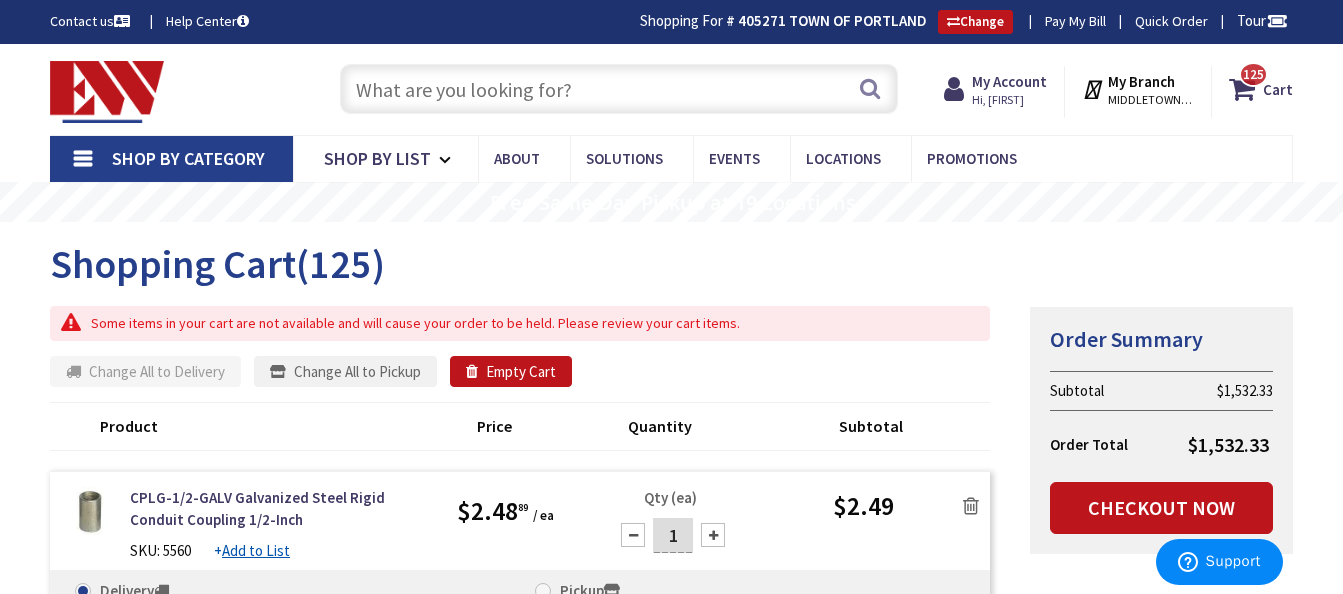 click at bounding box center [619, 89] 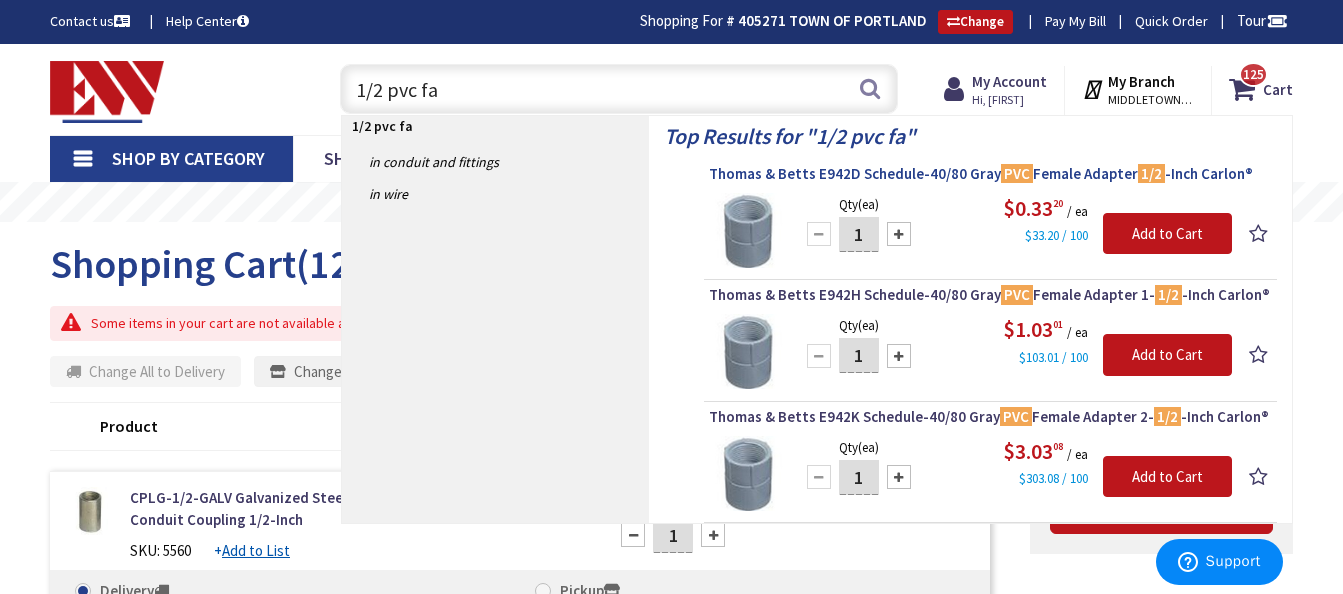 type on "1/2 pvc fa" 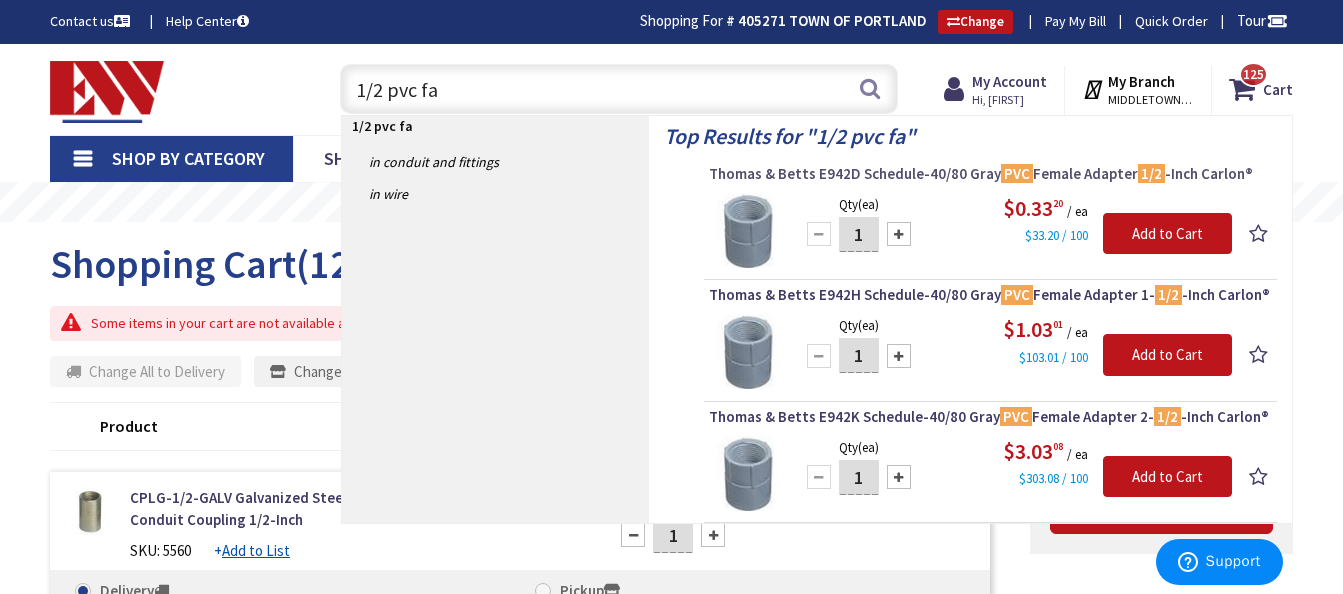click on "Thomas & Betts E942D Schedule-40/80 Gray  PVC  Female Adapter  1/2 -Inch Carlon®" at bounding box center (990, 174) 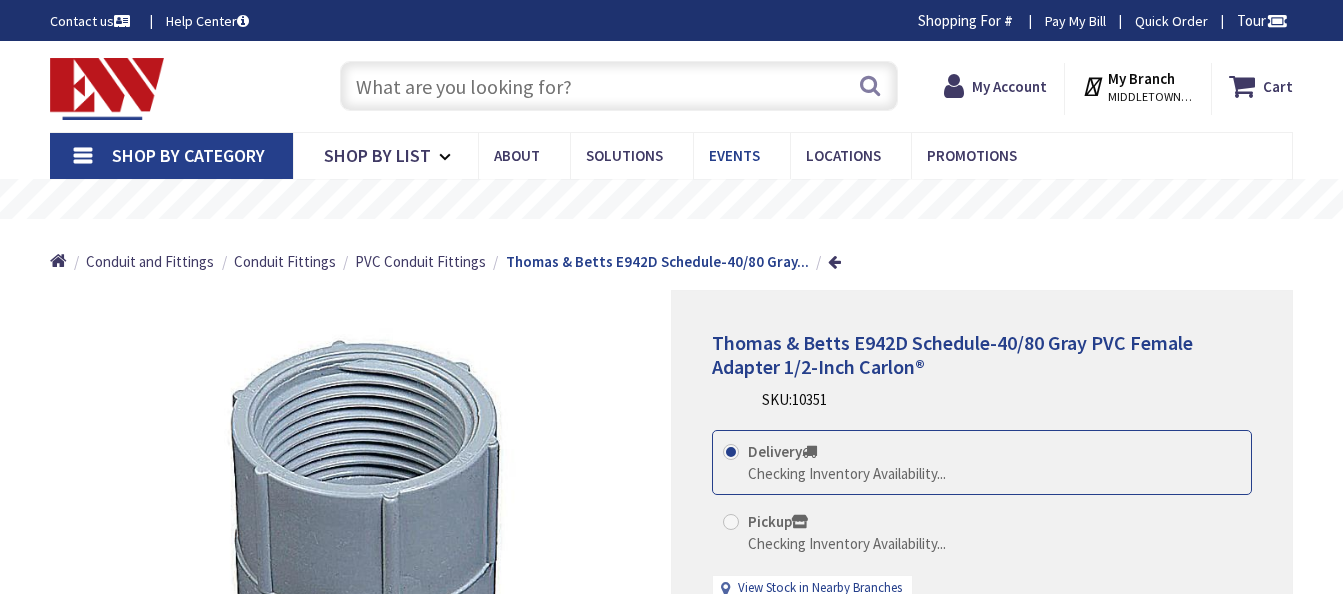 scroll, scrollTop: 0, scrollLeft: 0, axis: both 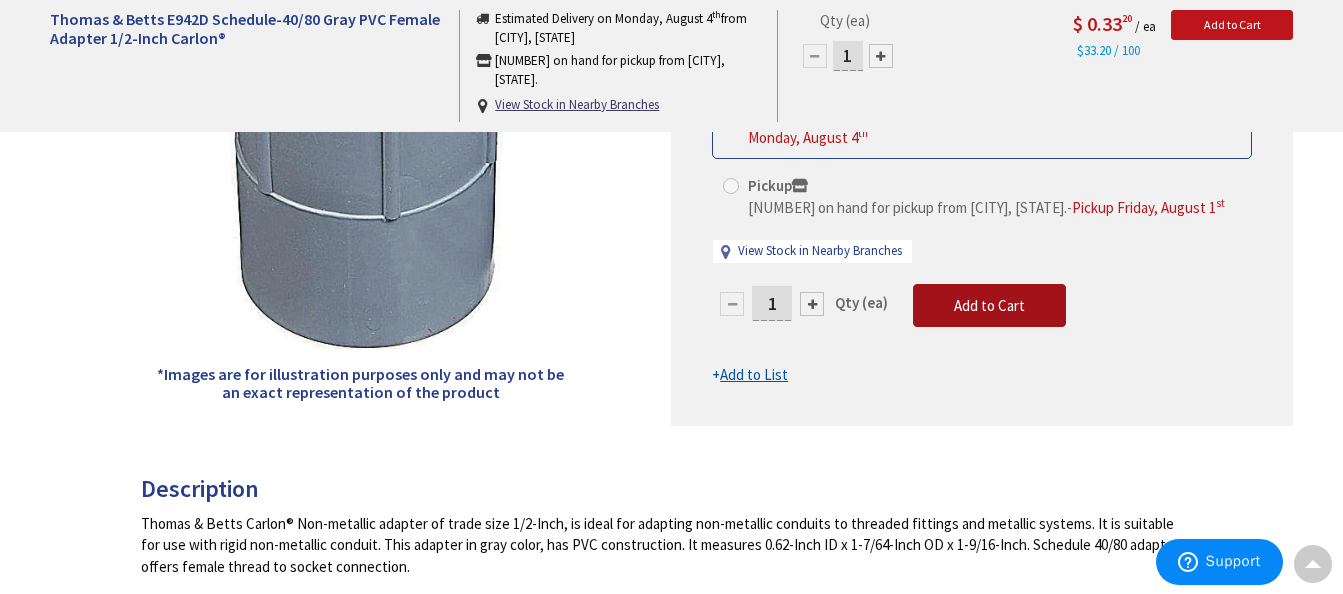 click on "Add to Cart" at bounding box center (989, 305) 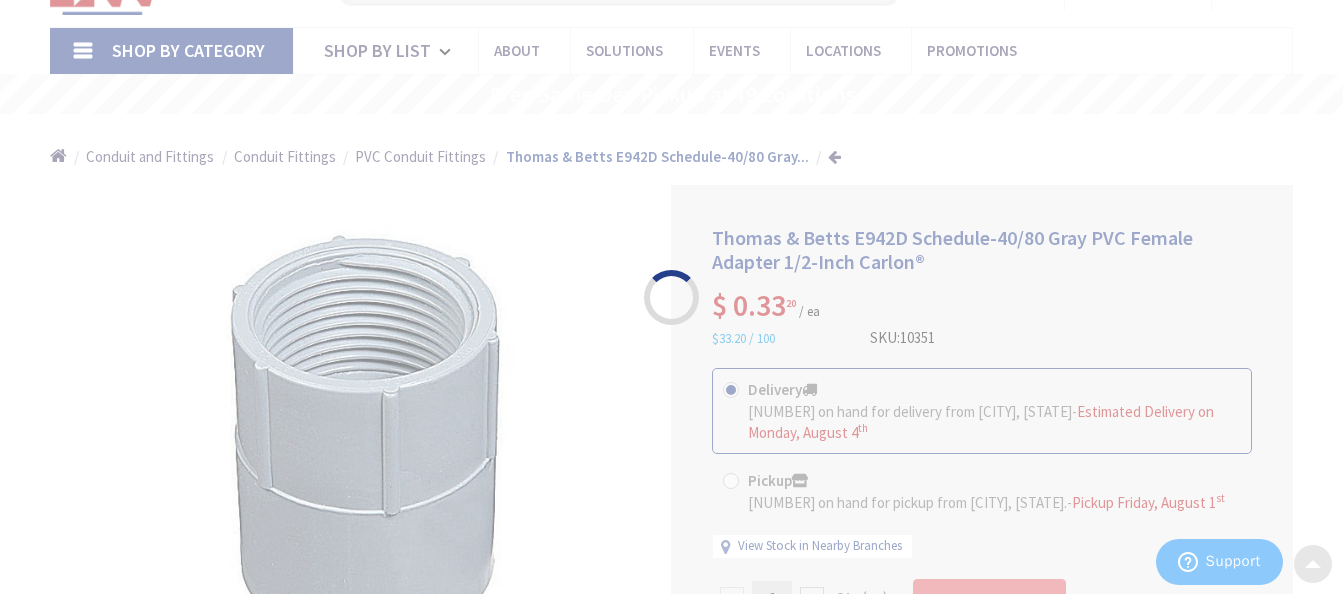 scroll, scrollTop: 0, scrollLeft: 0, axis: both 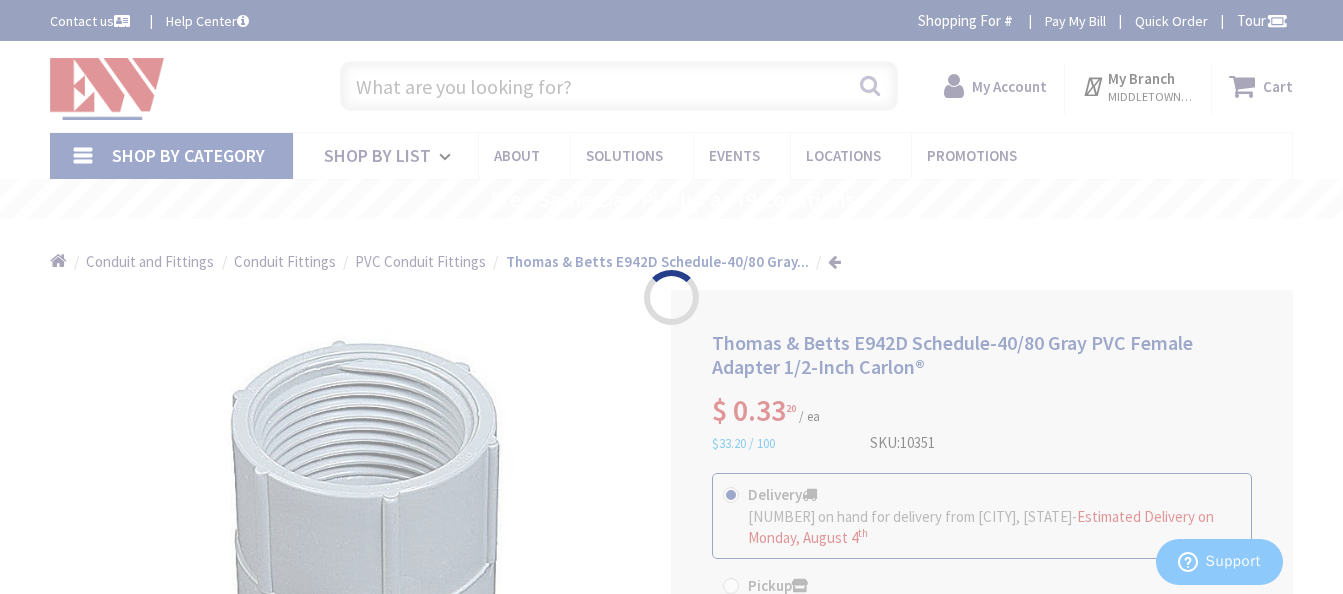 drag, startPoint x: 994, startPoint y: 300, endPoint x: 487, endPoint y: 559, distance: 569.32416 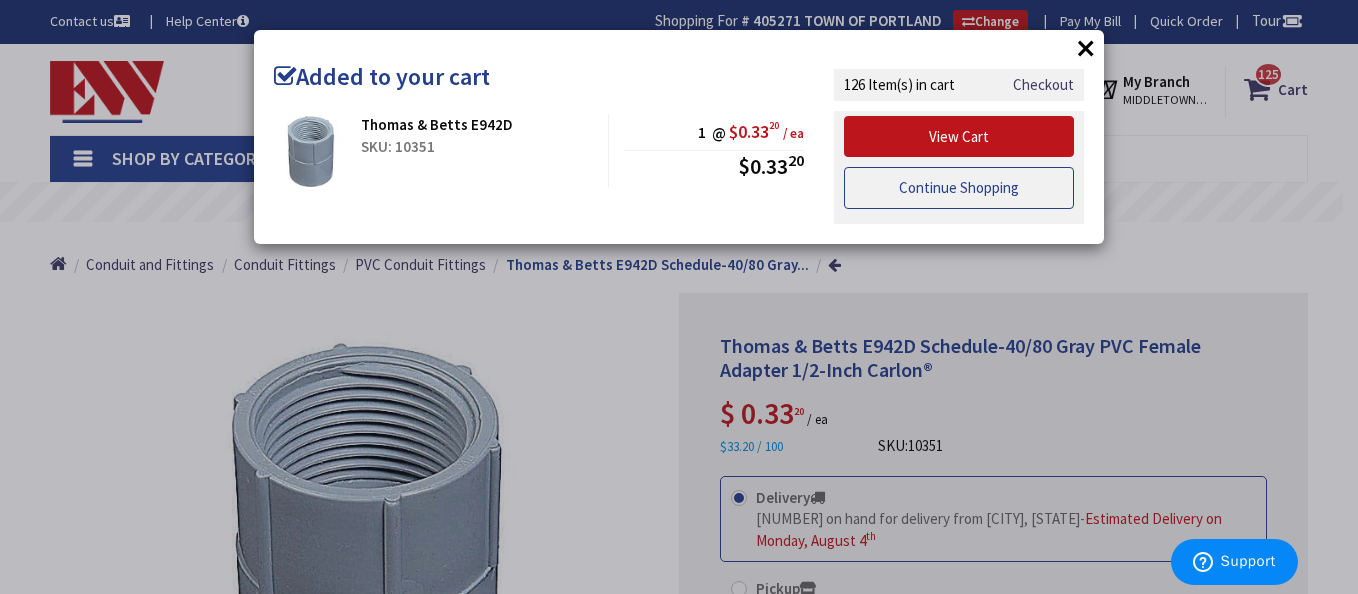 click on "Continue Shopping" at bounding box center (959, 188) 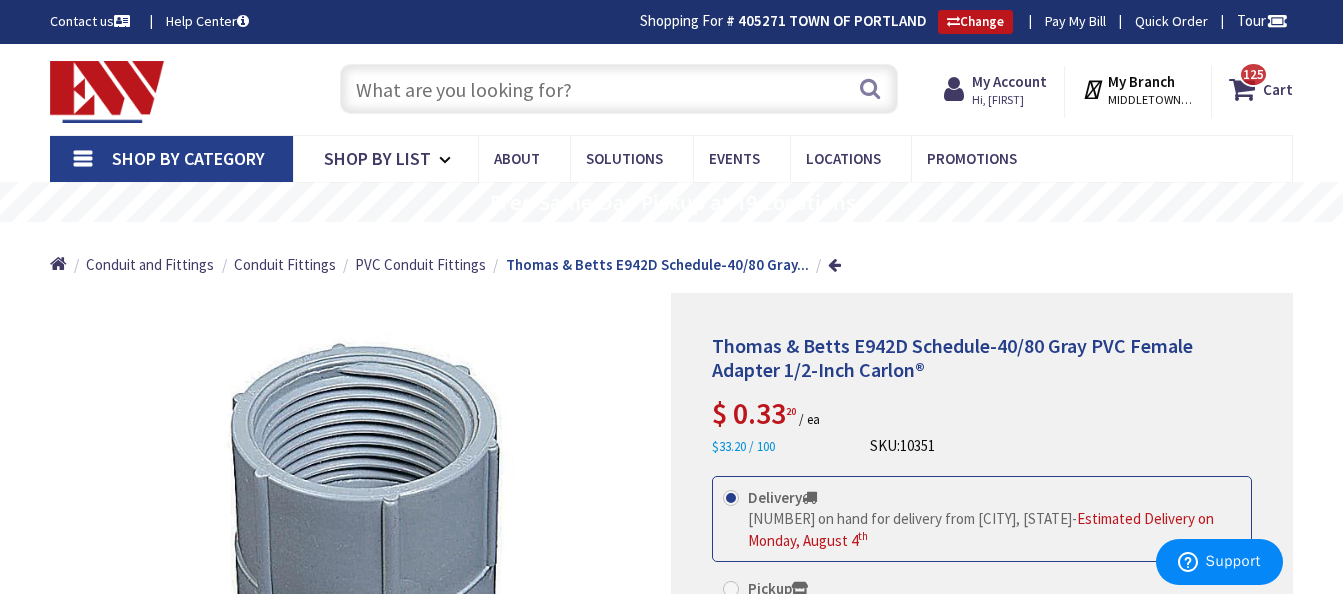click at bounding box center [619, 89] 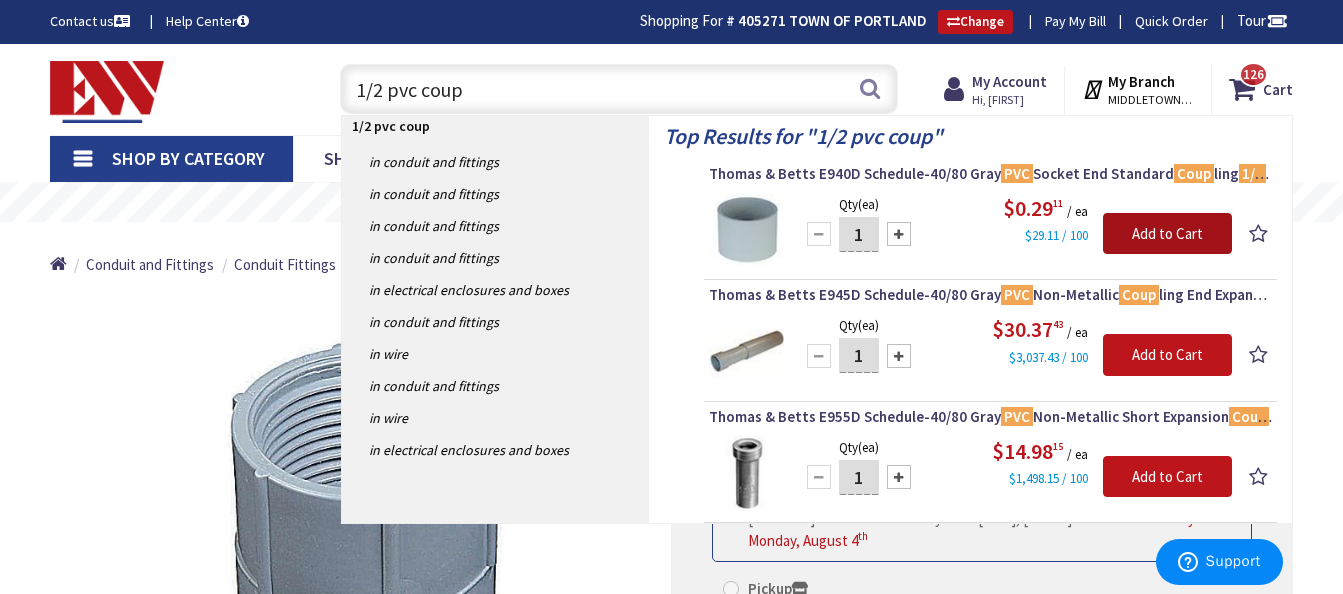 click on "Add to Cart" at bounding box center (1167, 234) 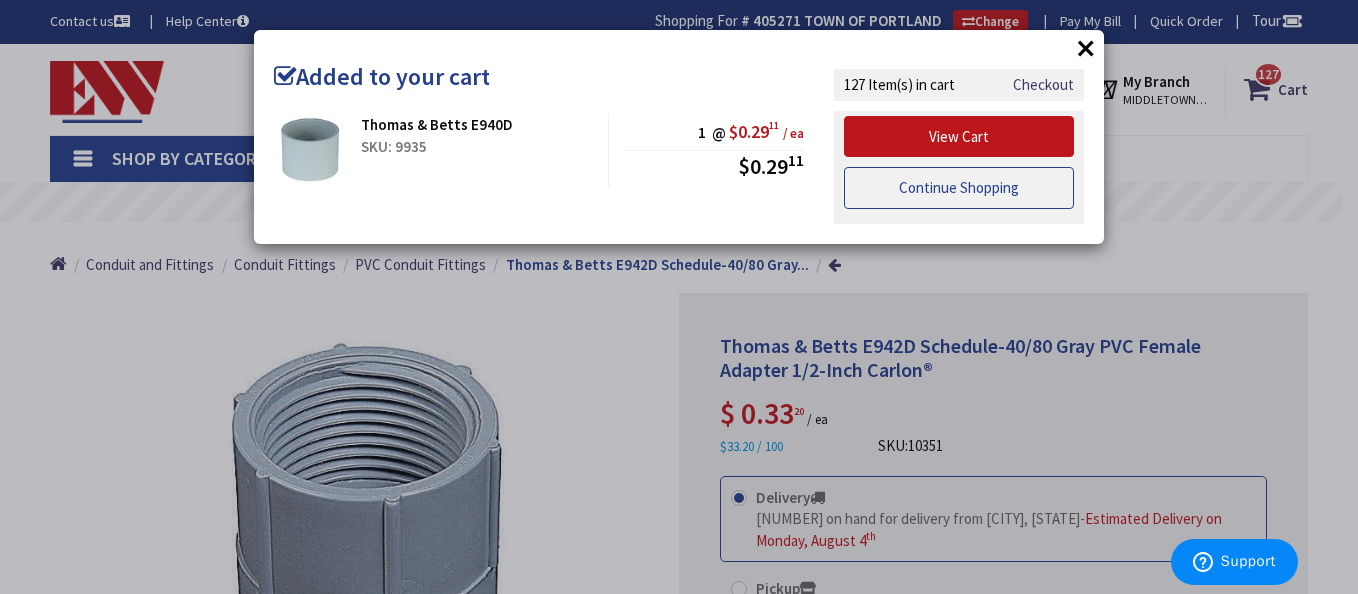 click on "Continue Shopping" at bounding box center [959, 188] 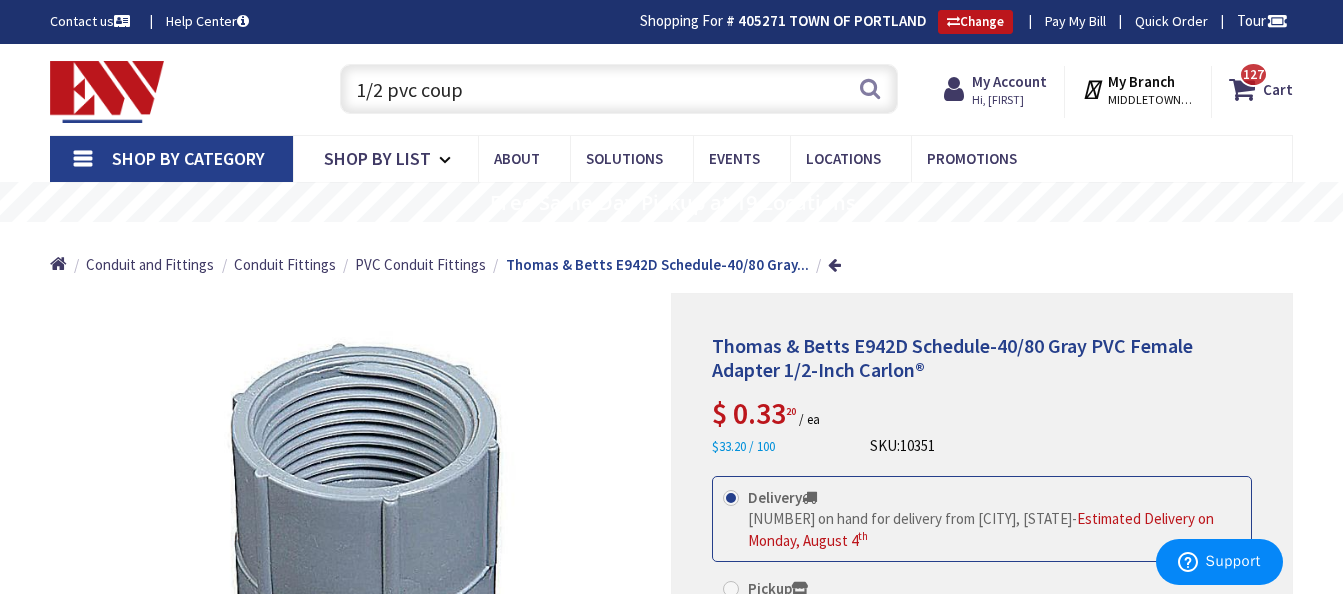 click on "1/2 pvc coup" at bounding box center [619, 89] 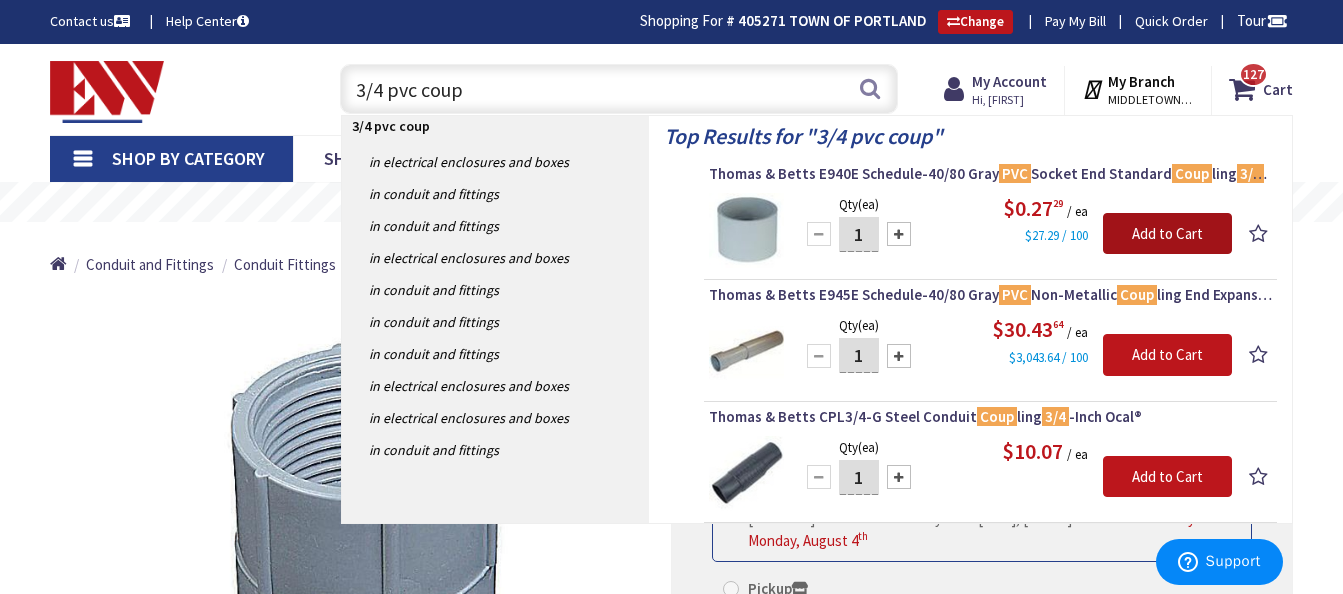 click on "Add to Cart" at bounding box center (1167, 234) 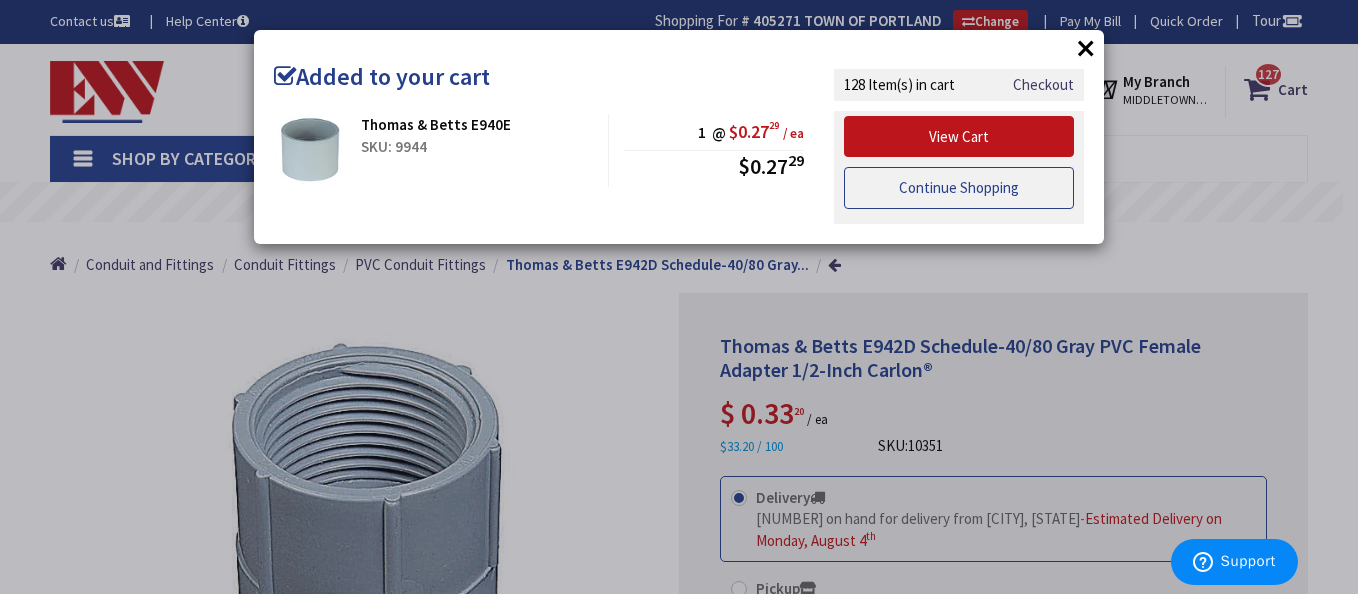 click on "Continue Shopping" at bounding box center [959, 188] 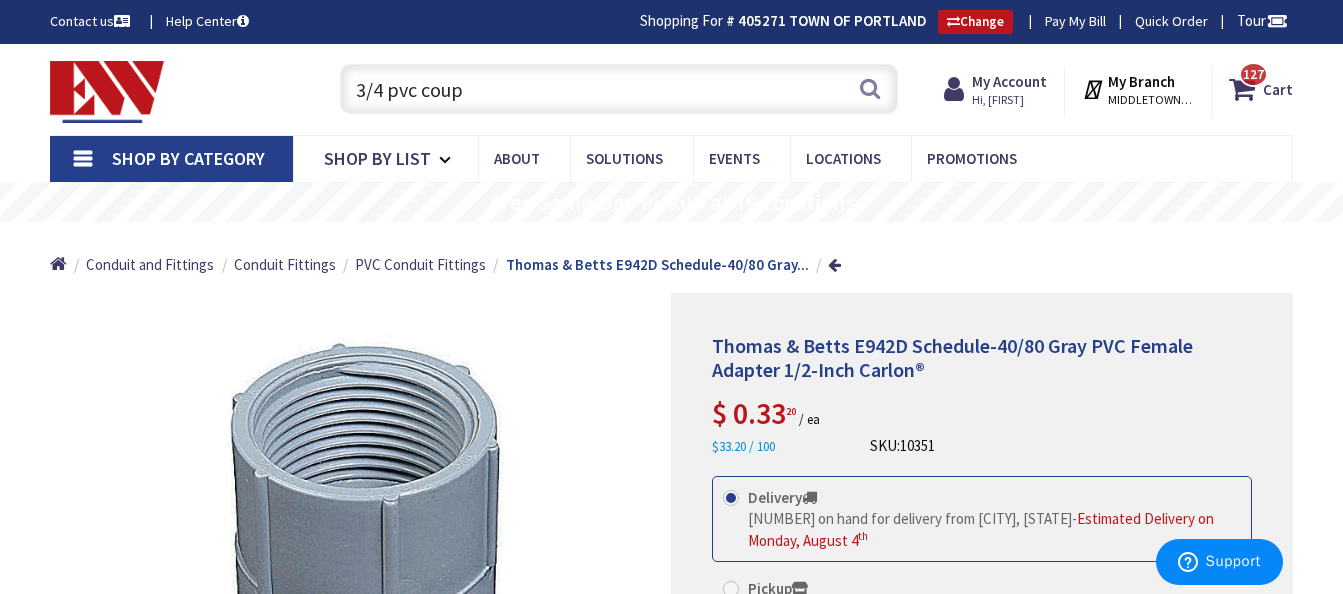 click on "3/4 pvc coup" at bounding box center [619, 89] 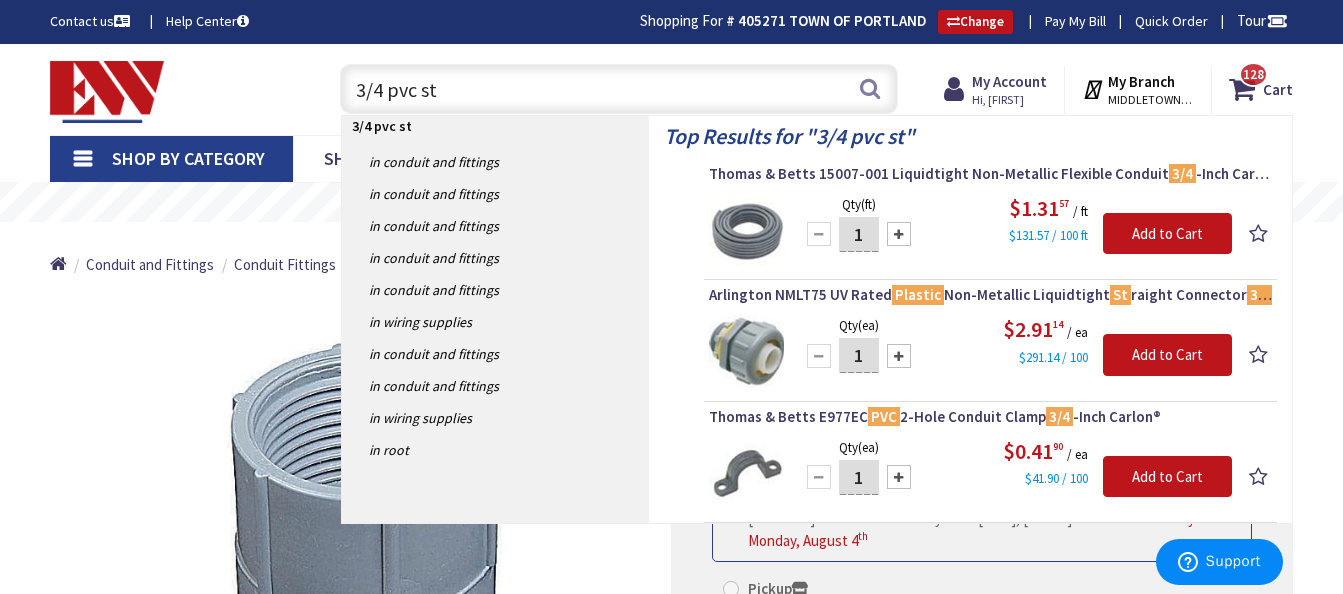 click on "Qty  (ea)
1
Please select a quantity
Add to Cart
$0.41 90
/ ea
$41.90 / 100" at bounding box center [990, 473] 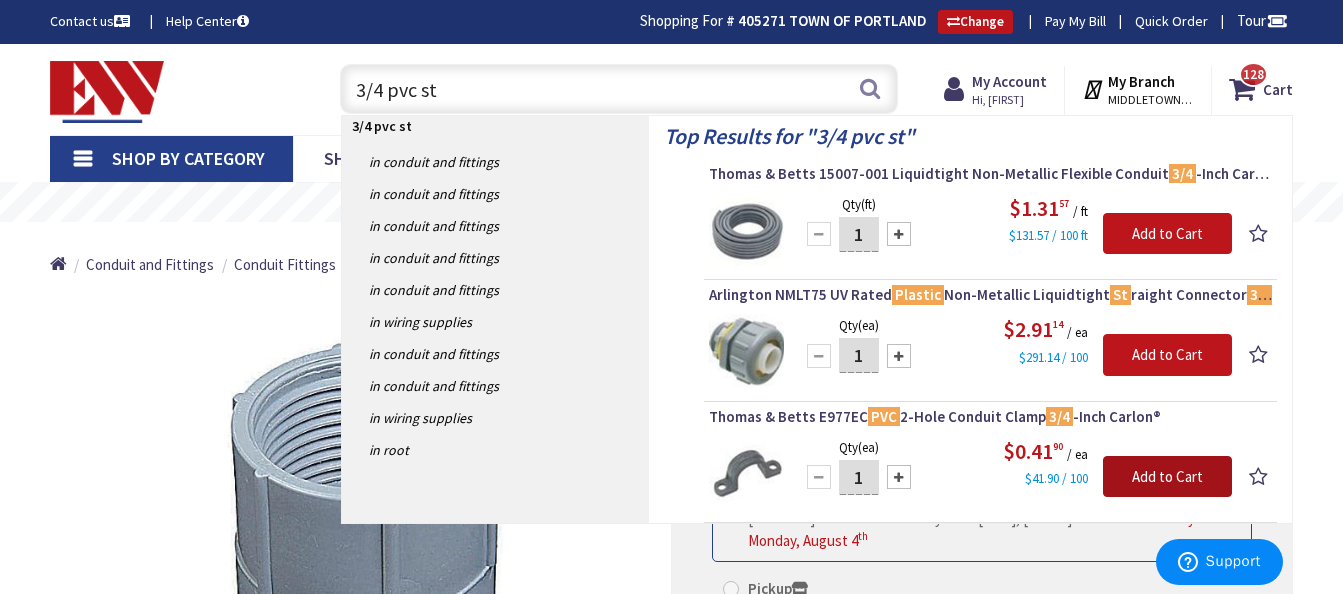 click on "Add to Cart" at bounding box center (1167, 477) 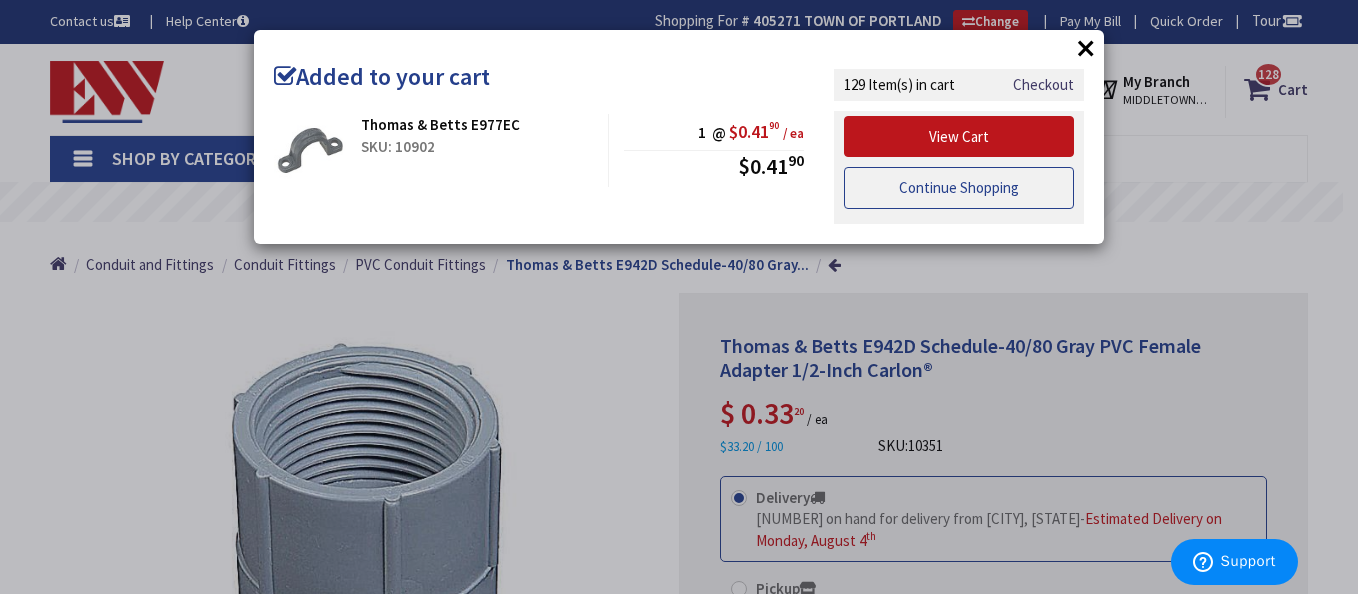 click on "Continue Shopping" at bounding box center [959, 188] 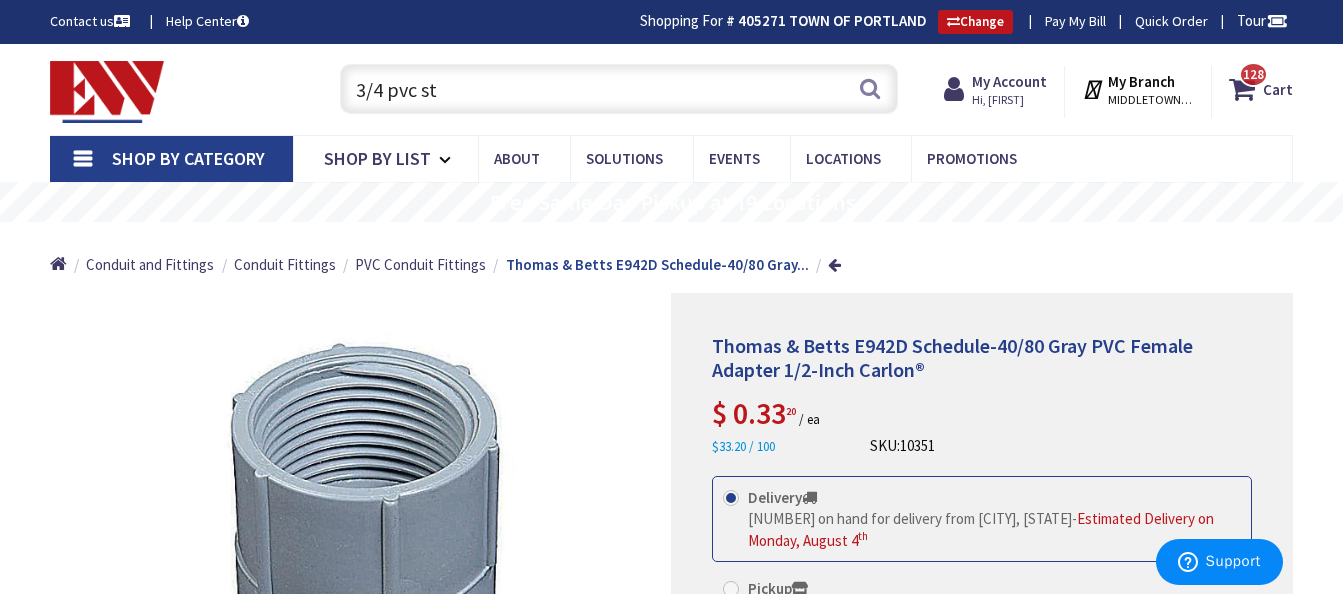 click on "Free Same Day Pickup at 19 Locations" 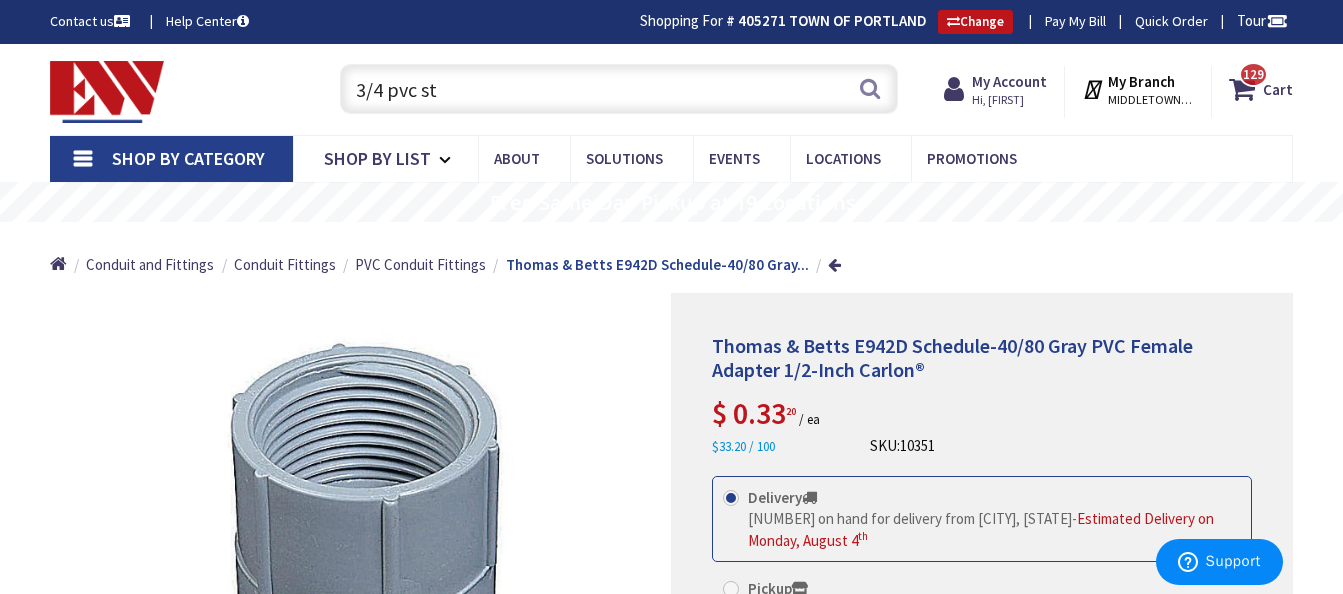 click on "Thomas & Betts E942D Schedule-40/80 Gray PVC Female Adapter 1/2-Inch Carlon®
$
0.33 20
/ ea
$33.20 / 100
SKU:                 10351
This product is Discontinued
Delivery  th" at bounding box center (982, 561) 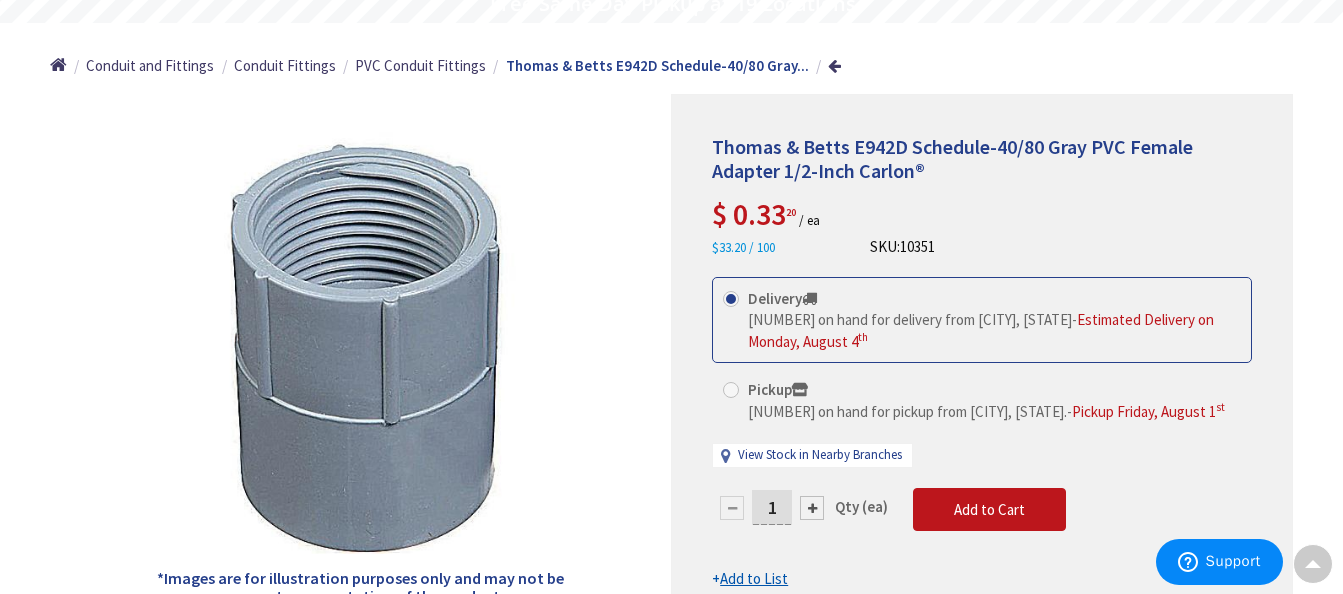 scroll, scrollTop: 240, scrollLeft: 0, axis: vertical 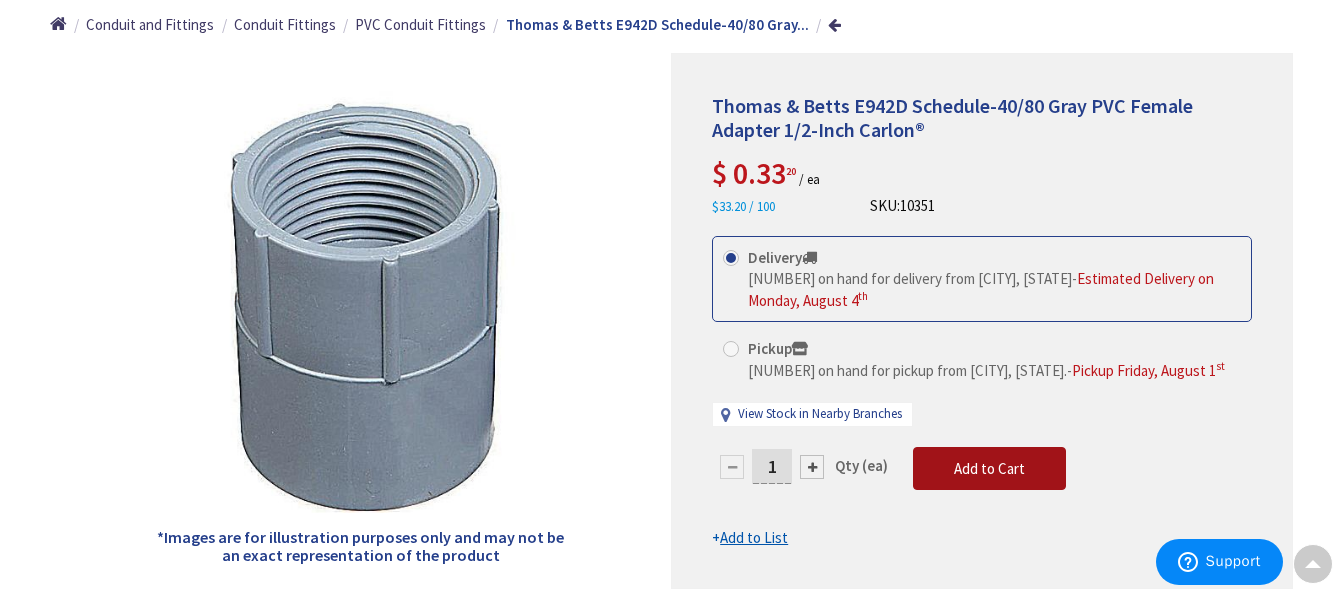drag, startPoint x: 976, startPoint y: 468, endPoint x: 997, endPoint y: 473, distance: 21.587032 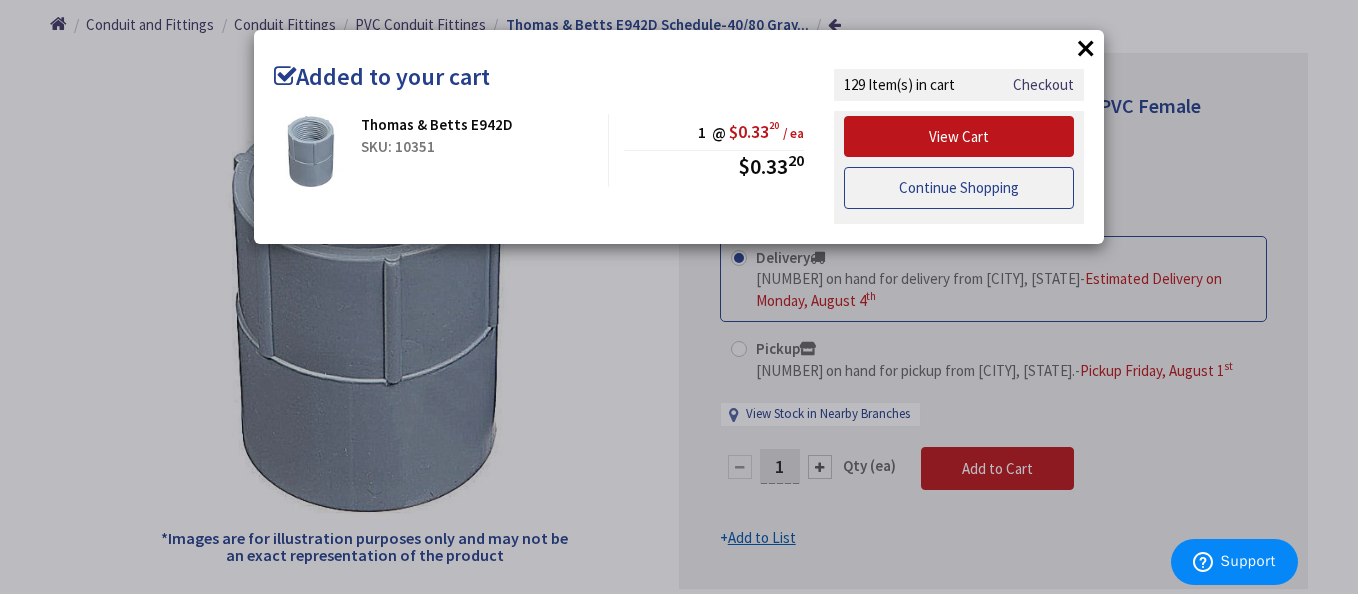 click on "Continue Shopping" at bounding box center (959, 188) 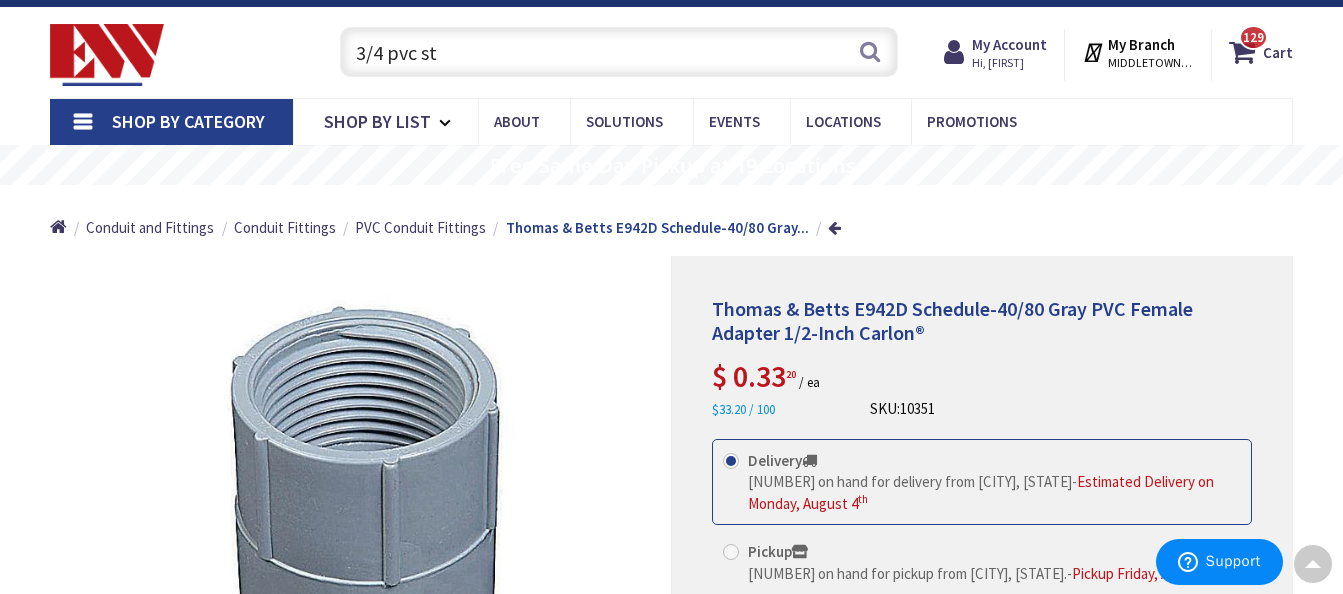 scroll, scrollTop: 0, scrollLeft: 0, axis: both 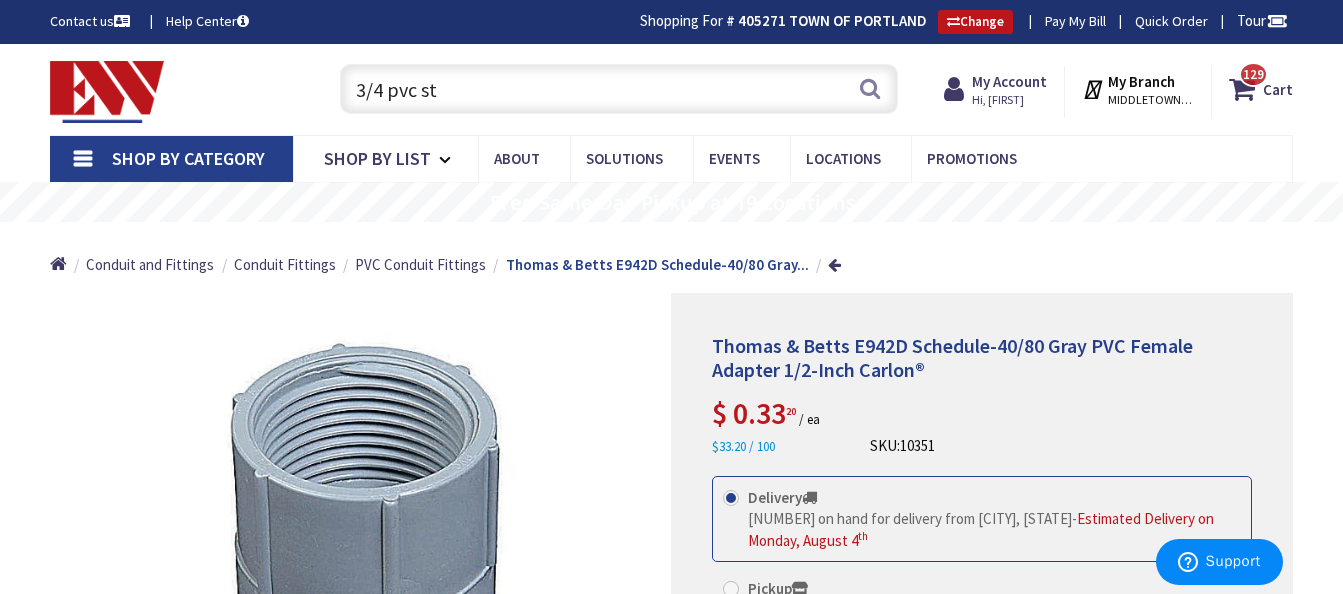 click on "3/4 pvc st" at bounding box center (619, 89) 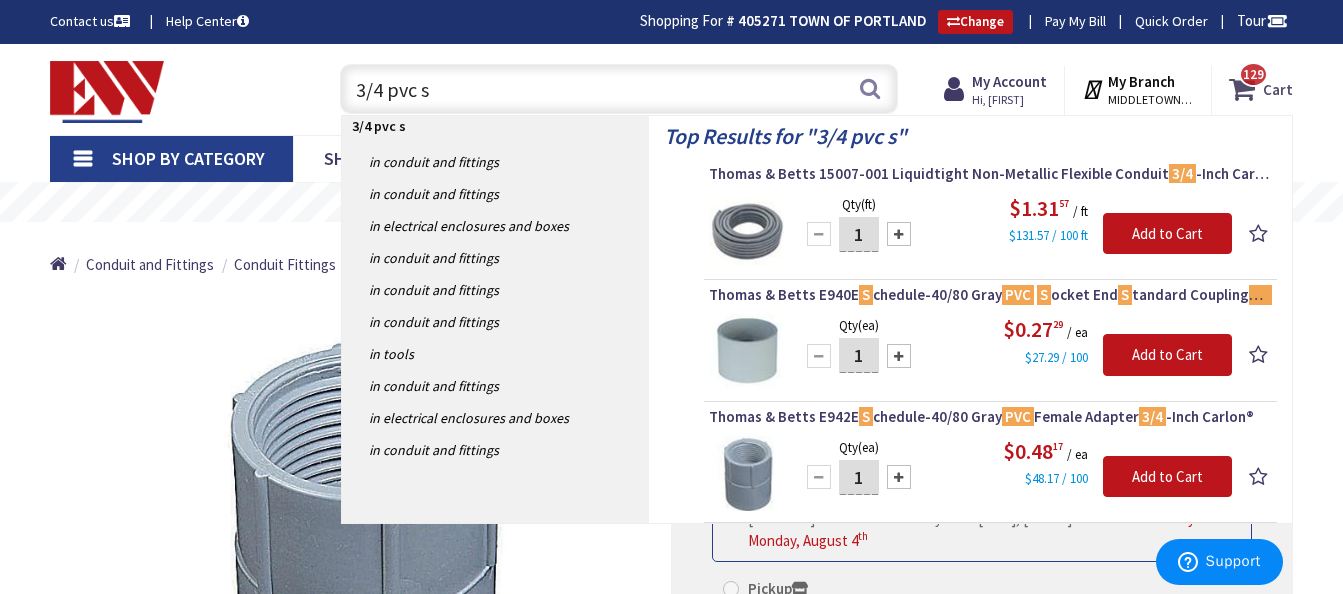 click on "129
129
items" at bounding box center (1253, 74) 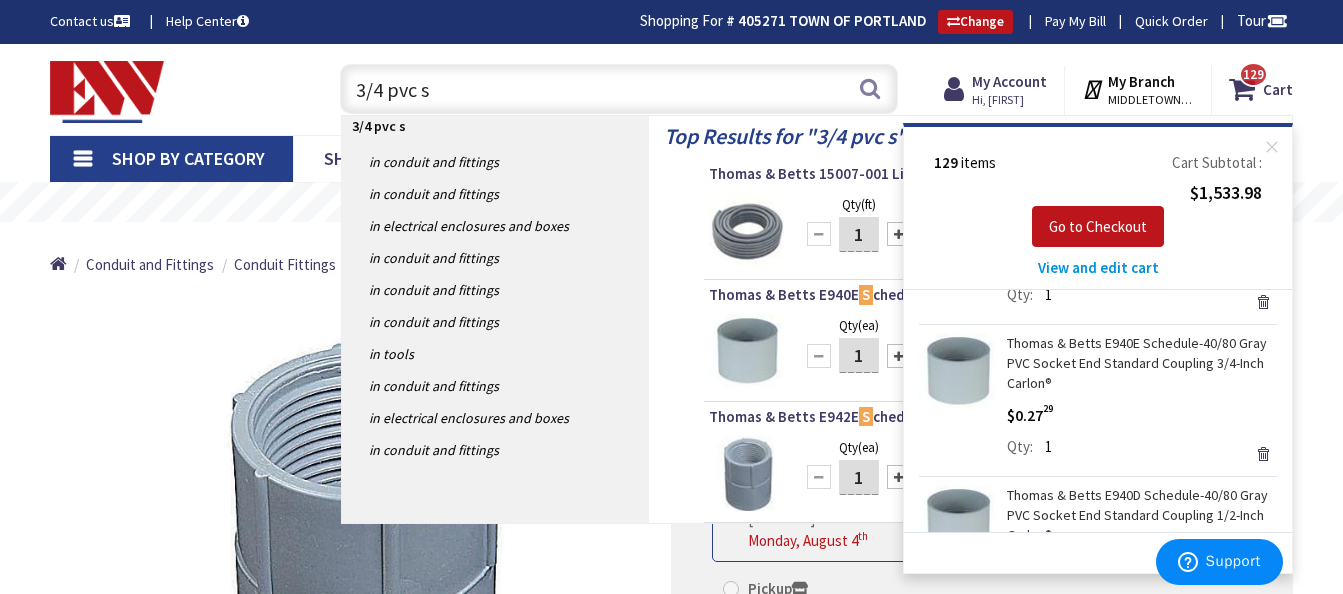 scroll, scrollTop: 0, scrollLeft: 0, axis: both 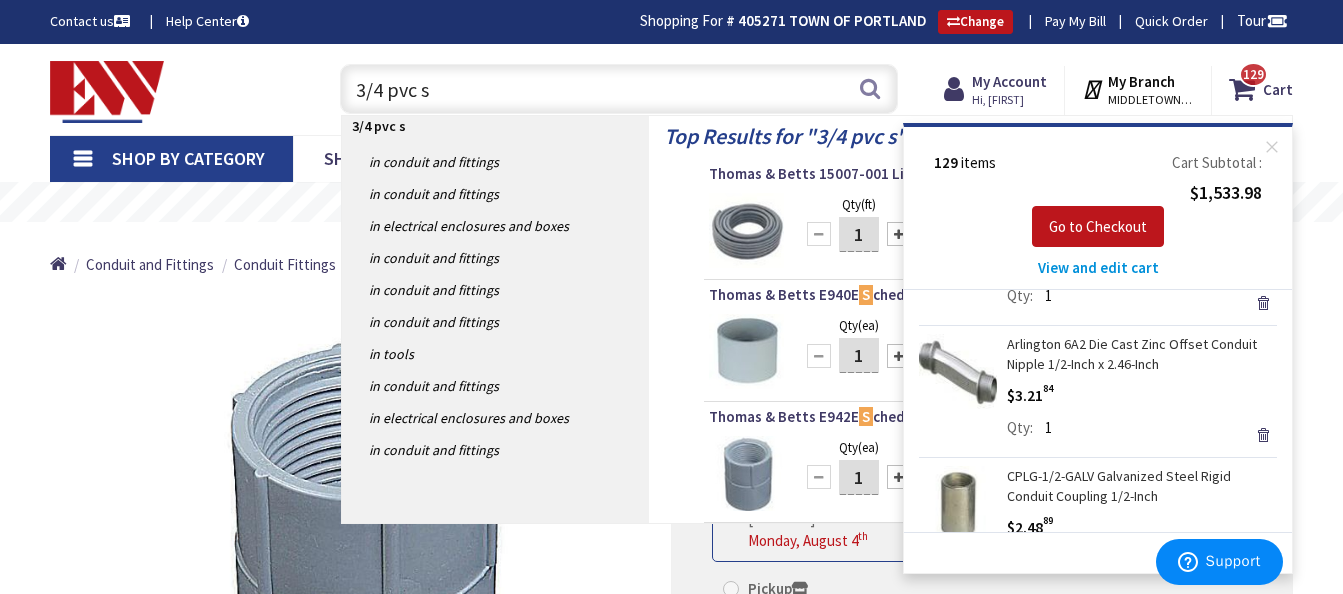 click on "3/4 pvc s" at bounding box center [619, 89] 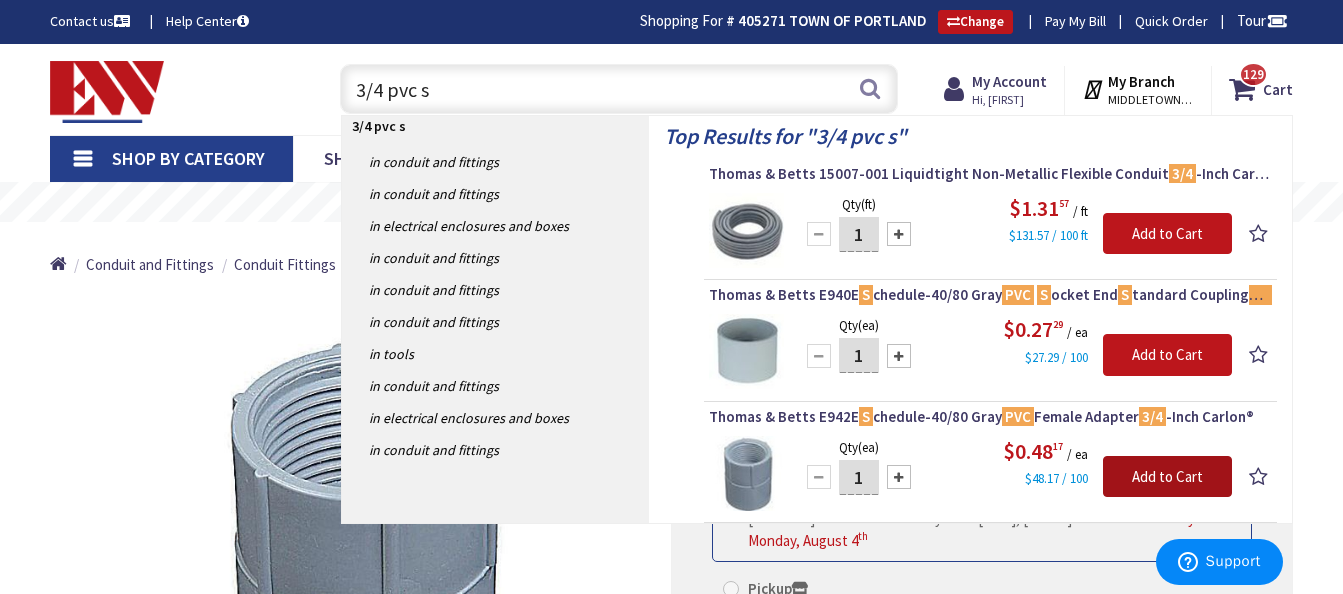 click on "Add to Cart" at bounding box center [1167, 477] 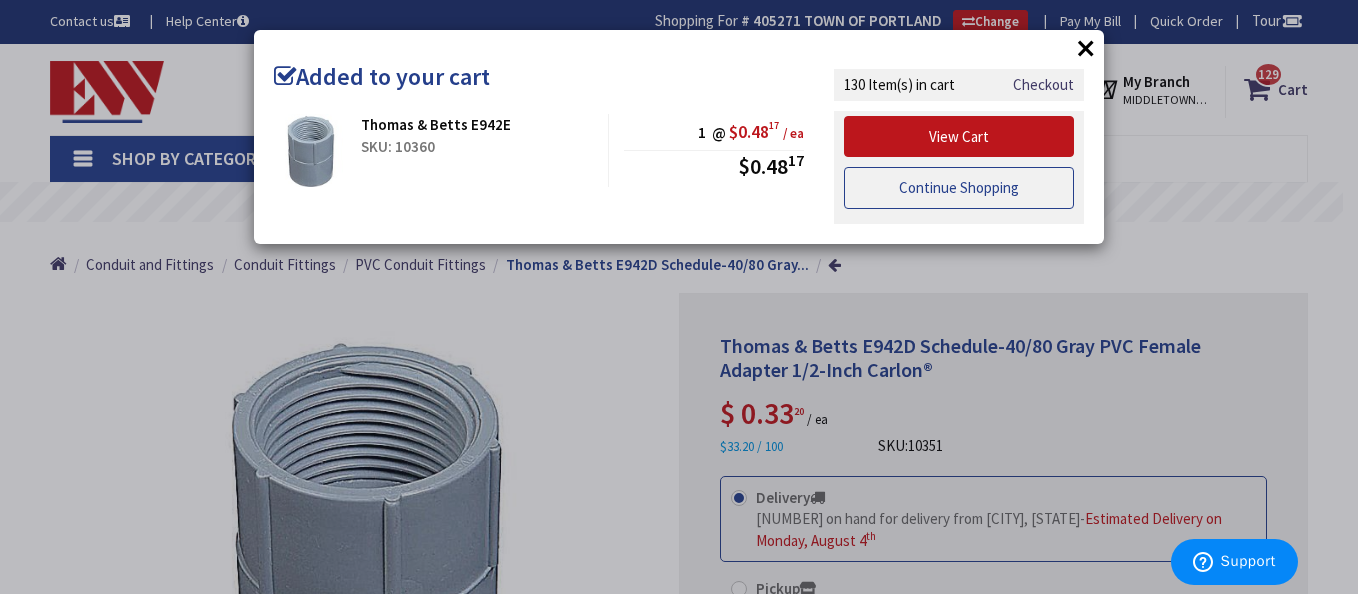 click on "Continue Shopping" at bounding box center (959, 188) 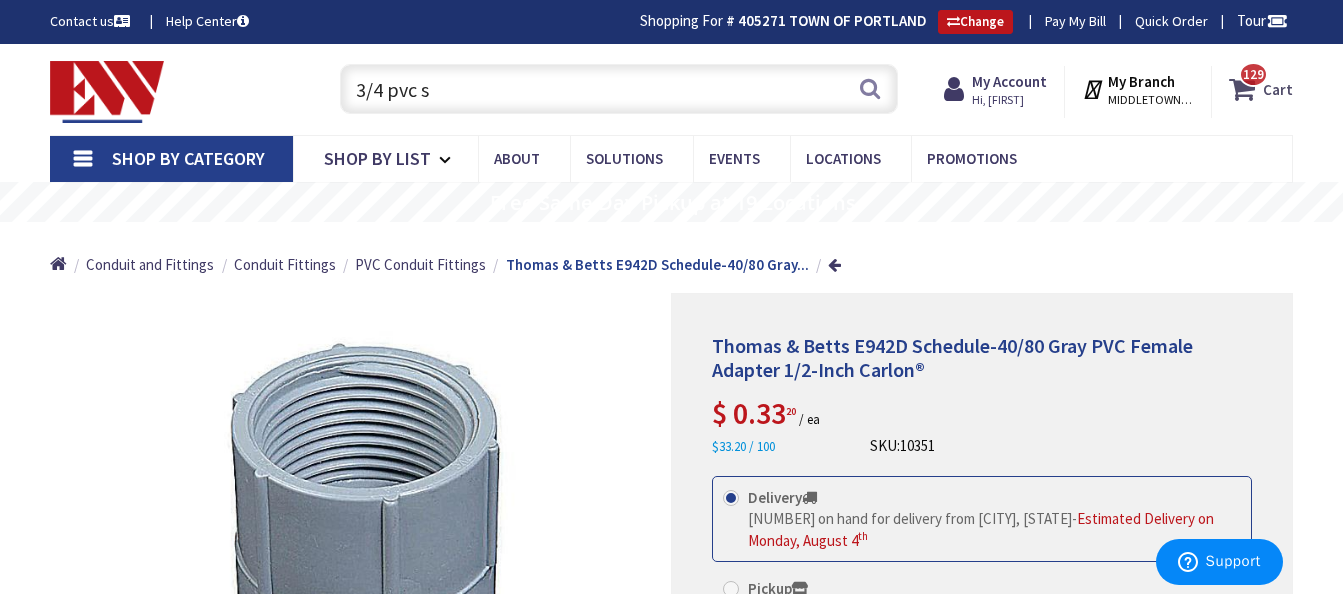 click at bounding box center (1246, 89) 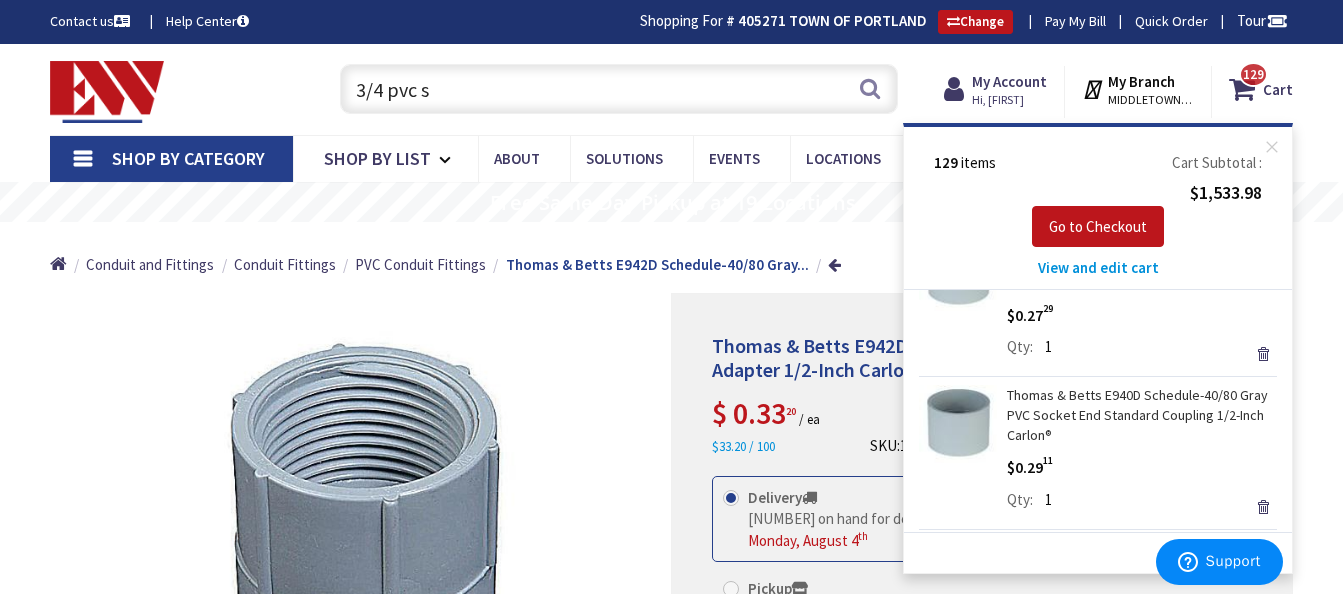 scroll, scrollTop: 0, scrollLeft: 0, axis: both 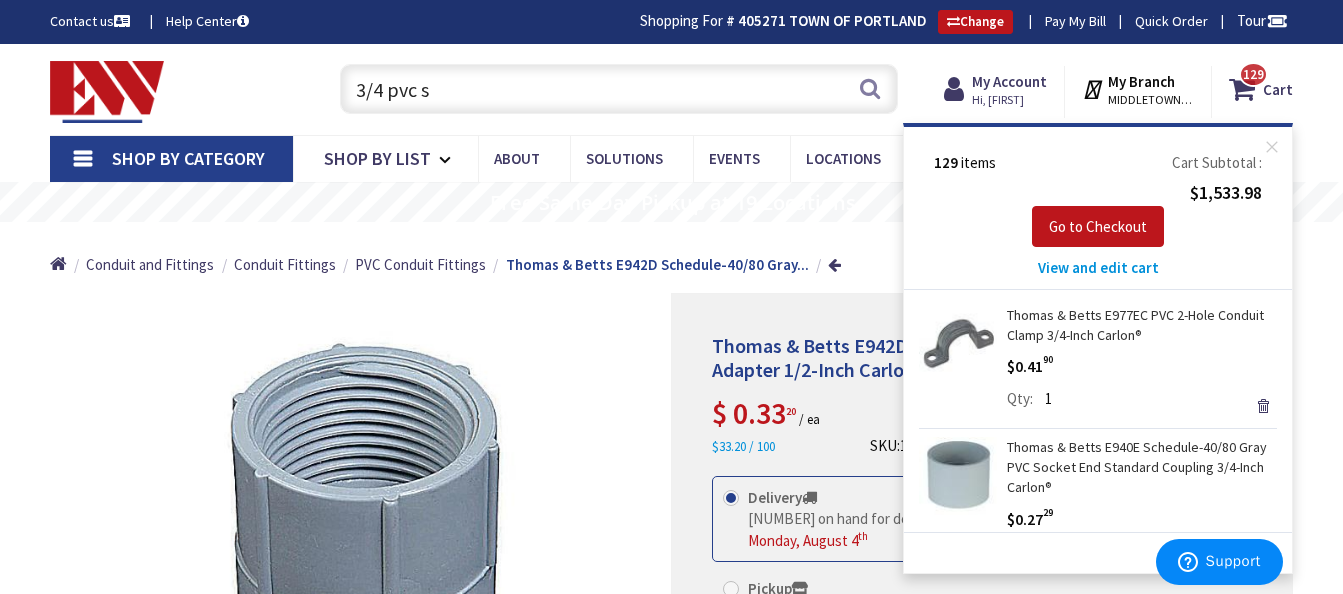 drag, startPoint x: 1274, startPoint y: 317, endPoint x: 1273, endPoint y: 307, distance: 10.049875 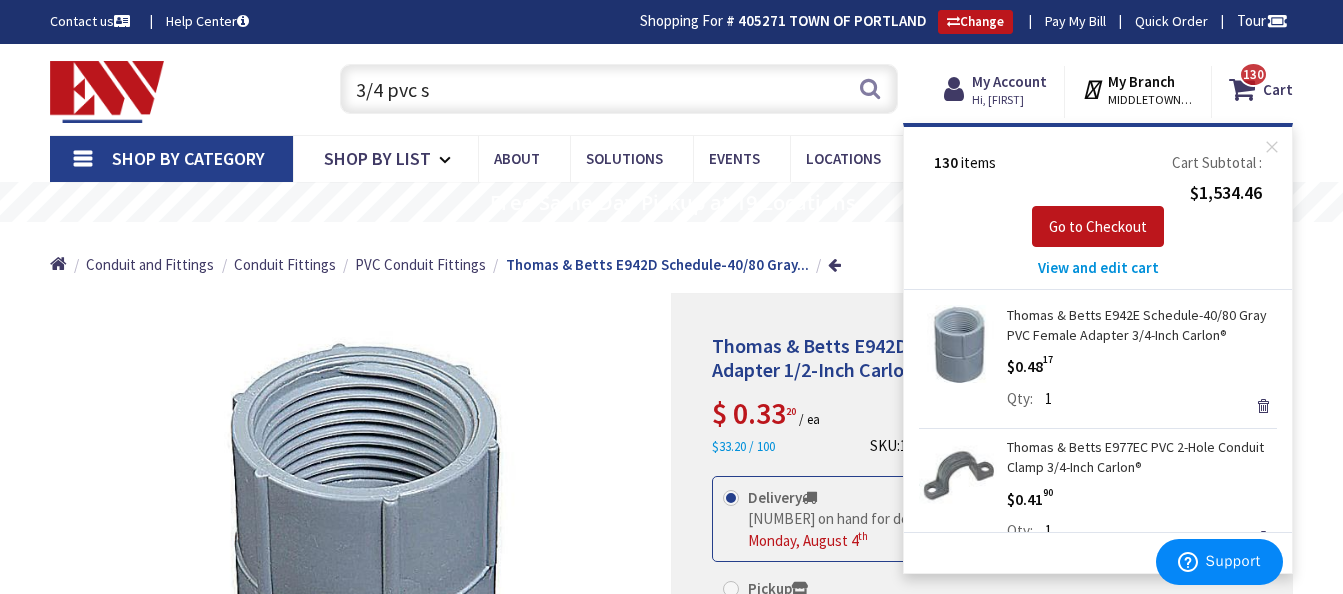 click on "Thomas & Betts E942E Schedule-40/80 Gray PVC Female Adapter 3/4-Inch Carlon®
$0.48 17
Qty
1
Update
Remove" at bounding box center (1098, 411) 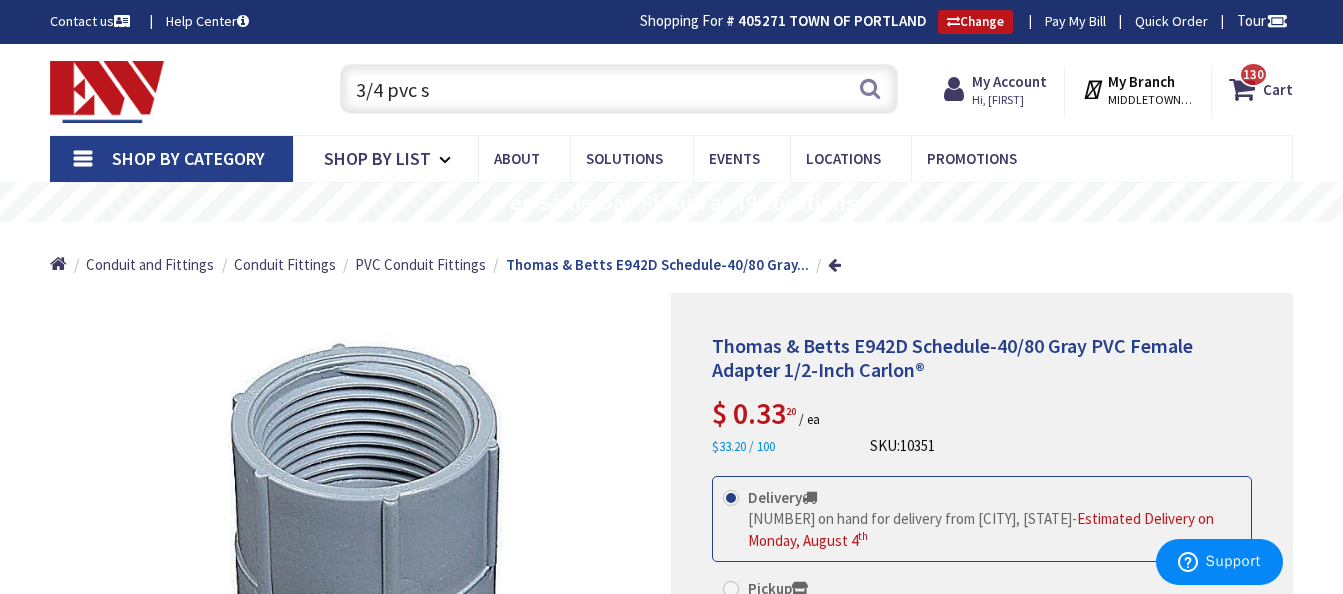 click on "3/4 pvc s" at bounding box center (619, 89) 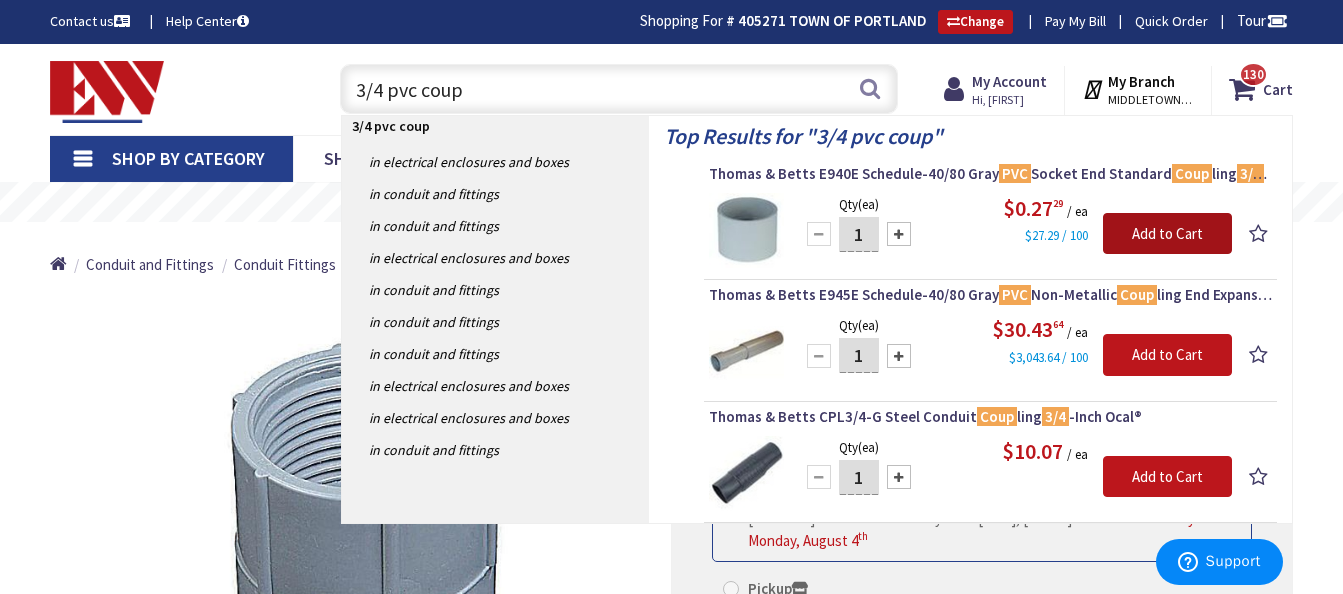 click on "Add to Cart" at bounding box center (1167, 234) 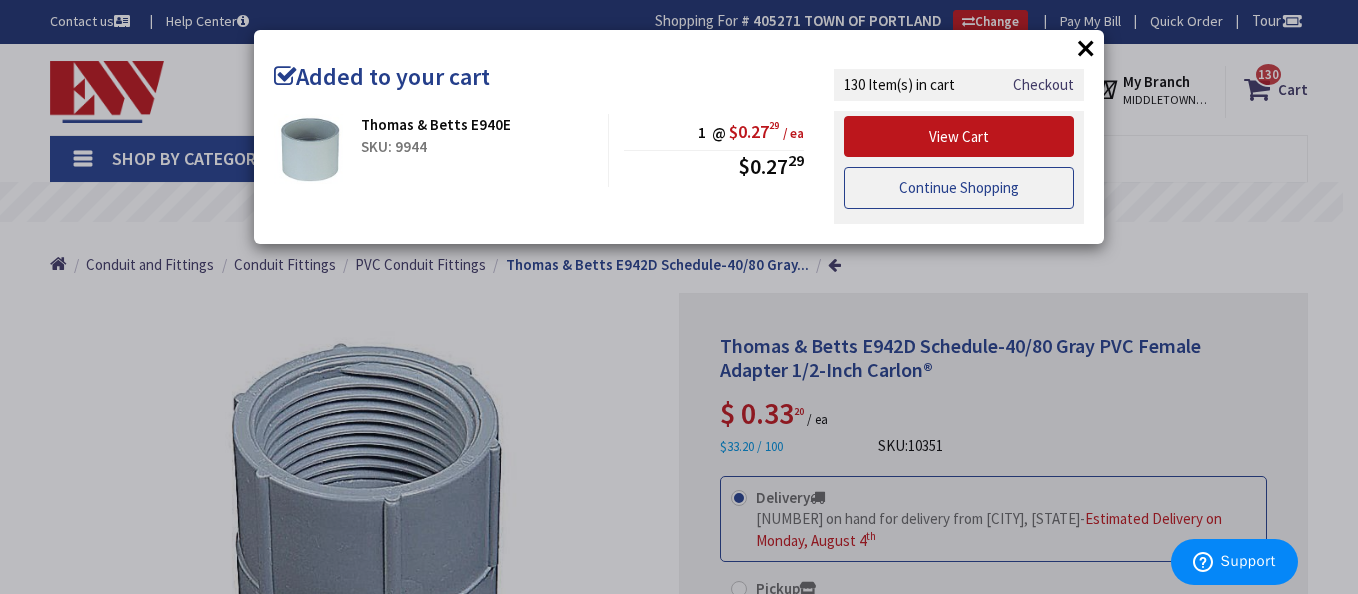 click on "Continue Shopping" 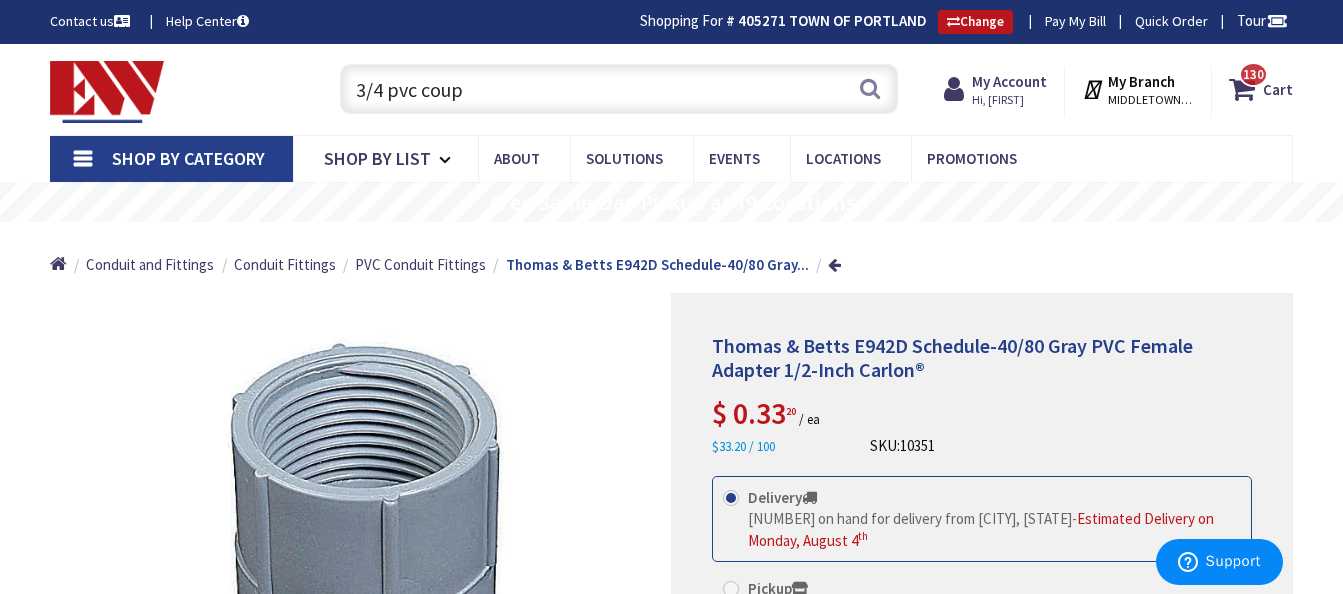 click on "3/4 pvc coup" 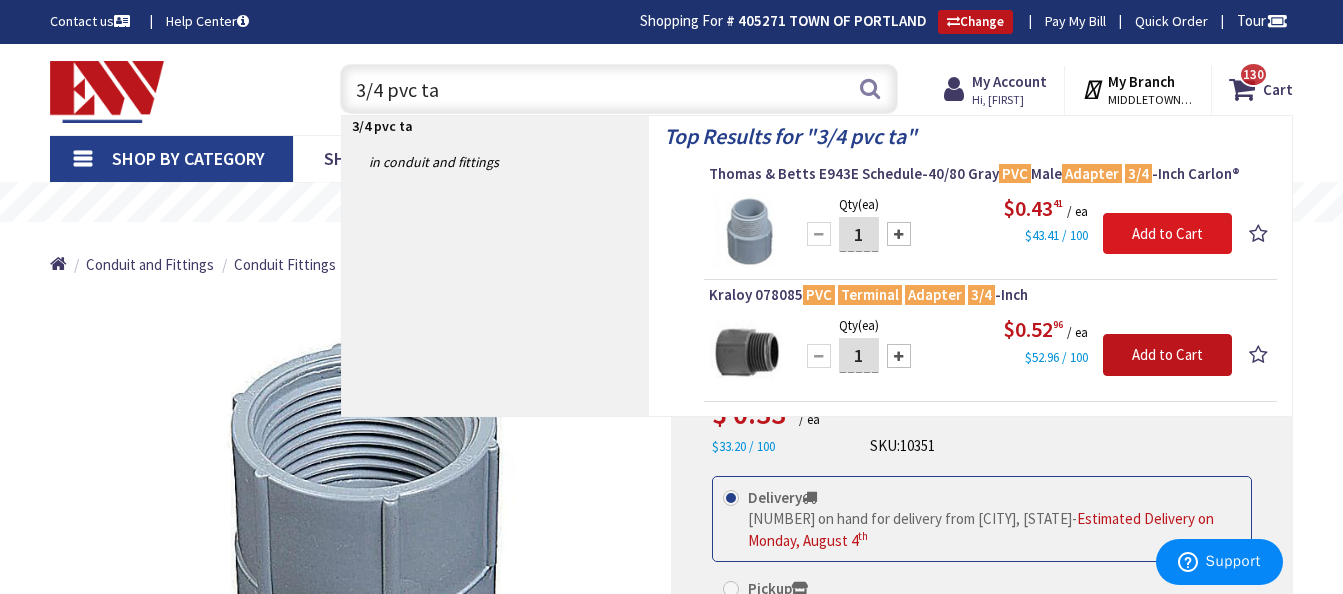 type on "3/4 pvc ta" 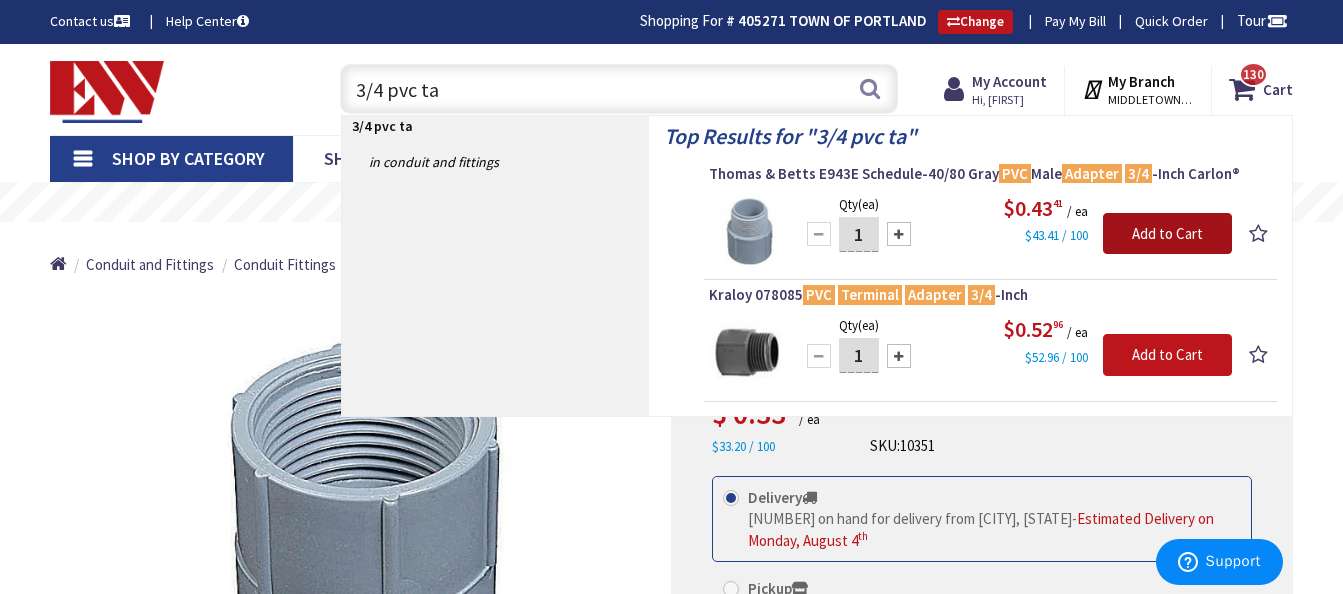 click on "Add to Cart" 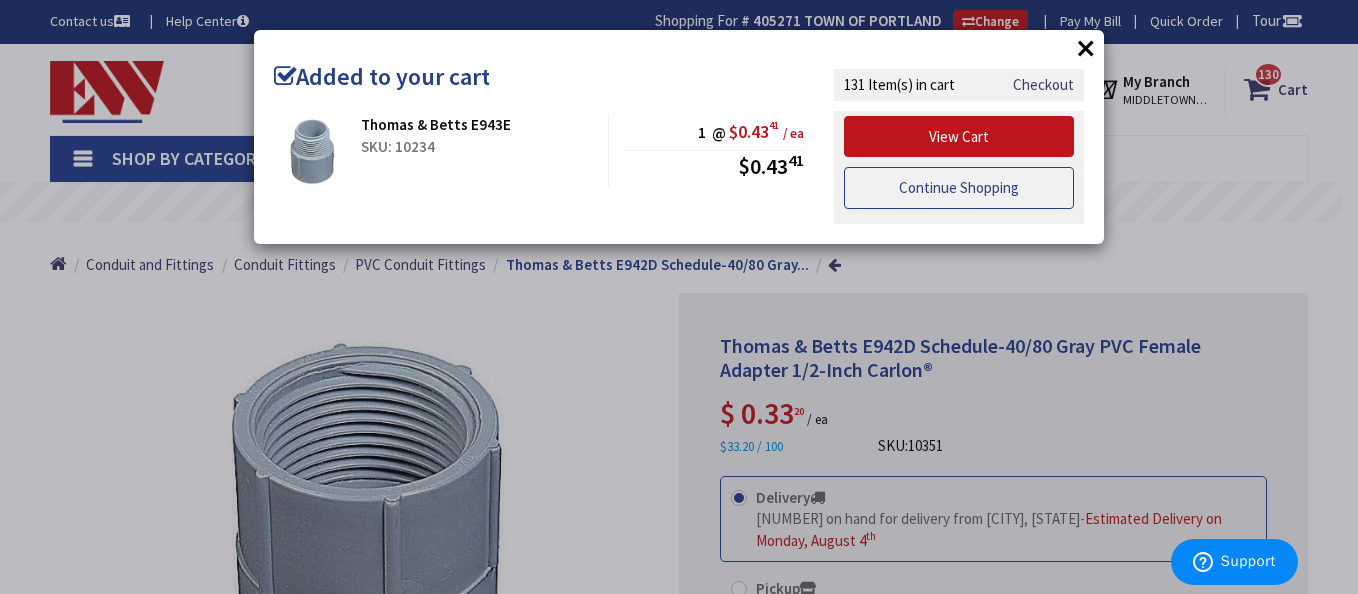 click on "Continue Shopping" 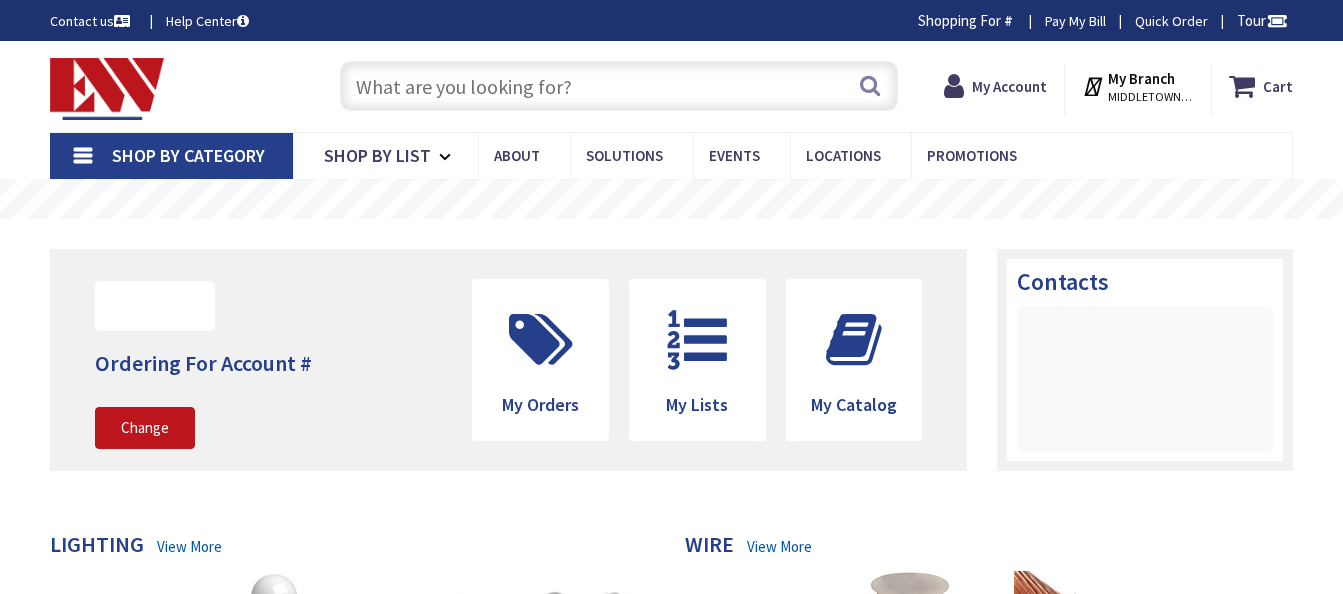 scroll, scrollTop: 0, scrollLeft: 0, axis: both 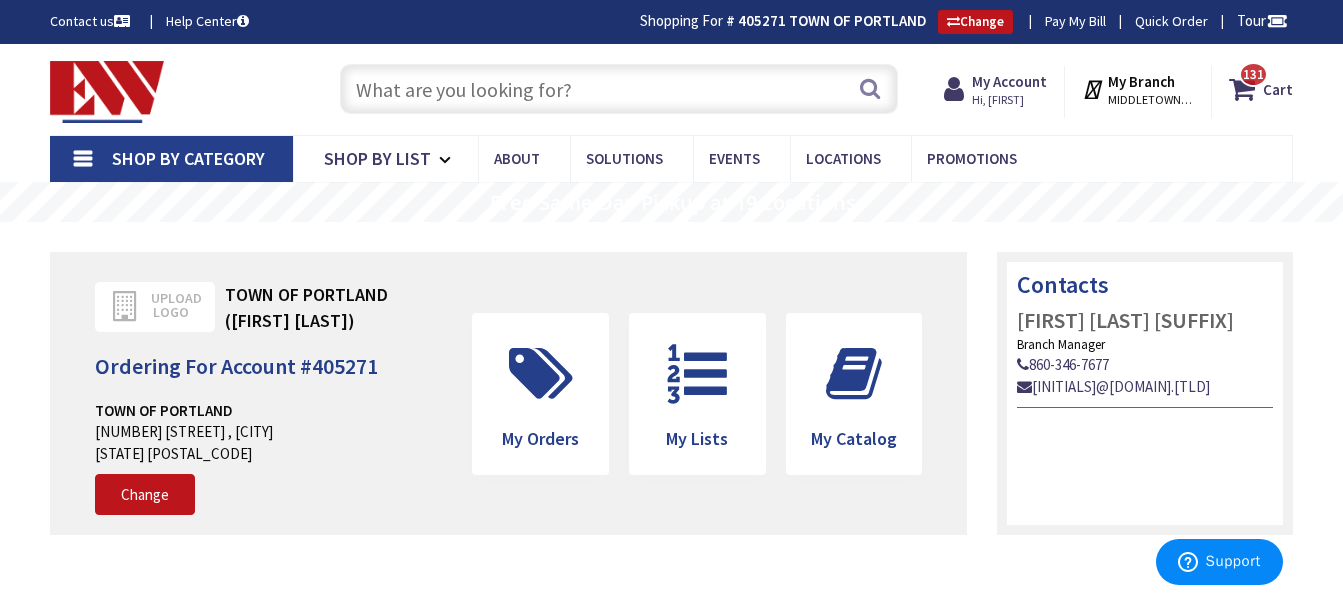 click on "Shop By Category" at bounding box center (188, 158) 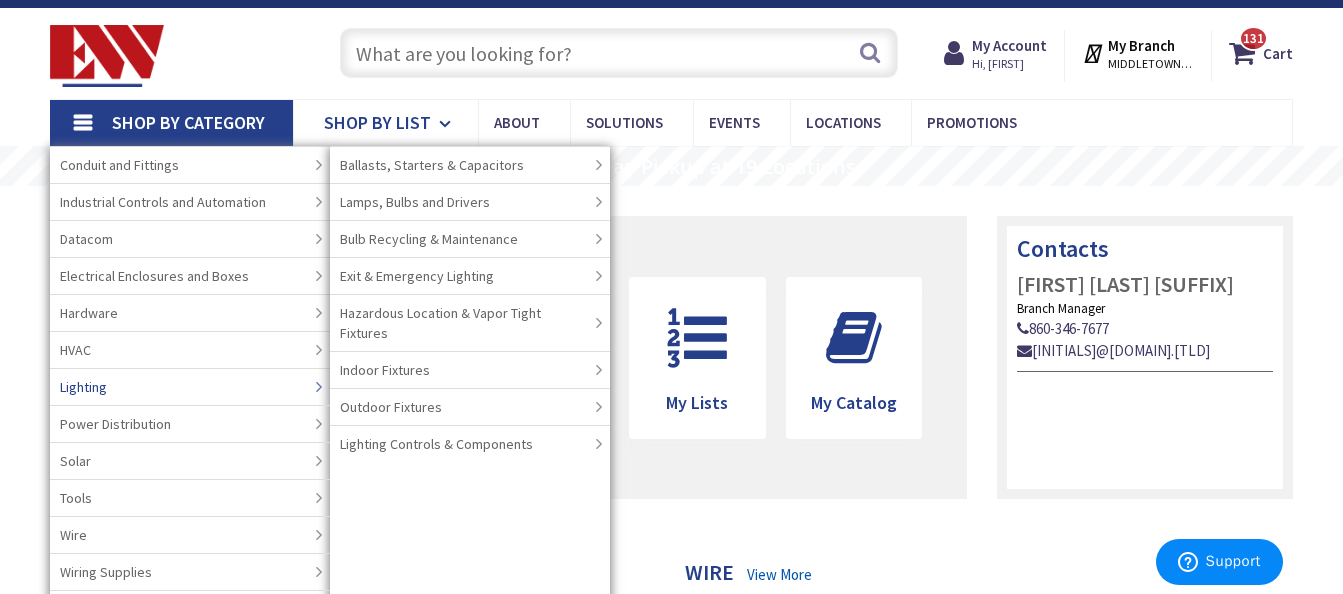 scroll, scrollTop: 0, scrollLeft: 0, axis: both 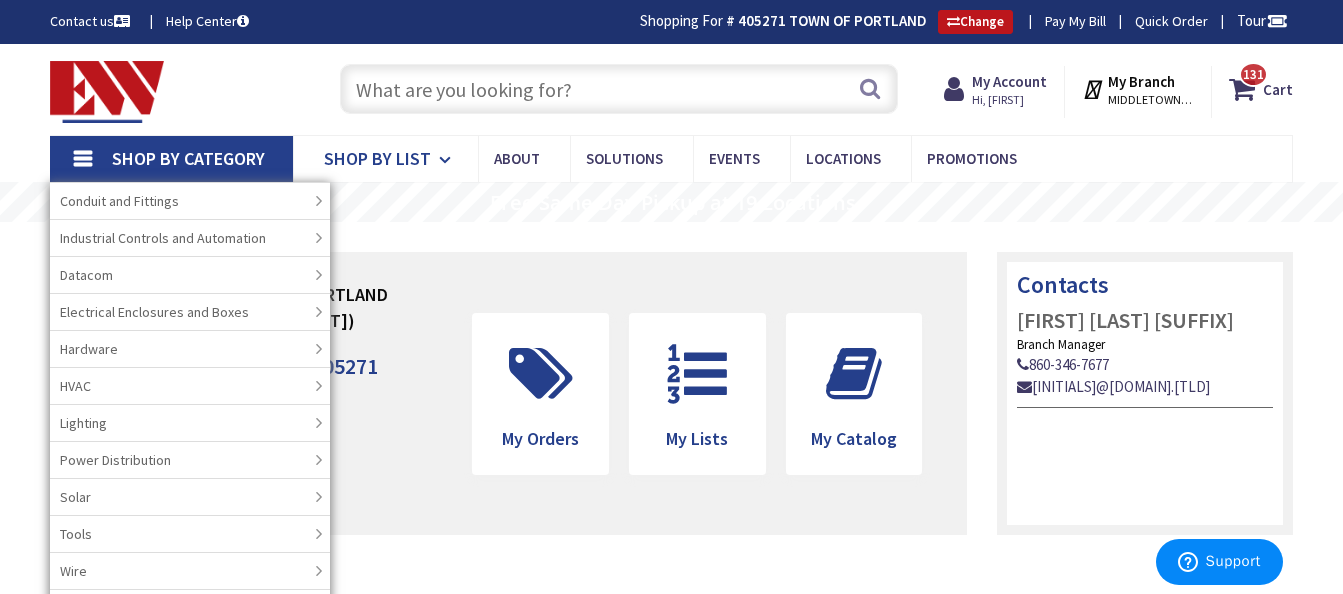 click on "Shop By List" at bounding box center [377, 158] 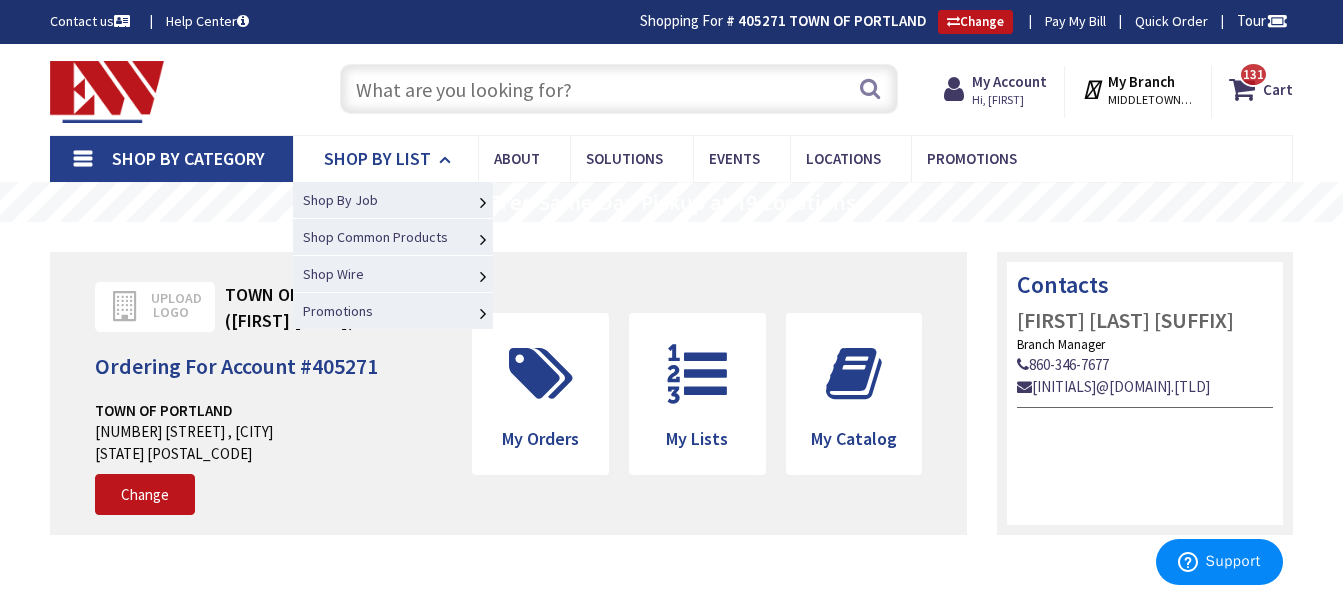 click on "Shop By List" at bounding box center [377, 158] 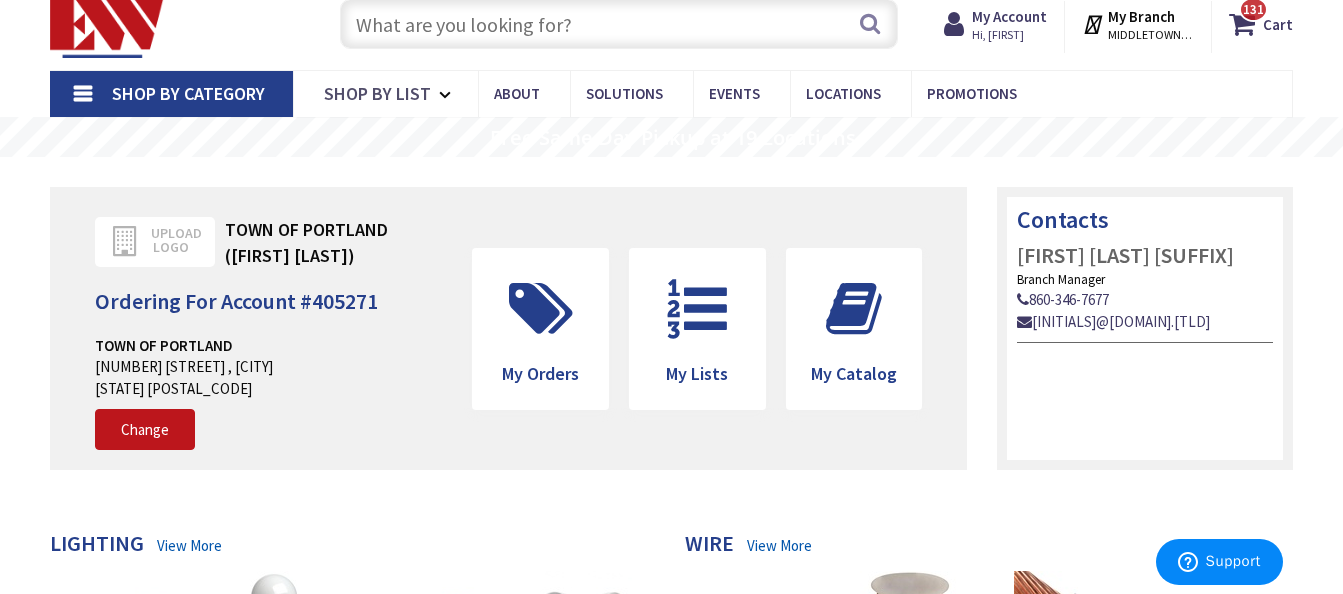 scroll, scrollTop: 100, scrollLeft: 0, axis: vertical 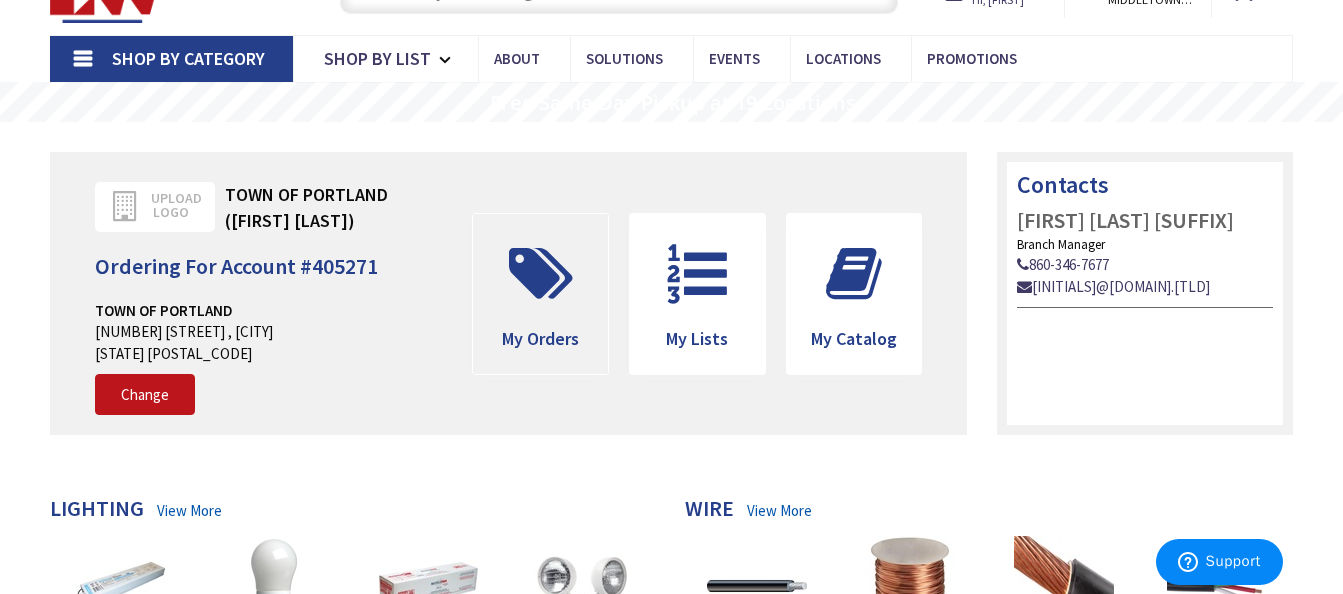 click at bounding box center [541, 274] 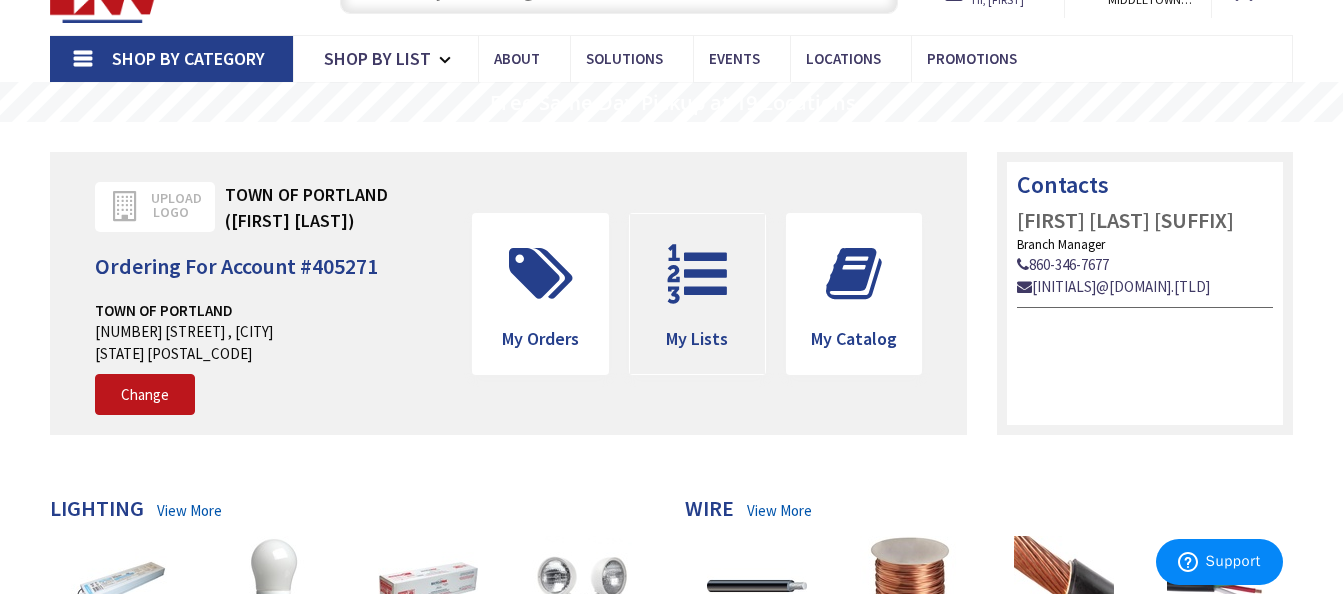 click on "My Lists" at bounding box center [697, 338] 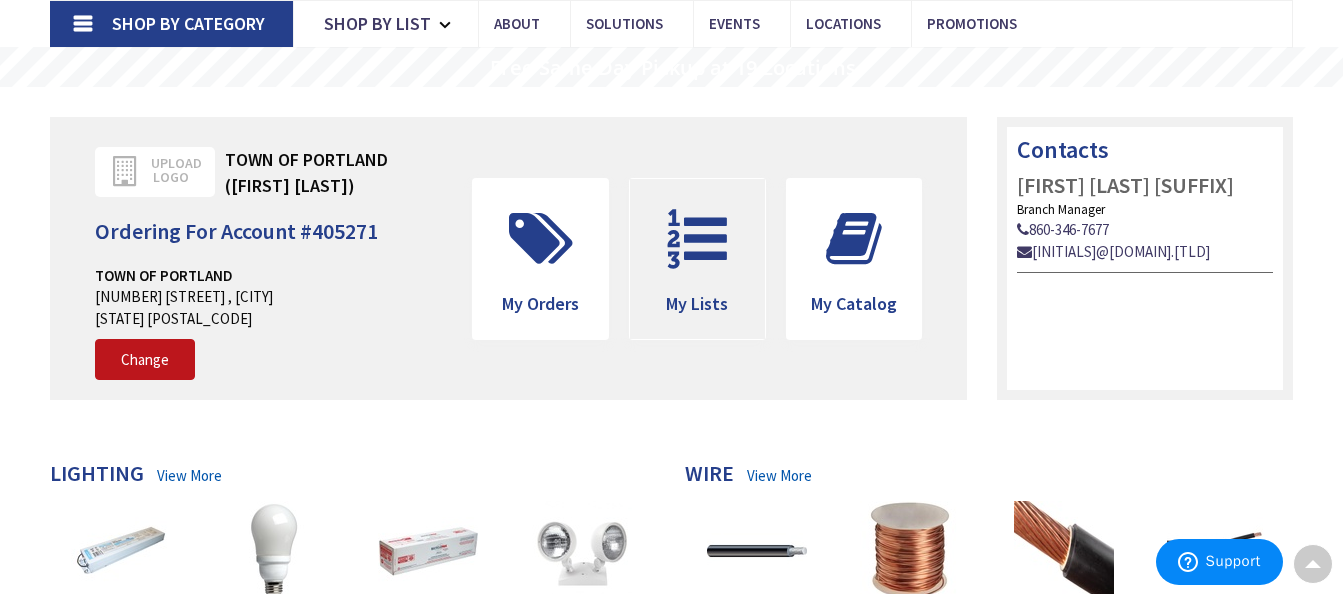 scroll, scrollTop: 100, scrollLeft: 0, axis: vertical 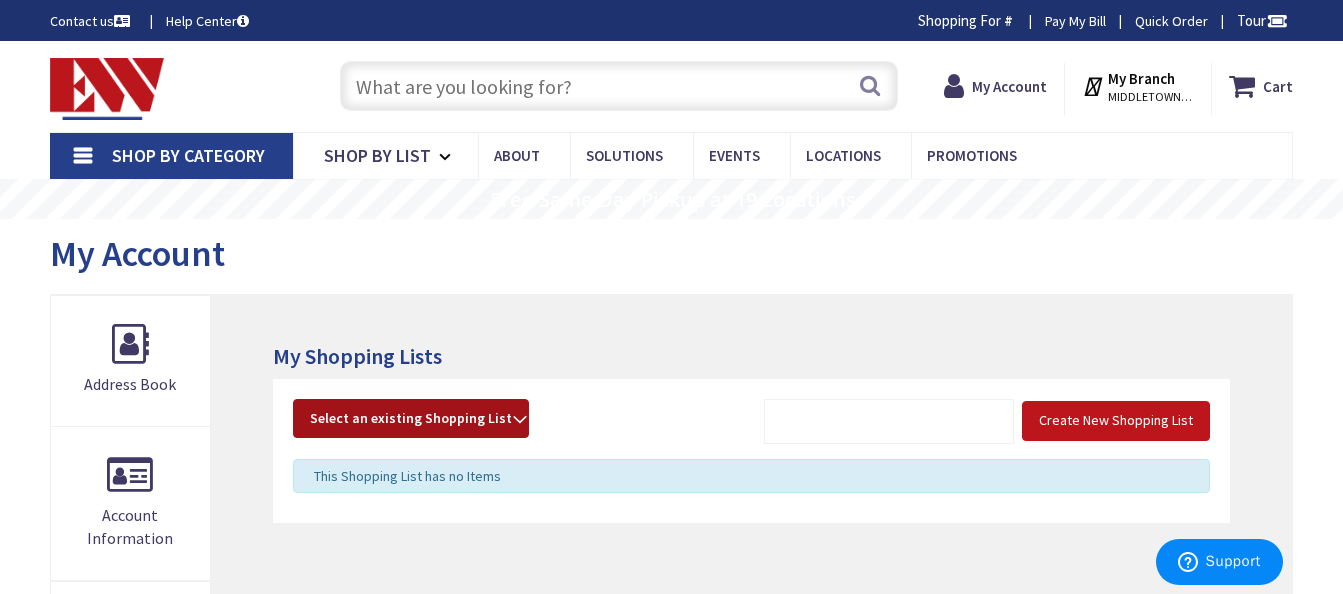 click on "Select an existing Shopping List" at bounding box center (411, 419) 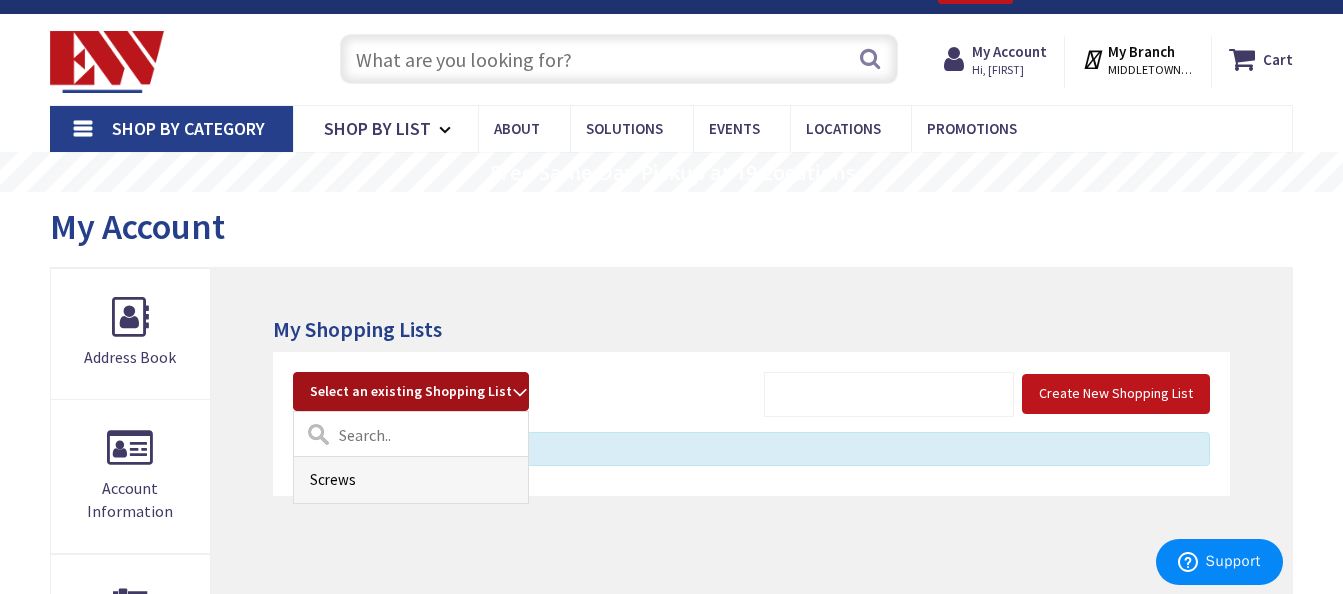 scroll, scrollTop: 0, scrollLeft: 0, axis: both 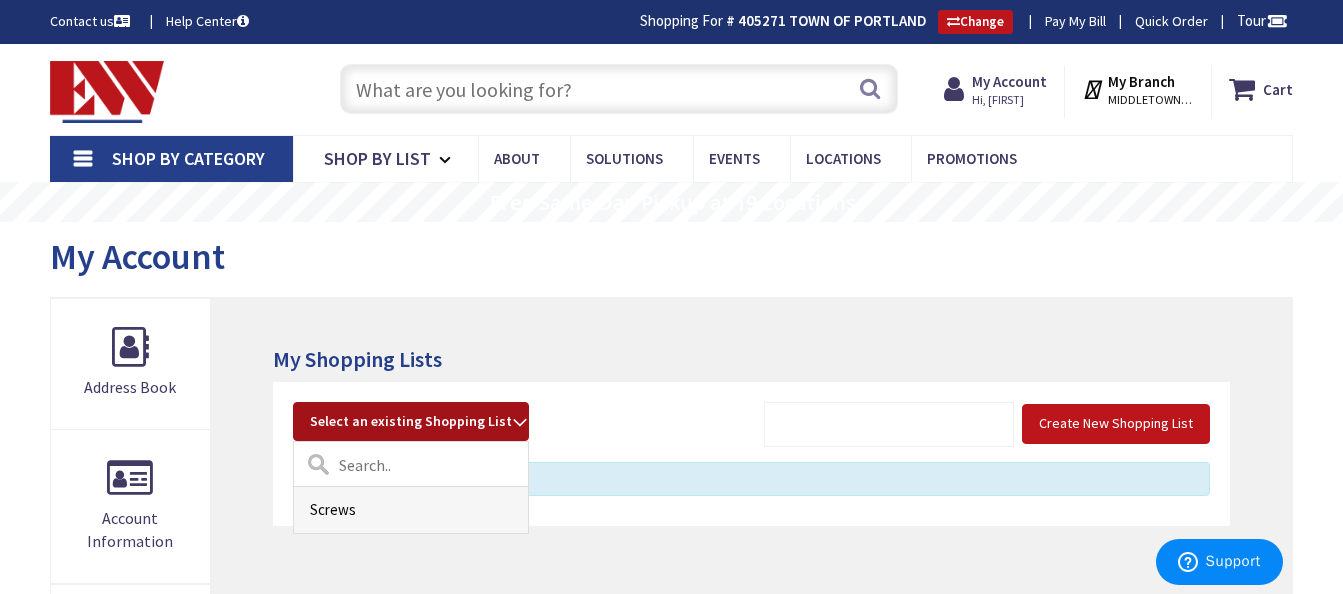 drag, startPoint x: 419, startPoint y: 394, endPoint x: 411, endPoint y: 421, distance: 28.160255 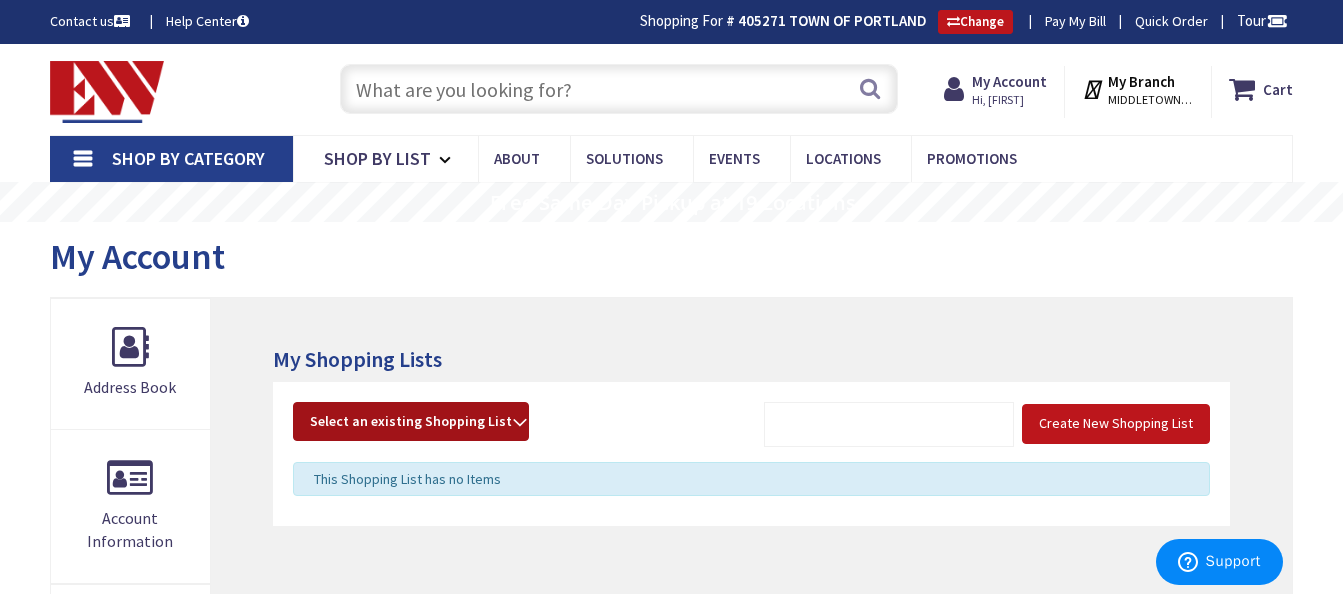 click on "Select an existing Shopping List" at bounding box center (411, 421) 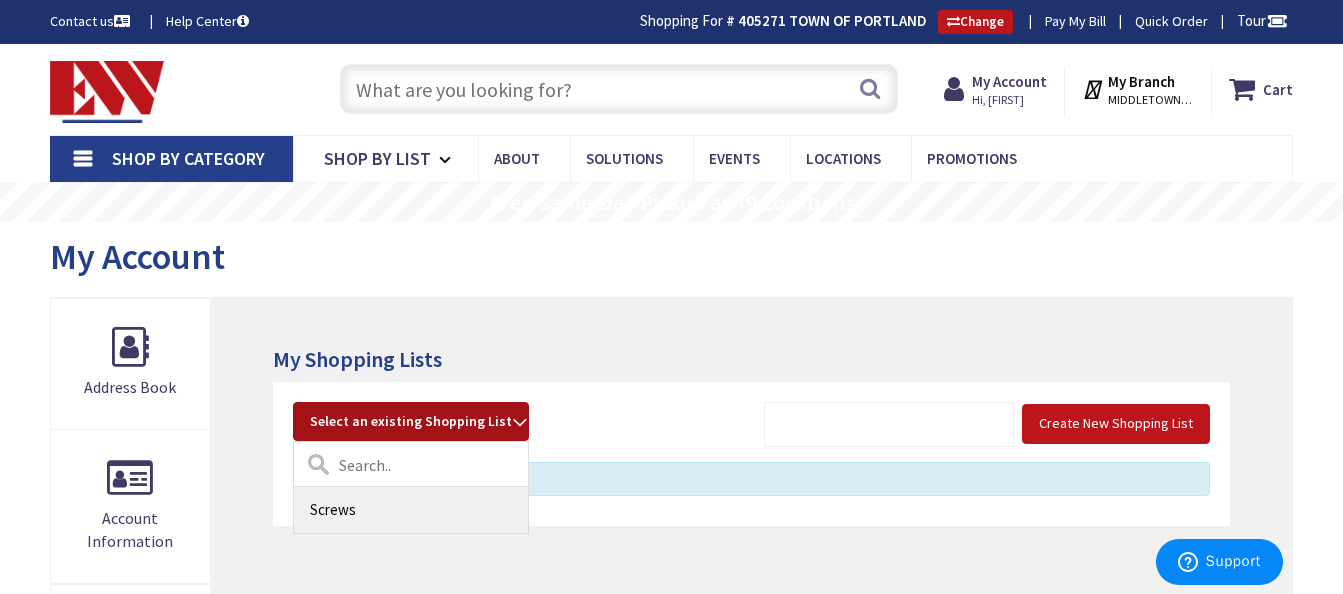 click on "Screws" at bounding box center (411, 509) 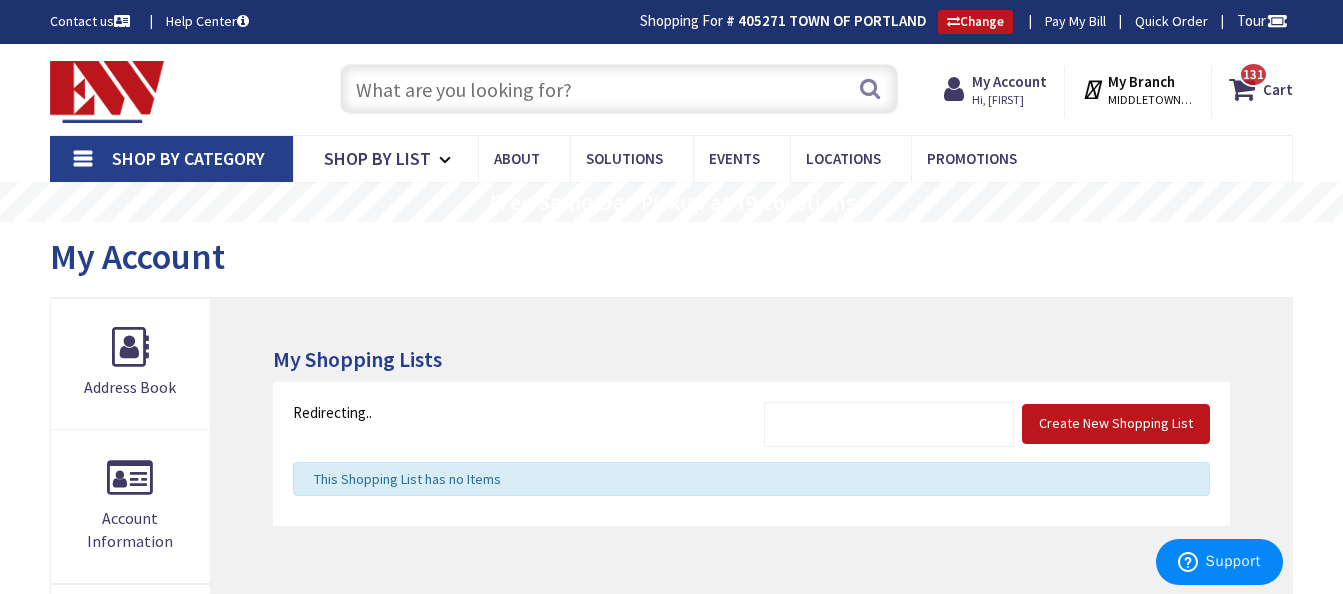 scroll, scrollTop: 100, scrollLeft: 0, axis: vertical 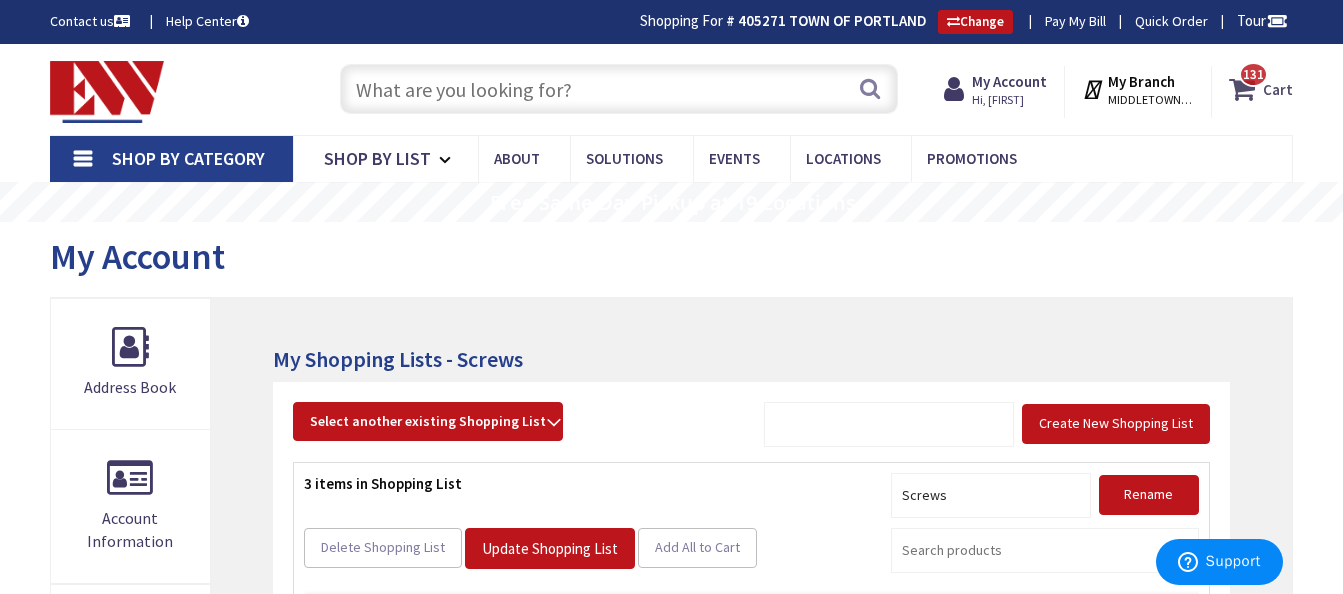click on "131" at bounding box center (1253, 74) 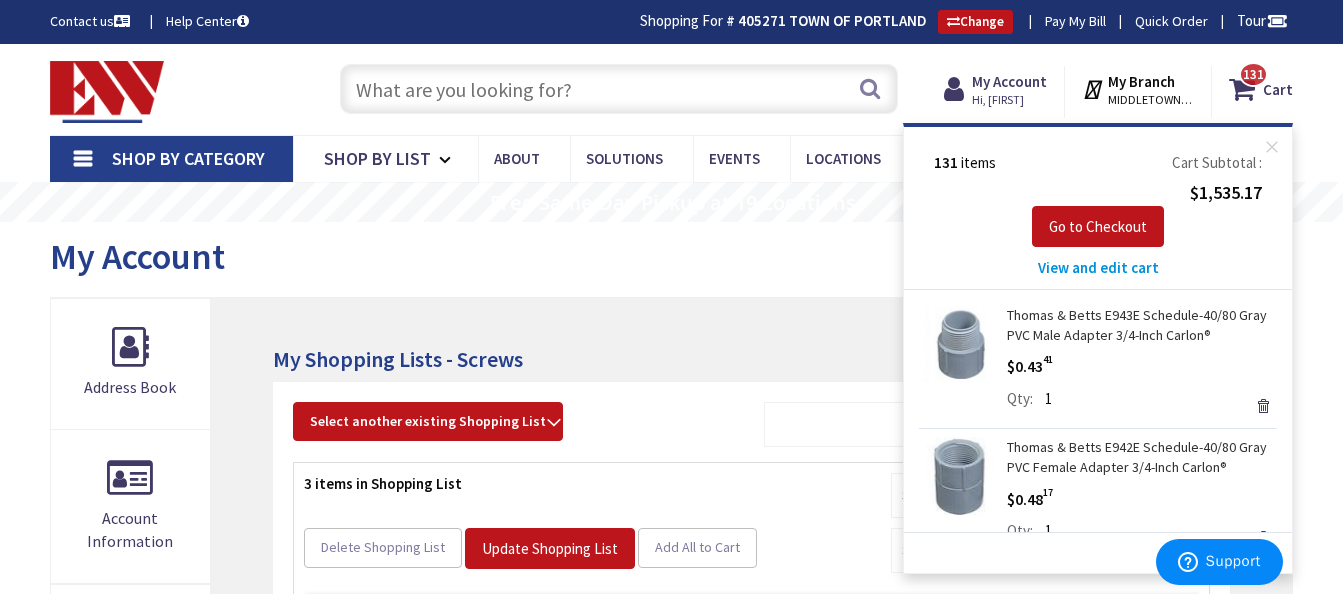 click on "View and edit cart" at bounding box center (1098, 267) 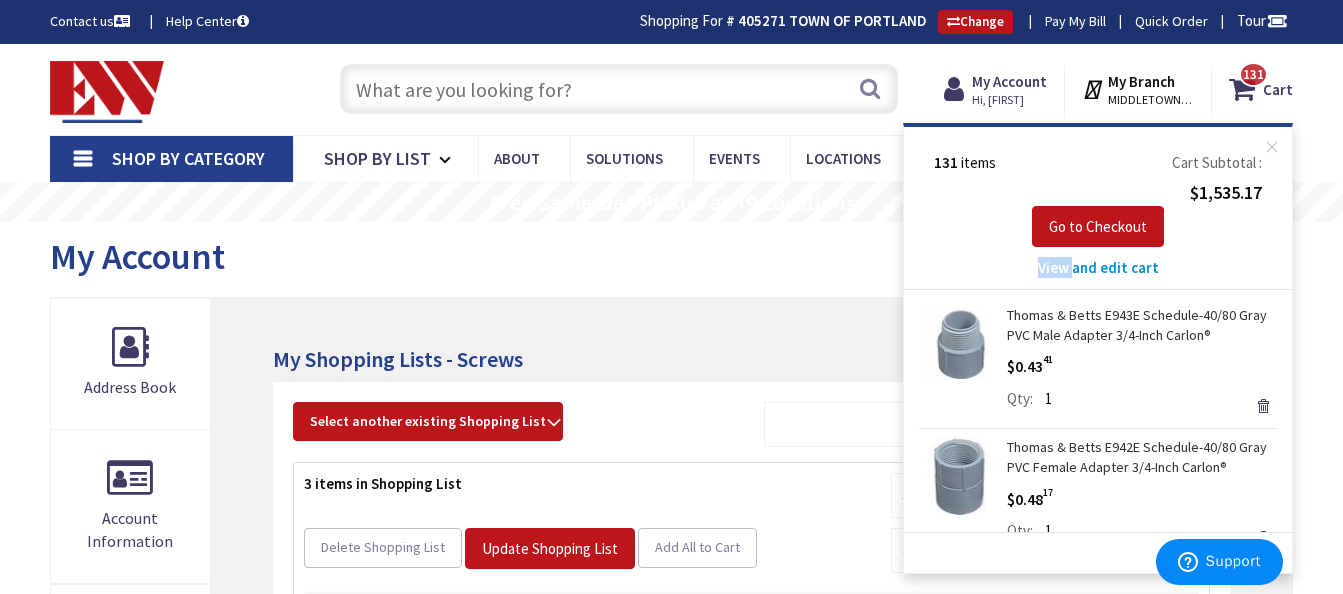 click on "View and edit cart" at bounding box center [1098, 267] 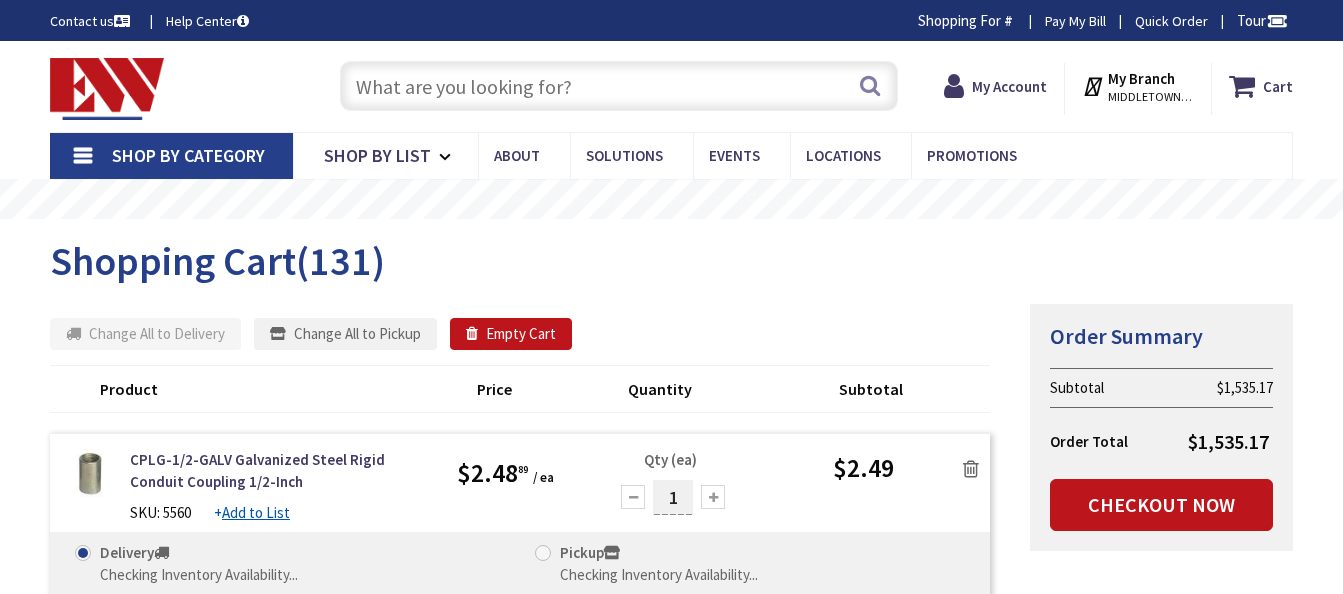 scroll, scrollTop: 0, scrollLeft: 0, axis: both 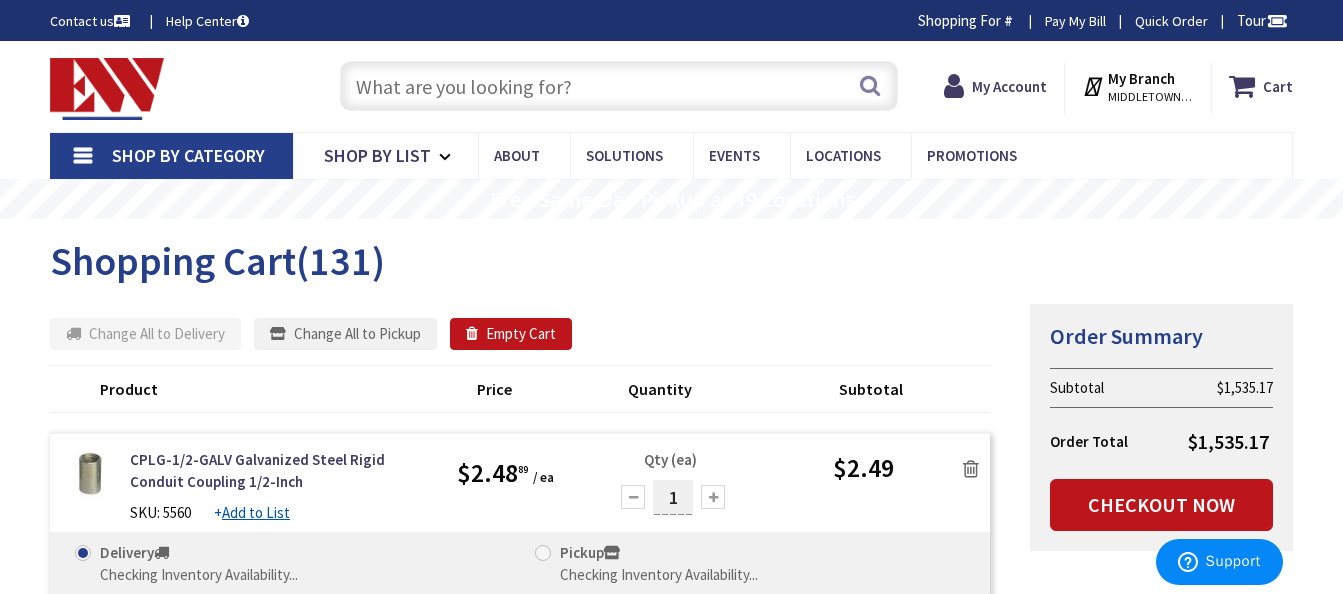 click on "Shopping Cart                     (131)" at bounding box center (671, 261) 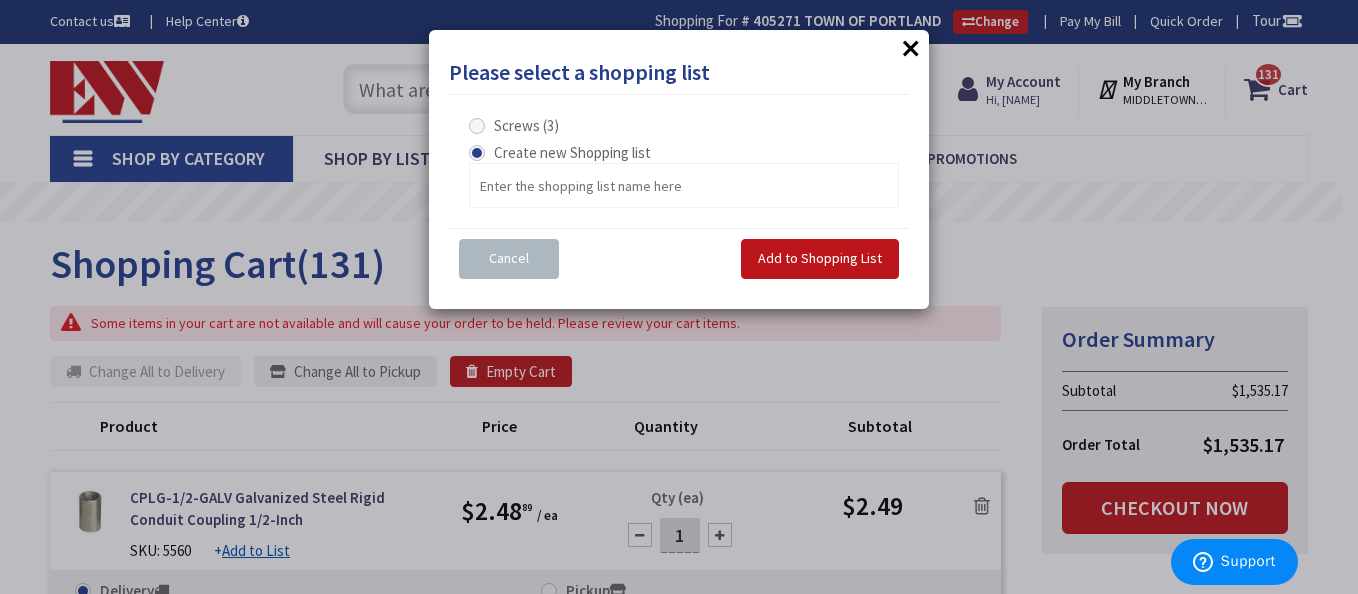 click on "Screws (3)" at bounding box center [526, 125] 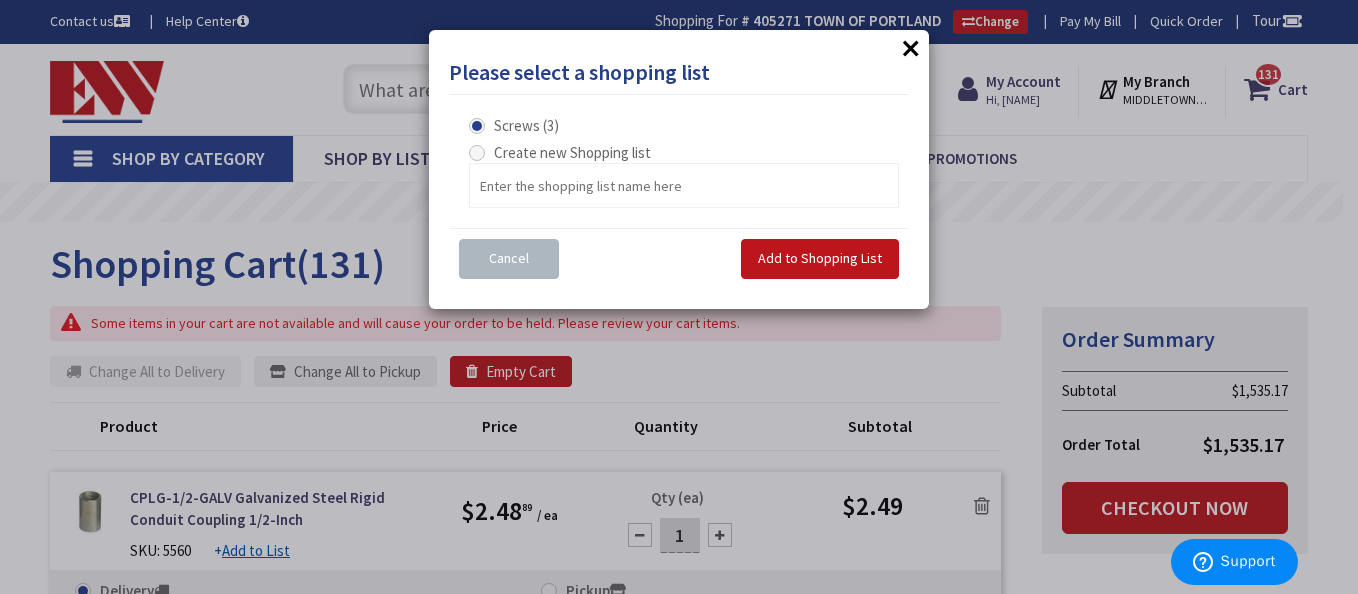 click at bounding box center [477, 153] 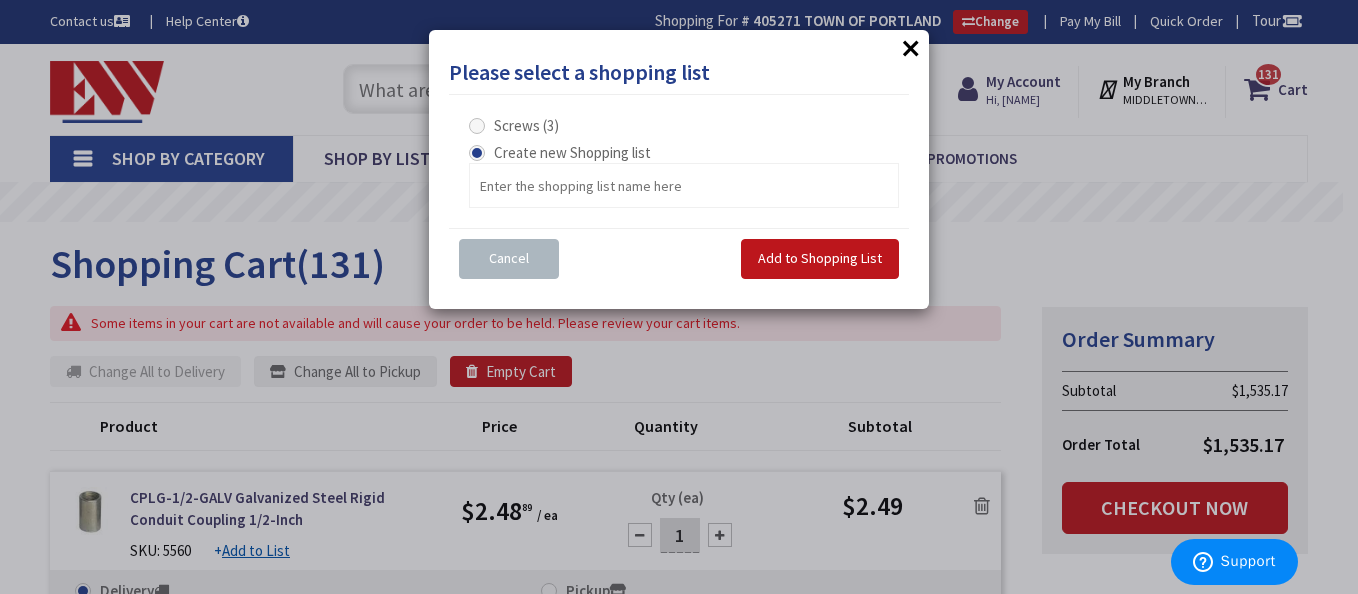 click on "Screws (3)" at bounding box center [480, 125] 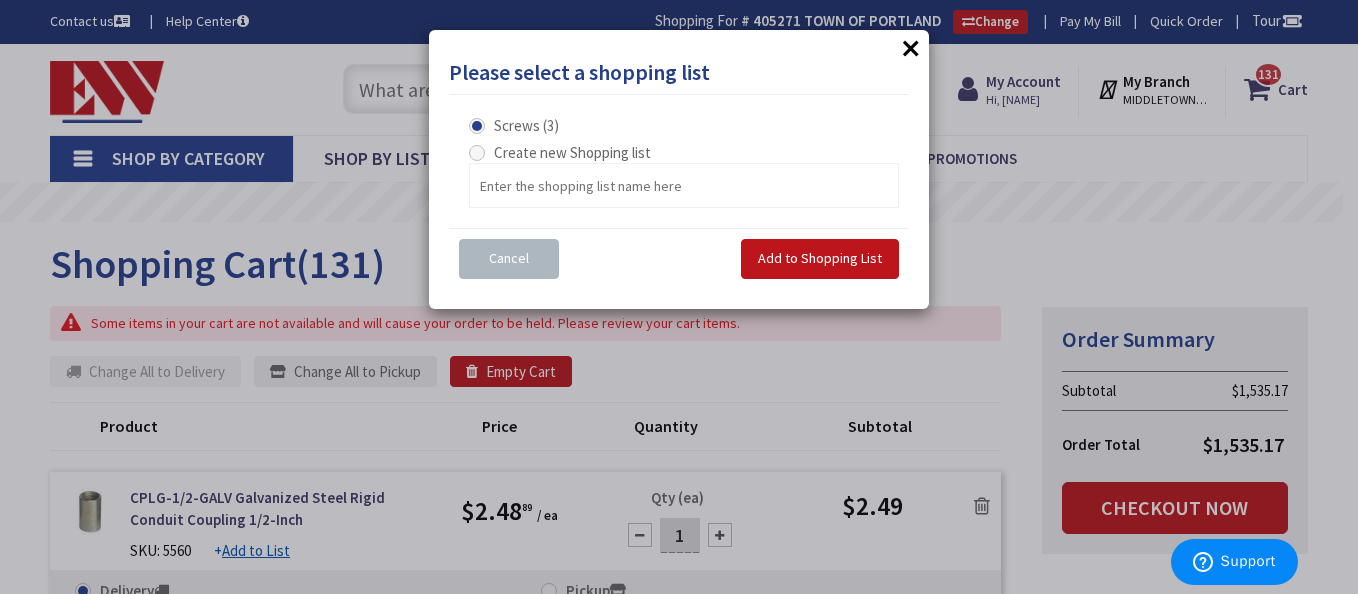 click on "Create new Shopping list" at bounding box center (560, 152) 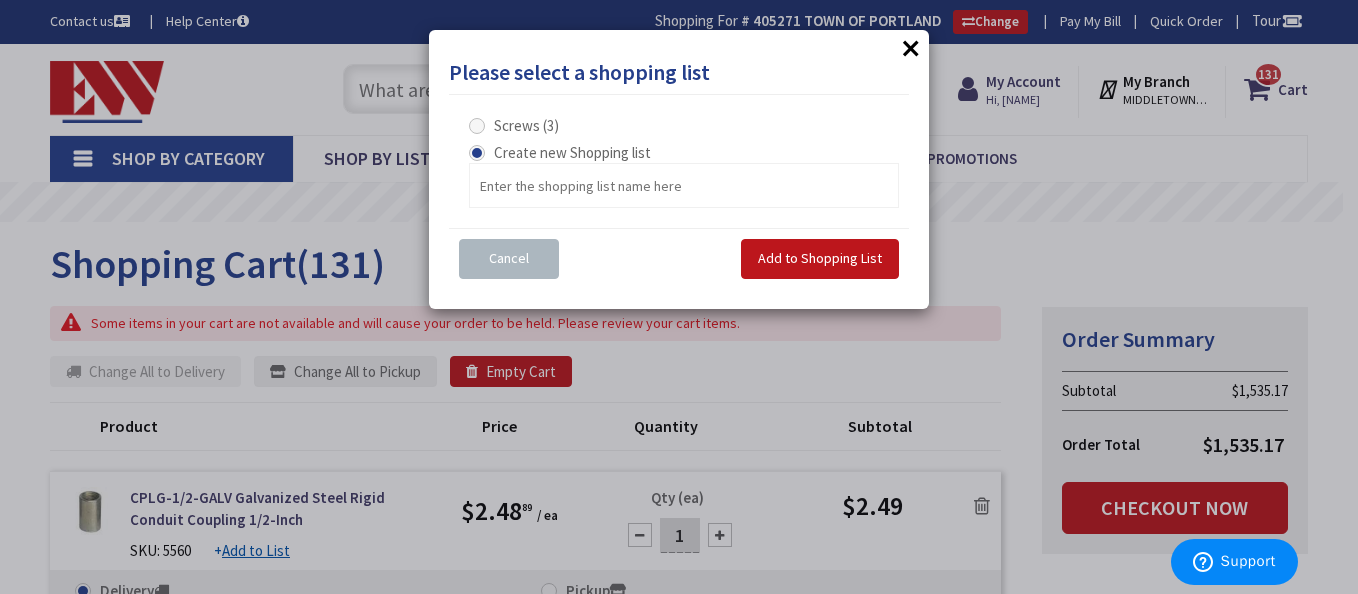 click on "Create new Shopping list" at bounding box center [572, 152] 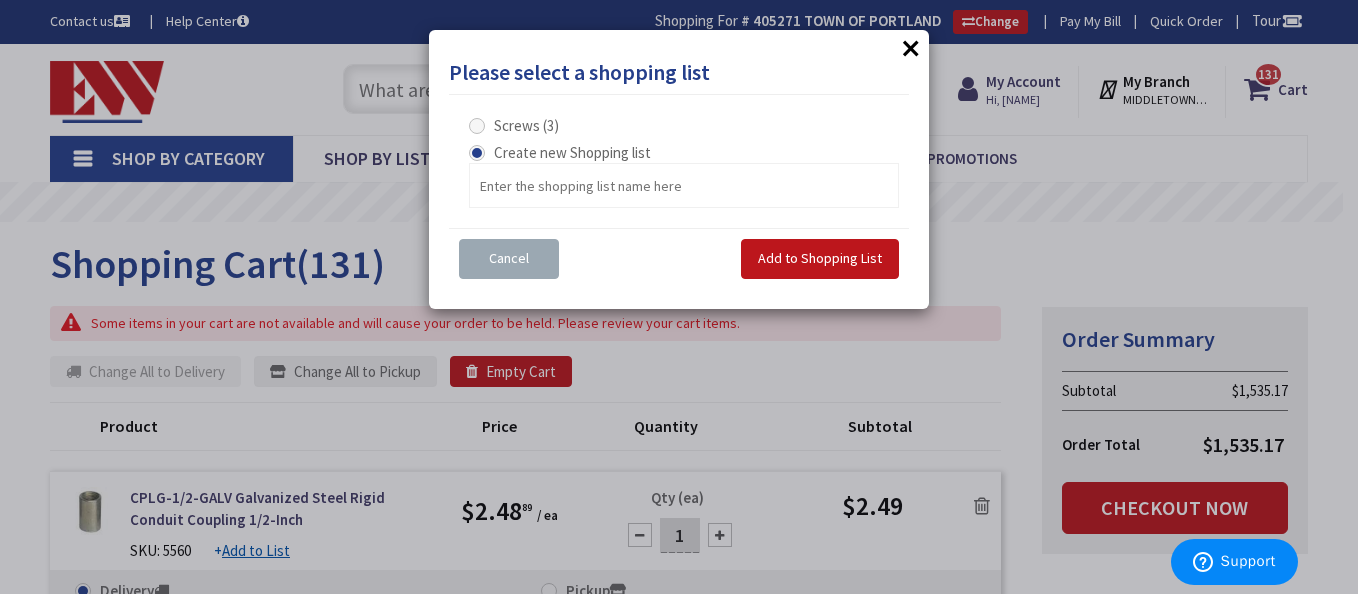 click on "Cancel" at bounding box center [509, 259] 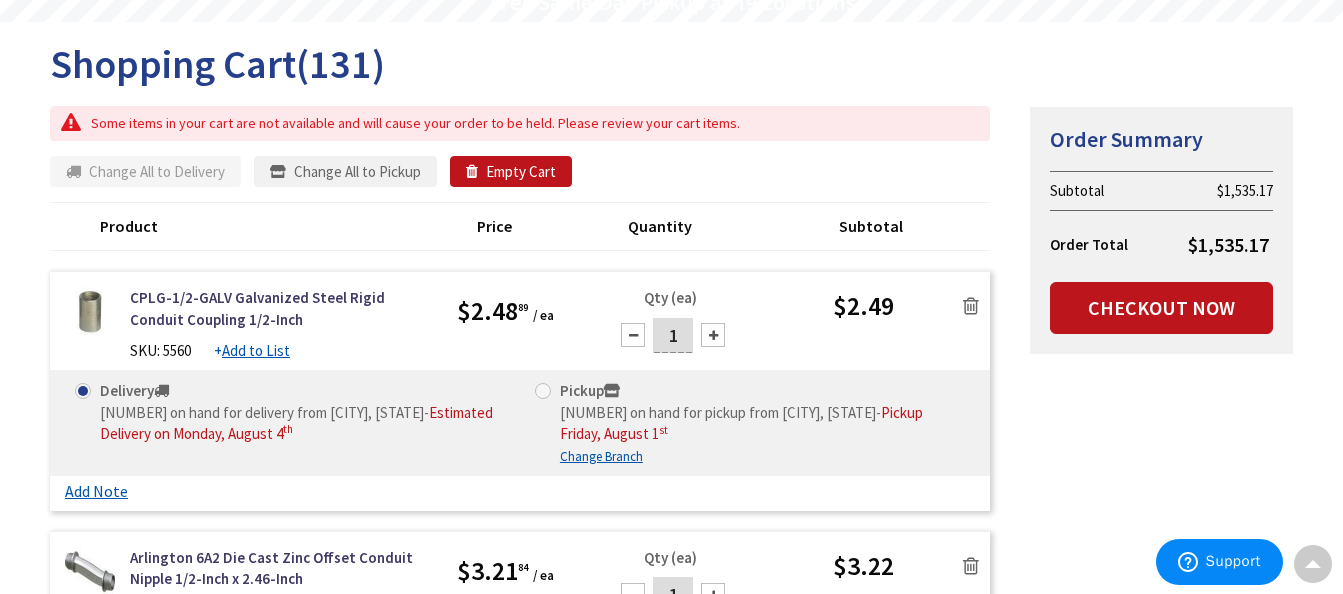 click on "CPLG-1/2-GALV Galvanized Steel Rigid Conduit Coupling 1/2-Inch
SKU: 5560
+   Add to List
89" at bounding box center [520, 390] 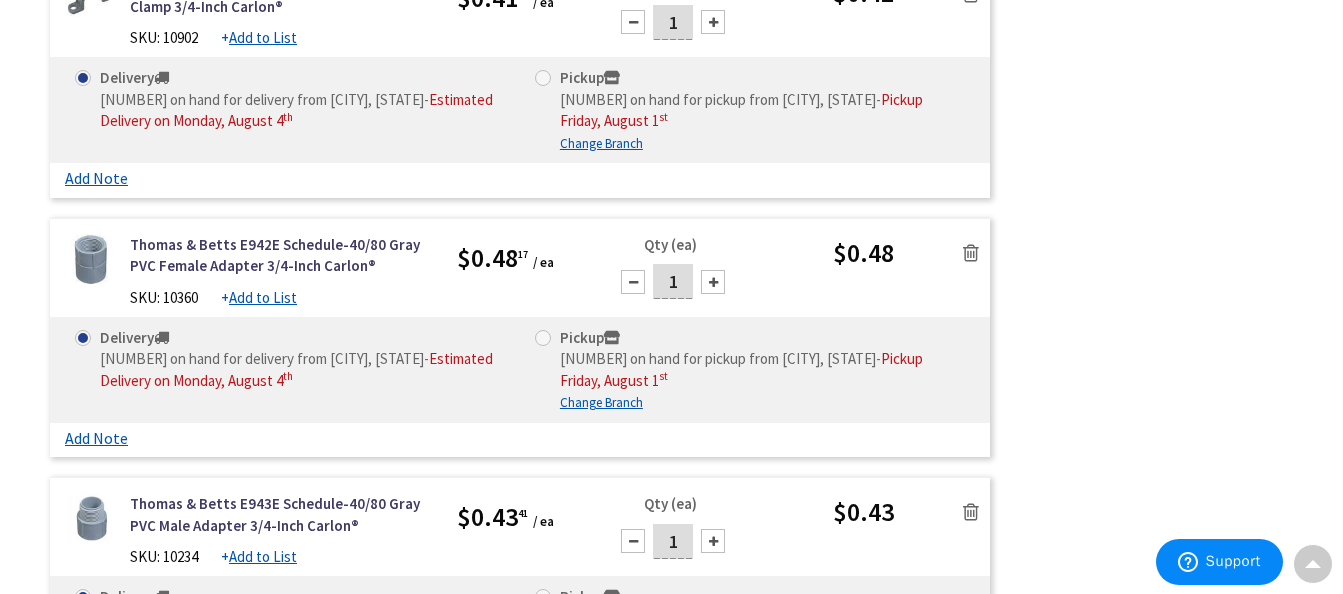 scroll, scrollTop: 35746, scrollLeft: 0, axis: vertical 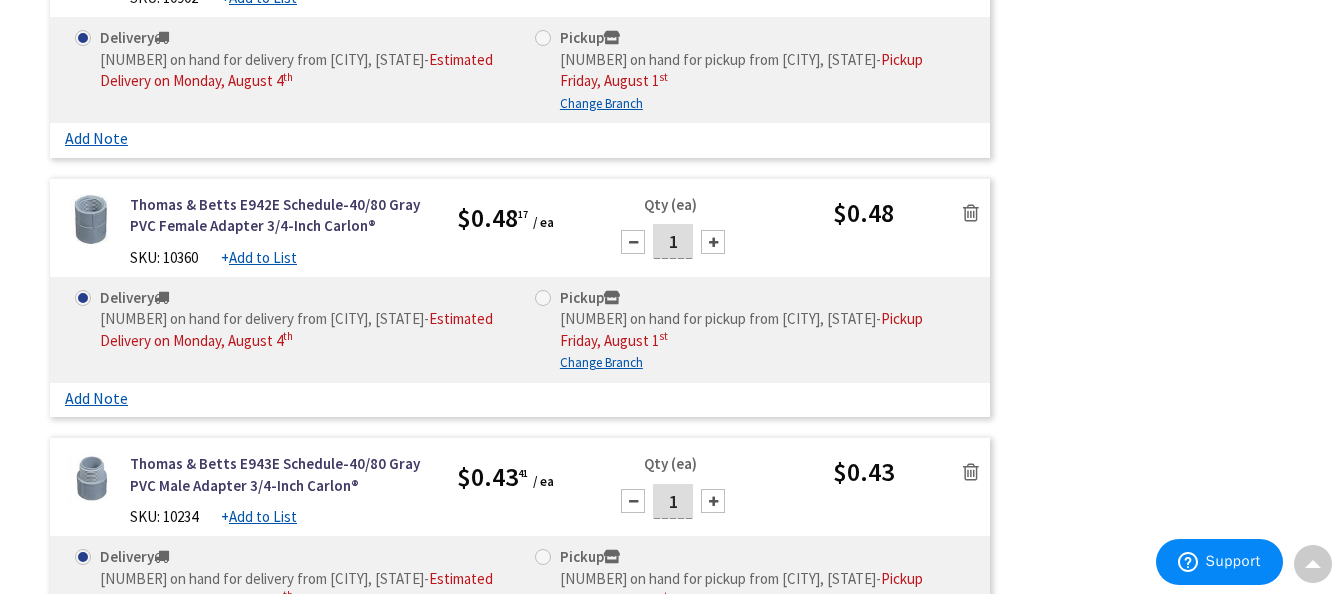 click on "Add to List" at bounding box center [263, 516] 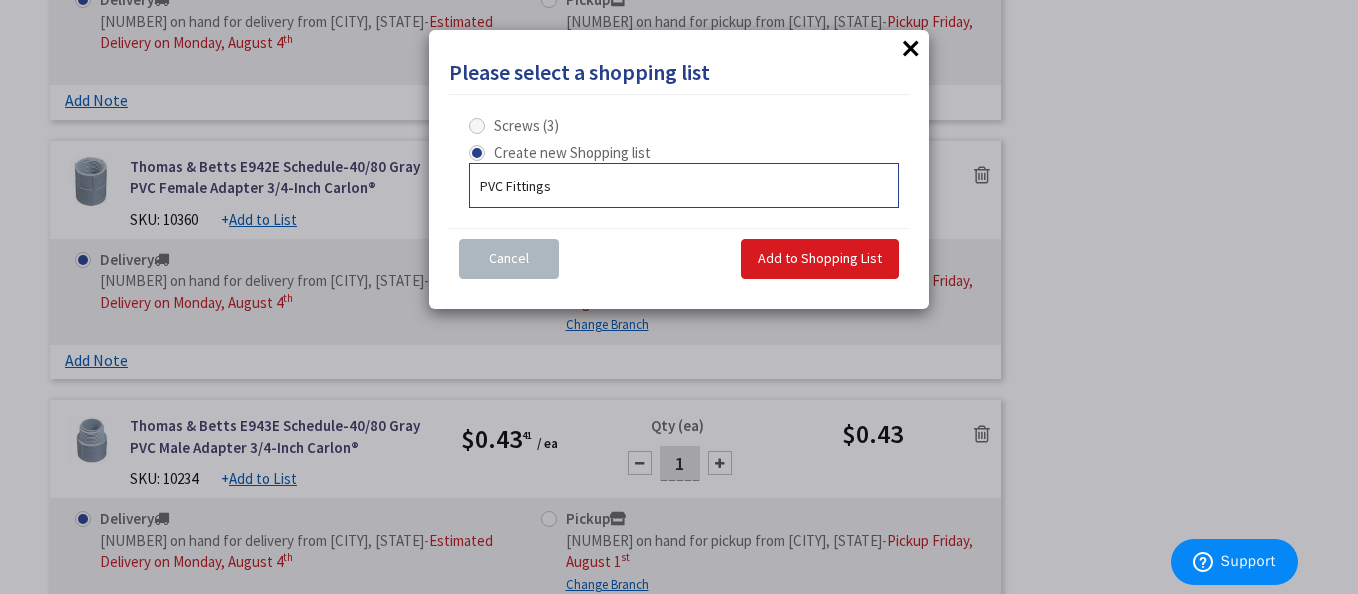 type on "PVC Fittings" 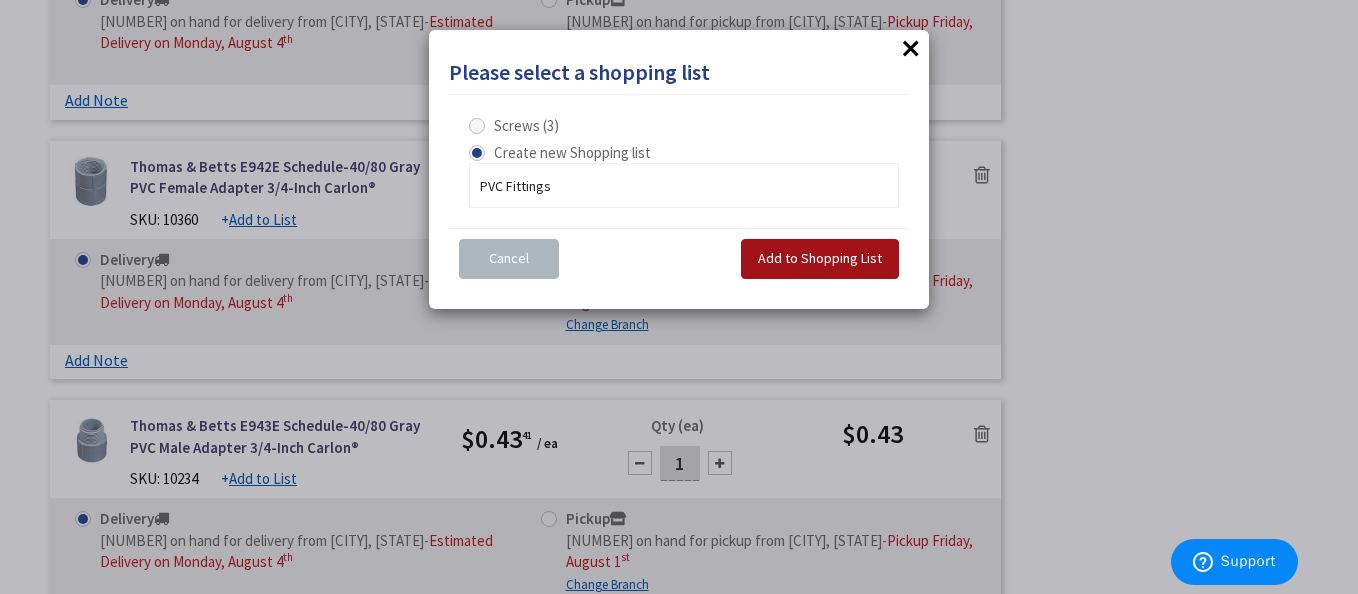 click on "Add to Shopping List" at bounding box center [820, 258] 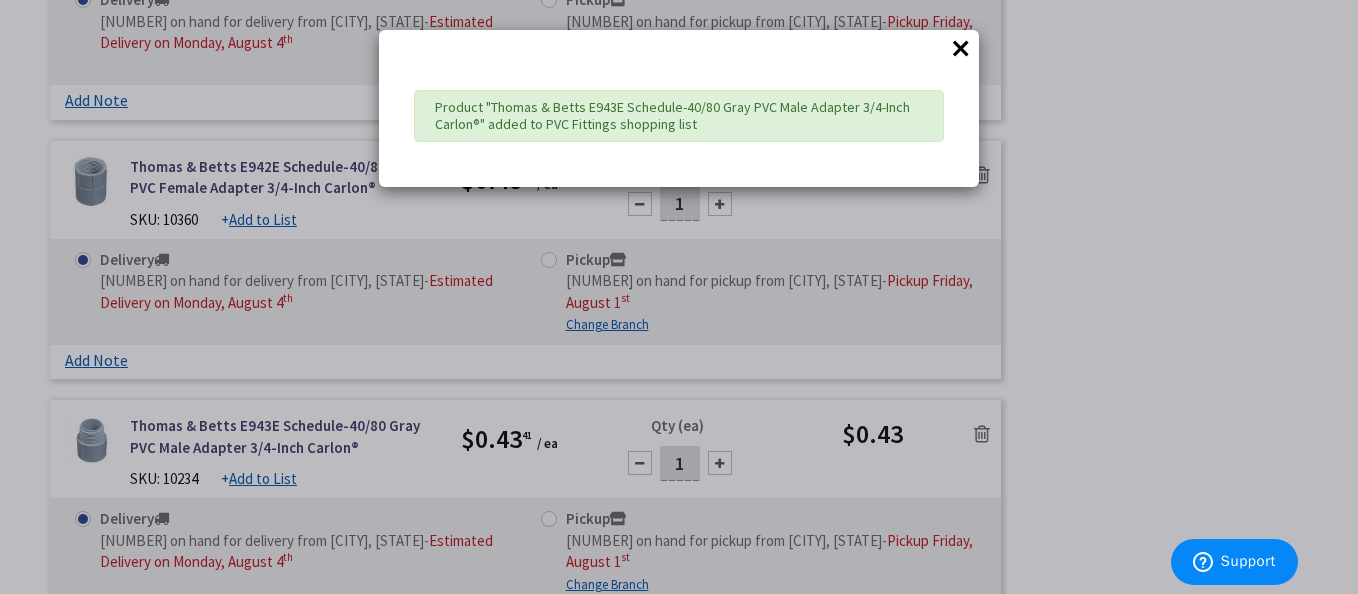 click on "×" at bounding box center (961, 48) 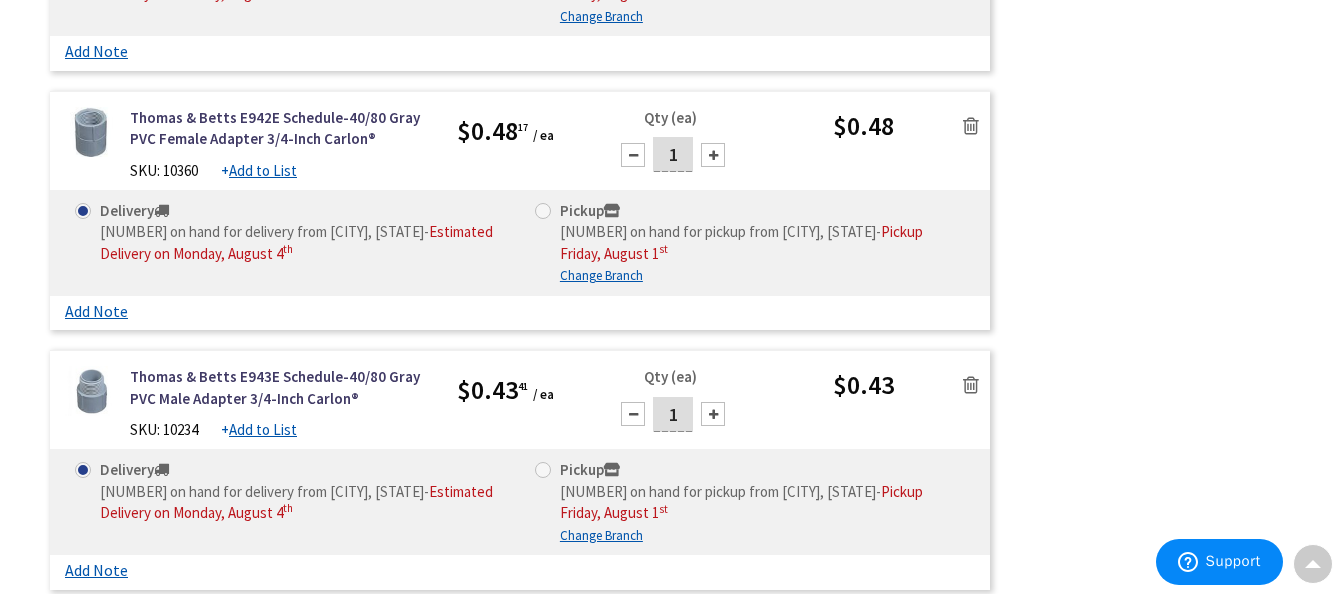 scroll, scrollTop: 35746, scrollLeft: 0, axis: vertical 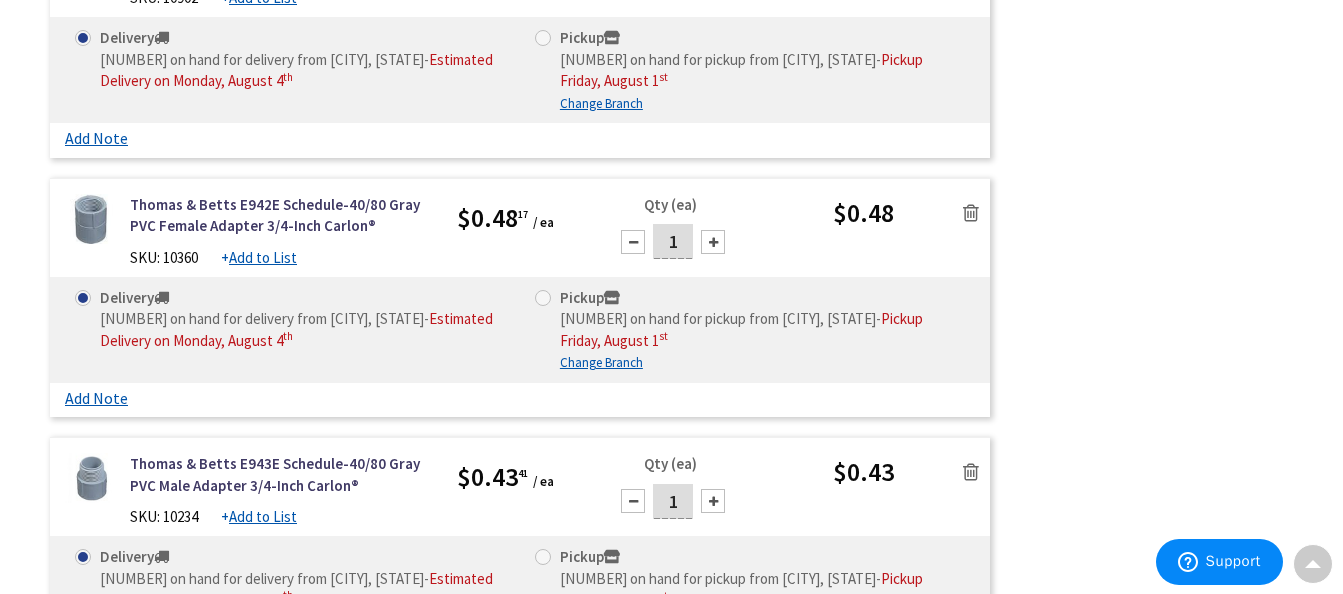 click on "Add to List" at bounding box center [263, 516] 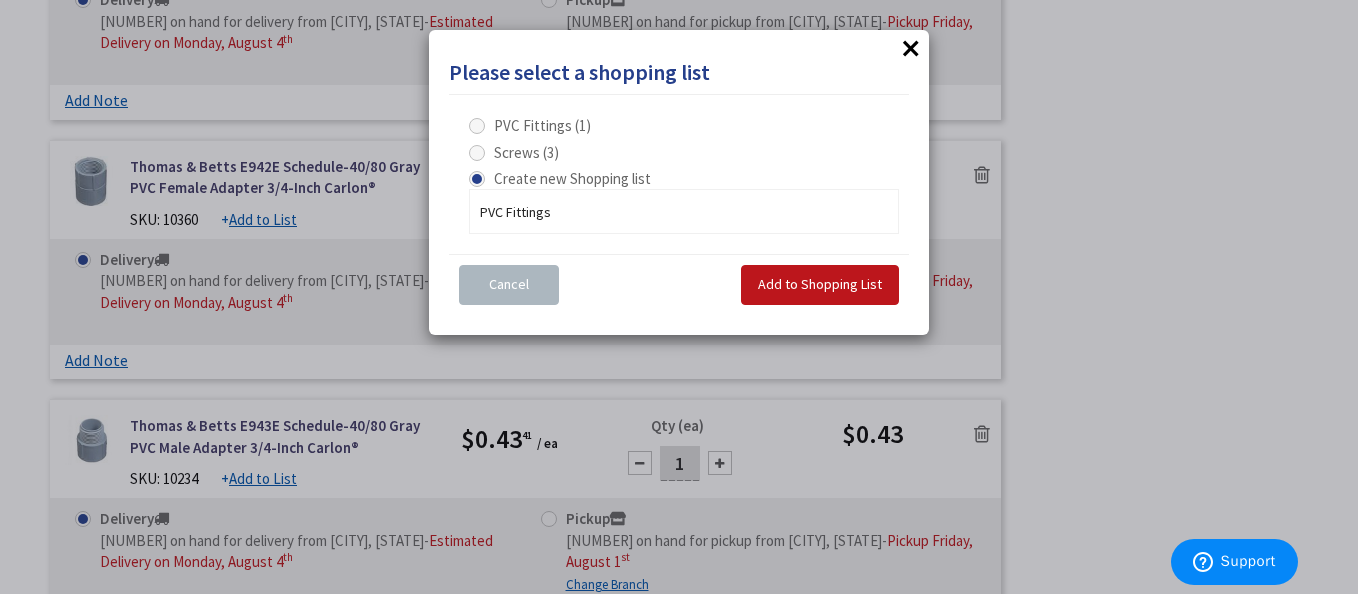 click at bounding box center (477, 126) 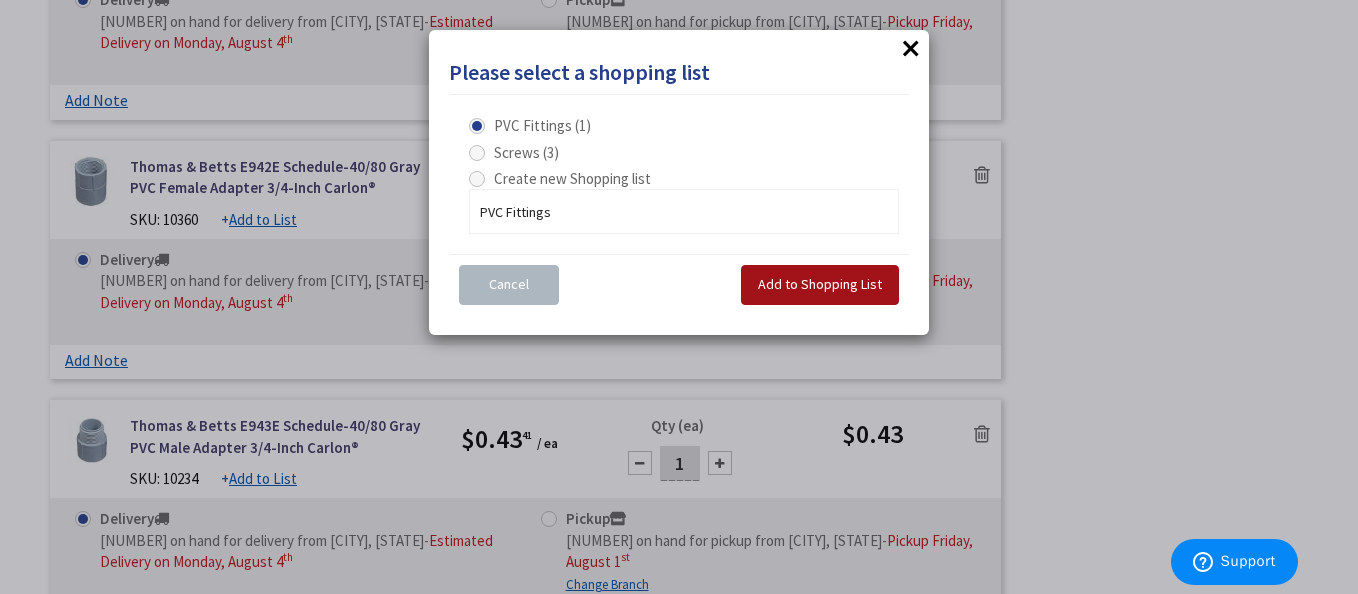 click on "Add to Shopping List" at bounding box center [820, 284] 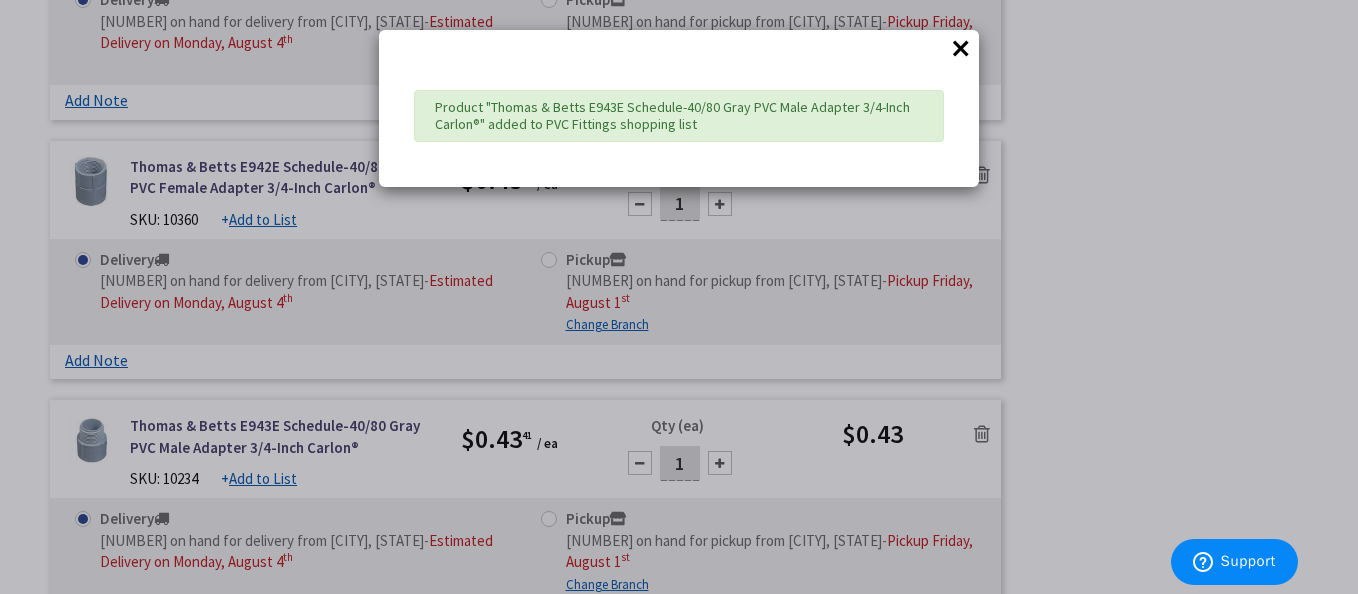 click on "×" at bounding box center [961, 48] 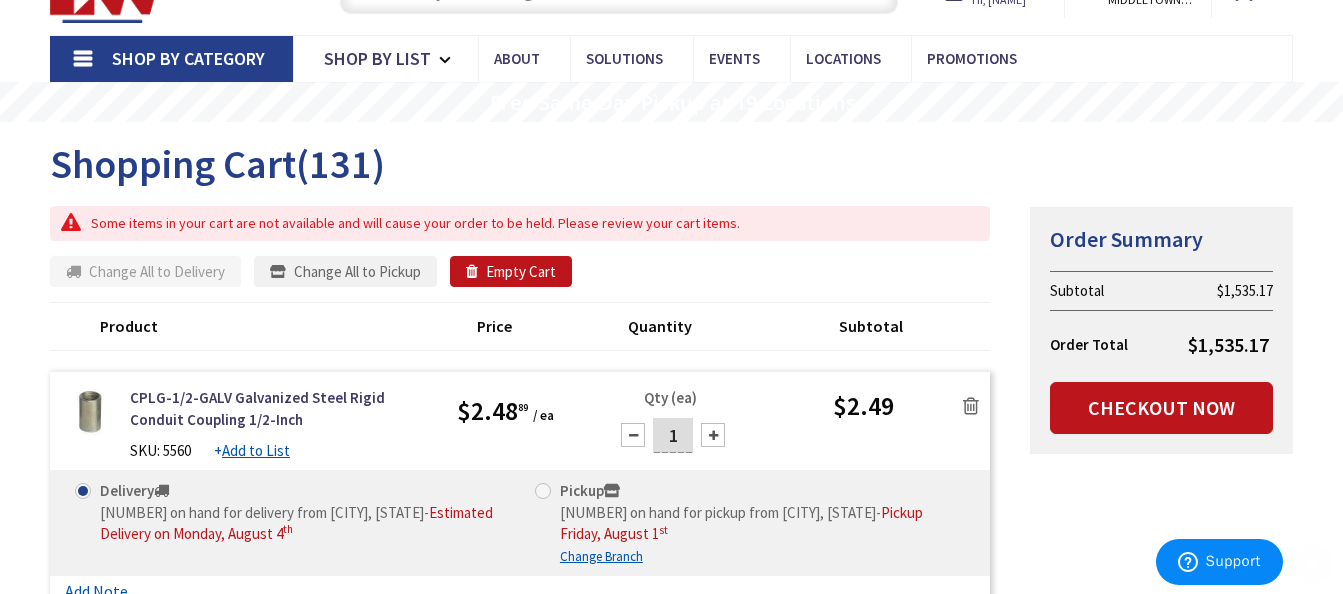 scroll, scrollTop: 200, scrollLeft: 0, axis: vertical 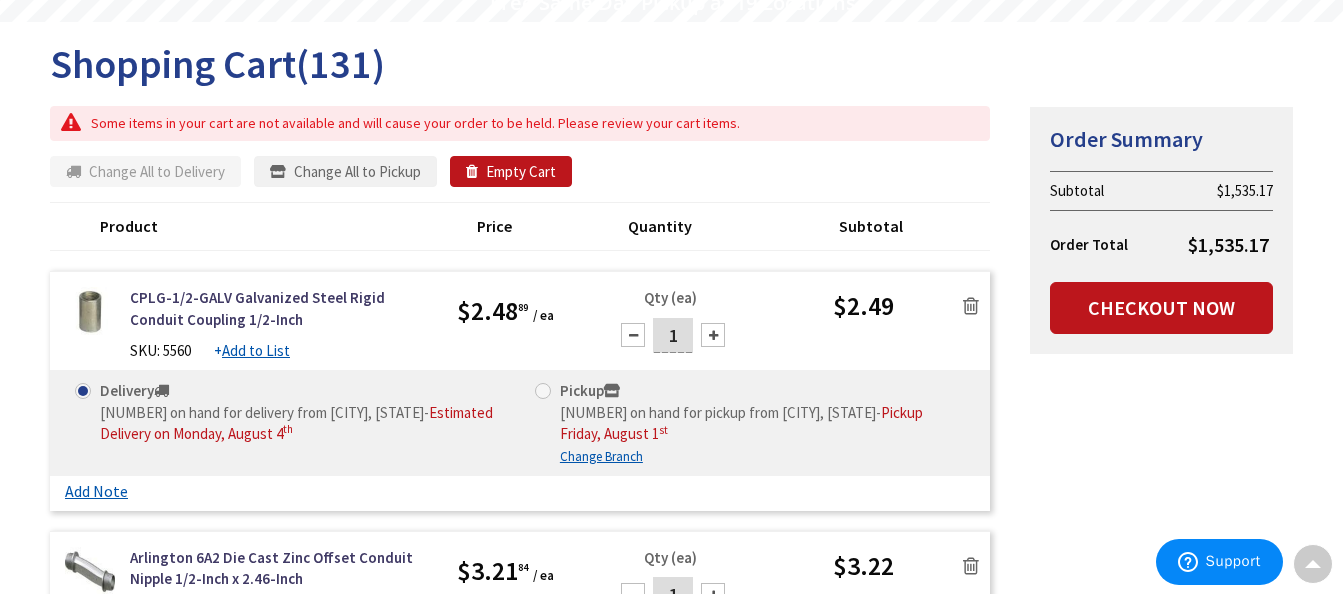drag, startPoint x: 734, startPoint y: 229, endPoint x: 788, endPoint y: 308, distance: 95.692215 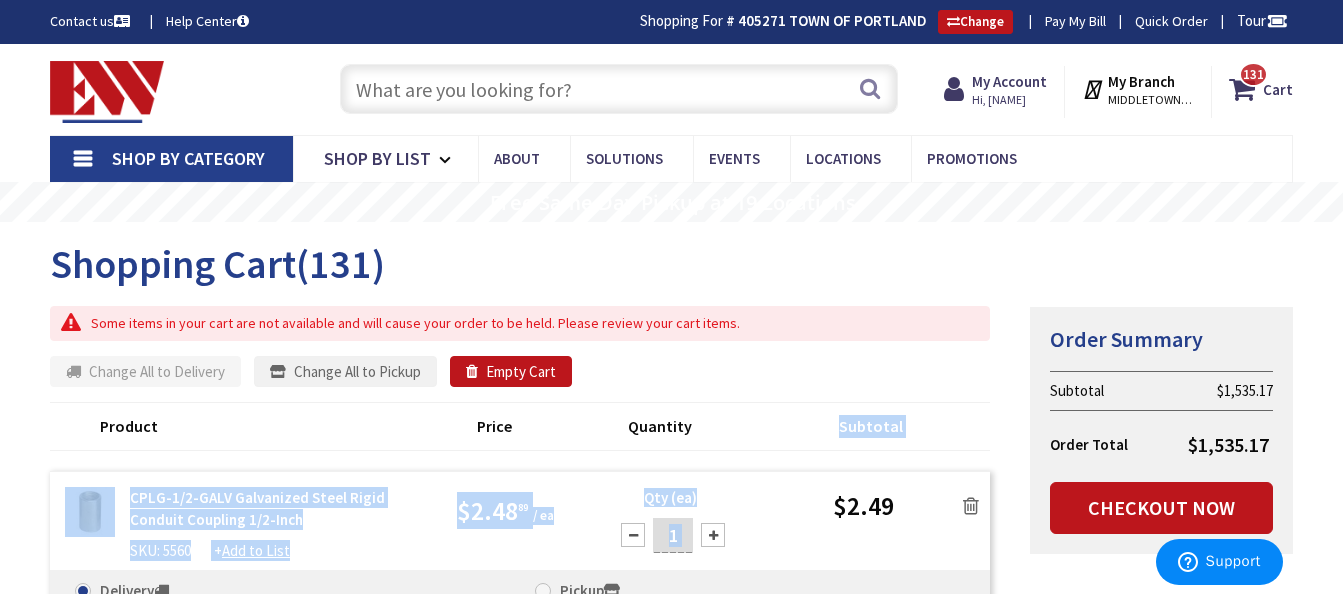 scroll, scrollTop: 100, scrollLeft: 0, axis: vertical 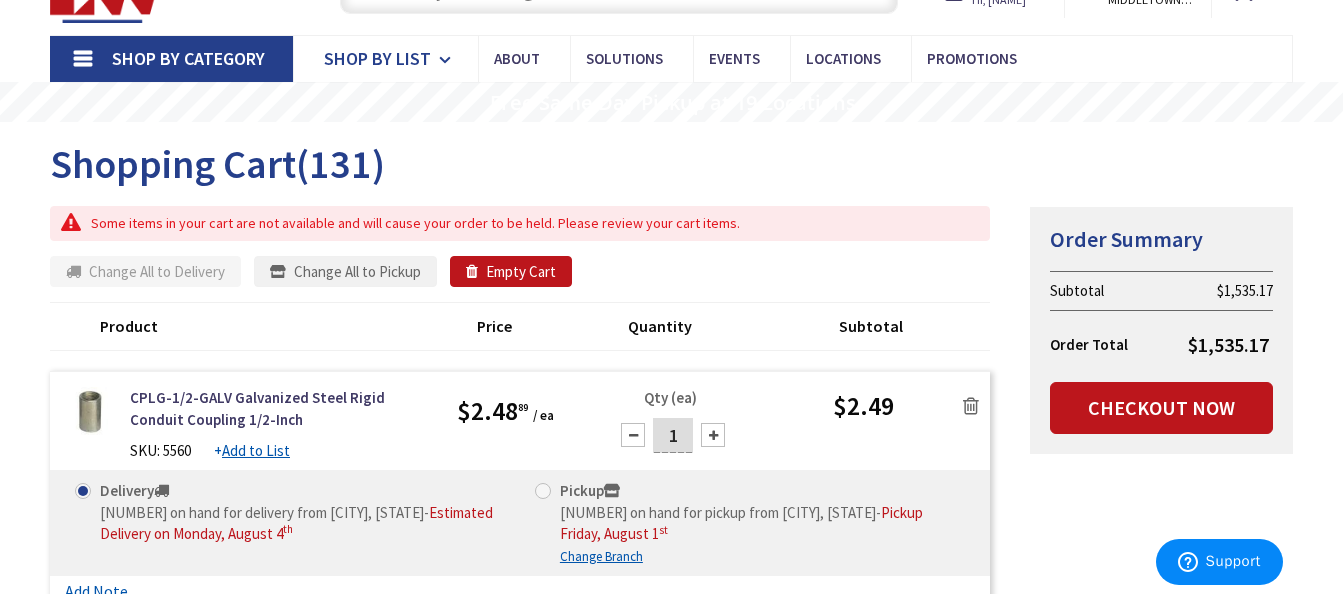 click at bounding box center [448, 60] 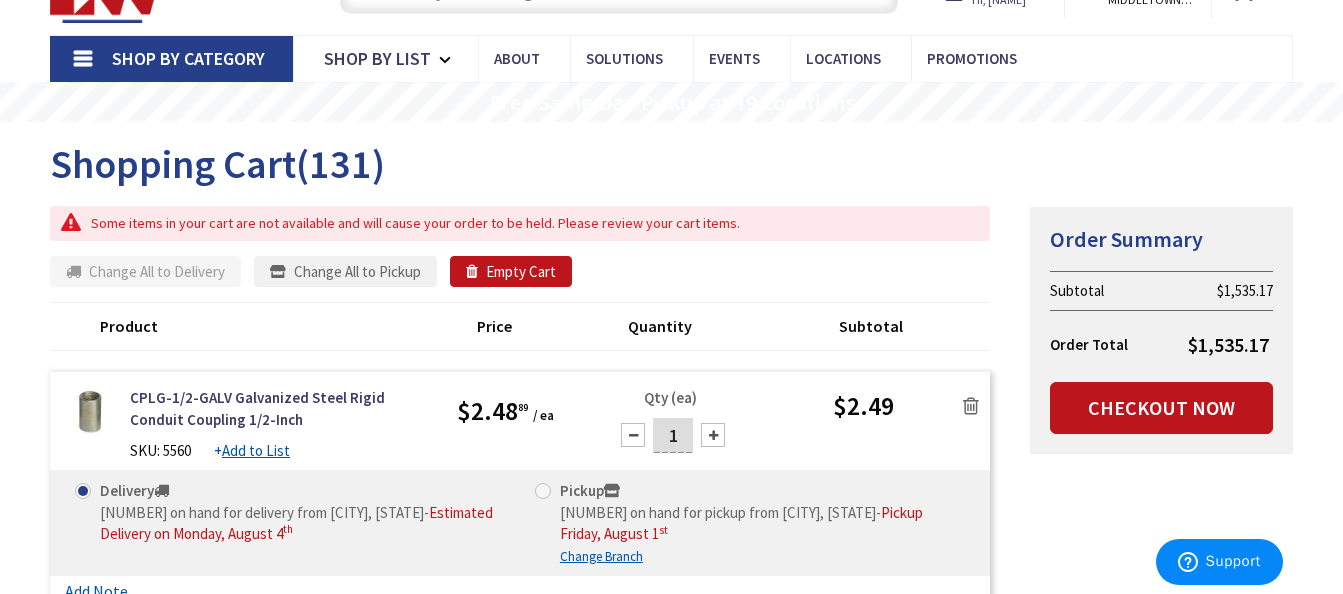 click on "Shop By Category" at bounding box center (188, 58) 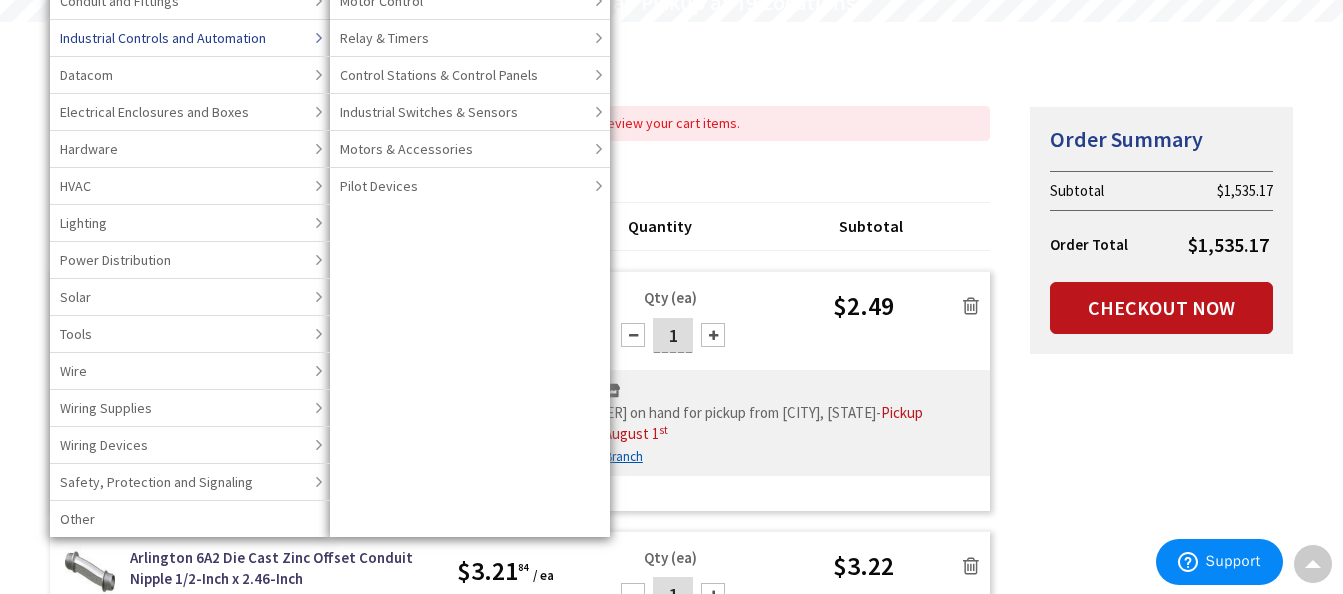 scroll, scrollTop: 100, scrollLeft: 0, axis: vertical 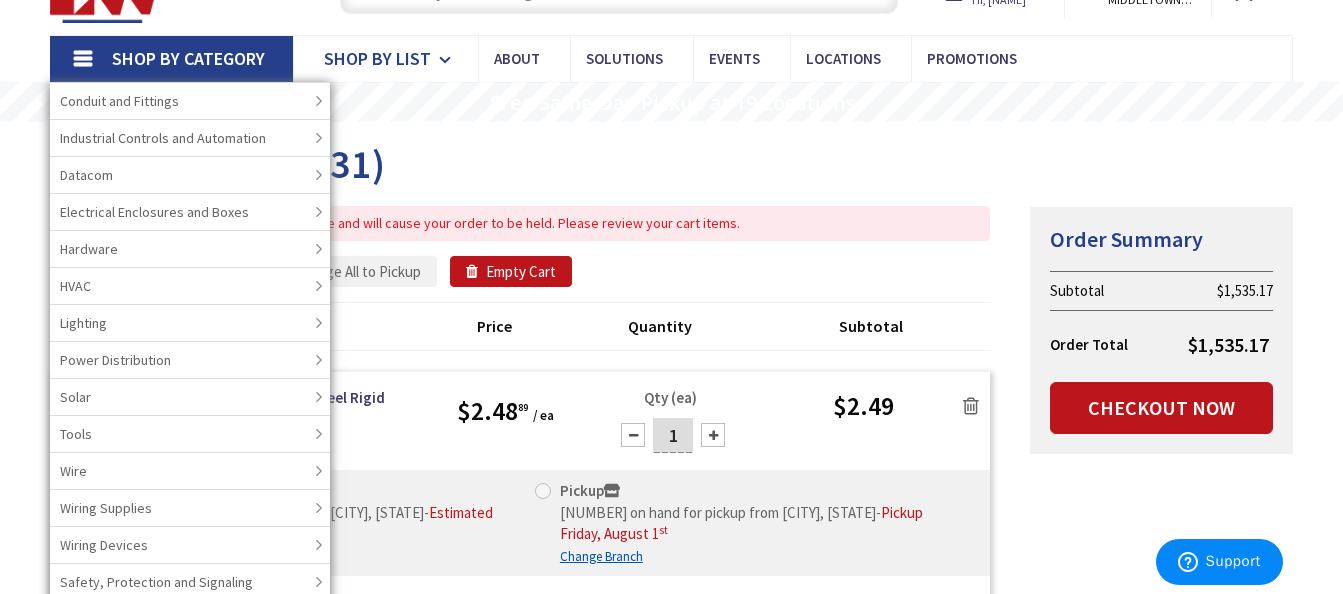 click on "Shop By List" at bounding box center (377, 58) 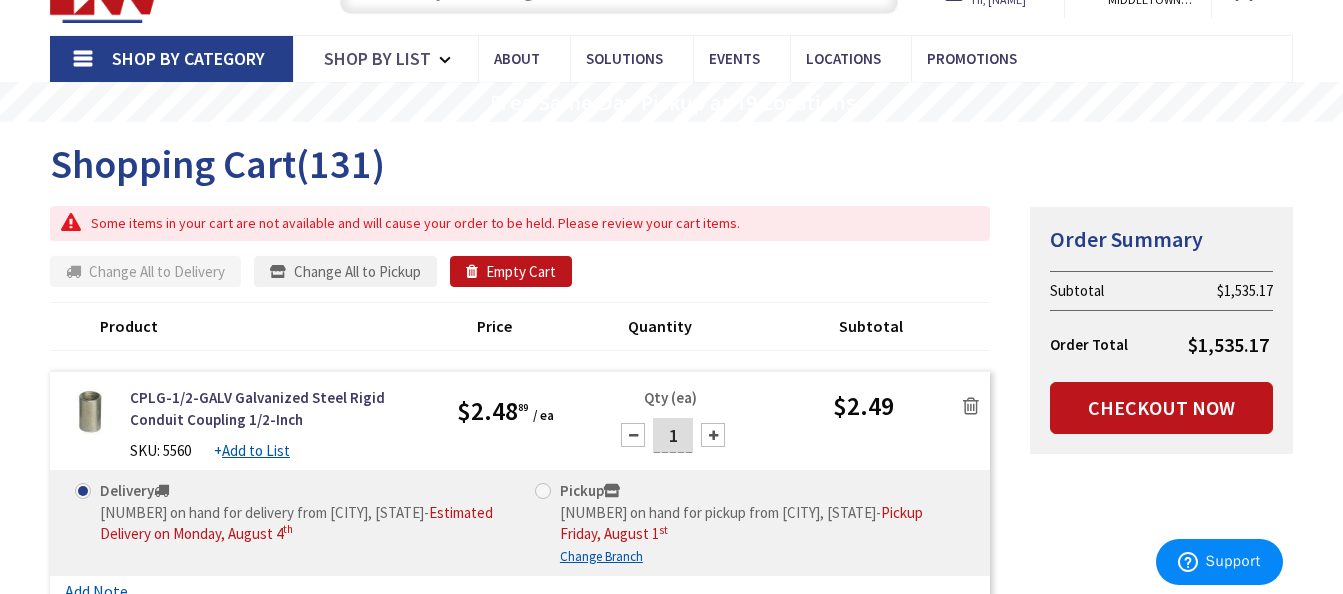 scroll, scrollTop: 0, scrollLeft: 0, axis: both 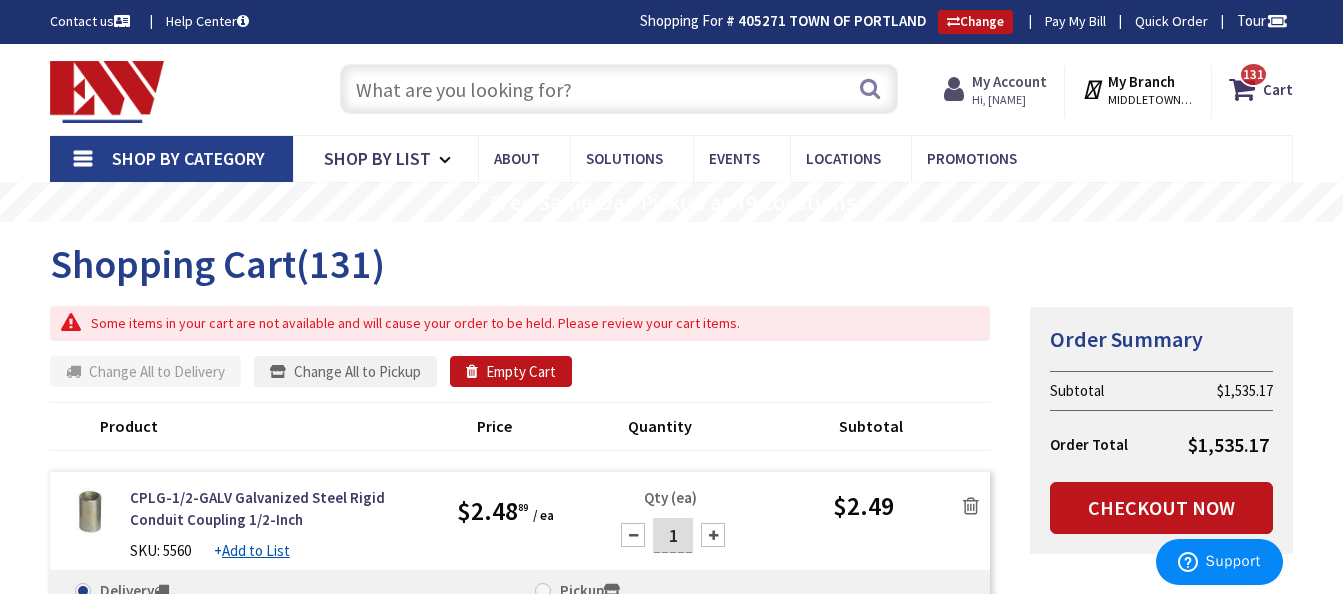 click at bounding box center [958, 89] 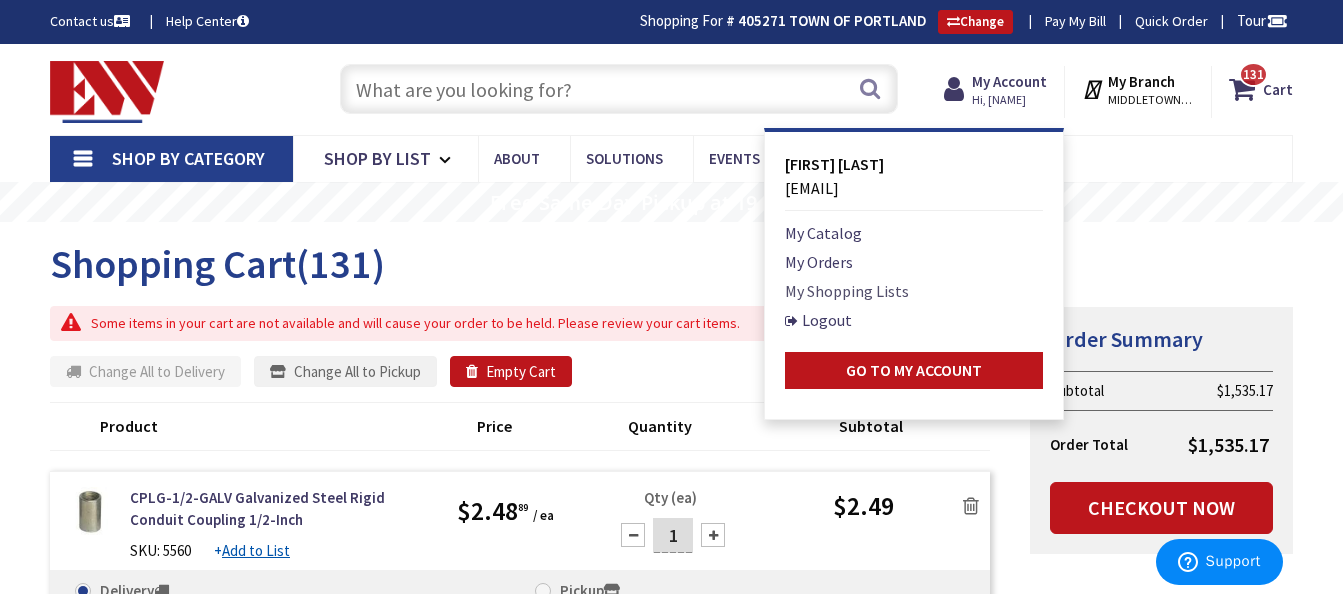 click on "My Shopping Lists" at bounding box center [847, 291] 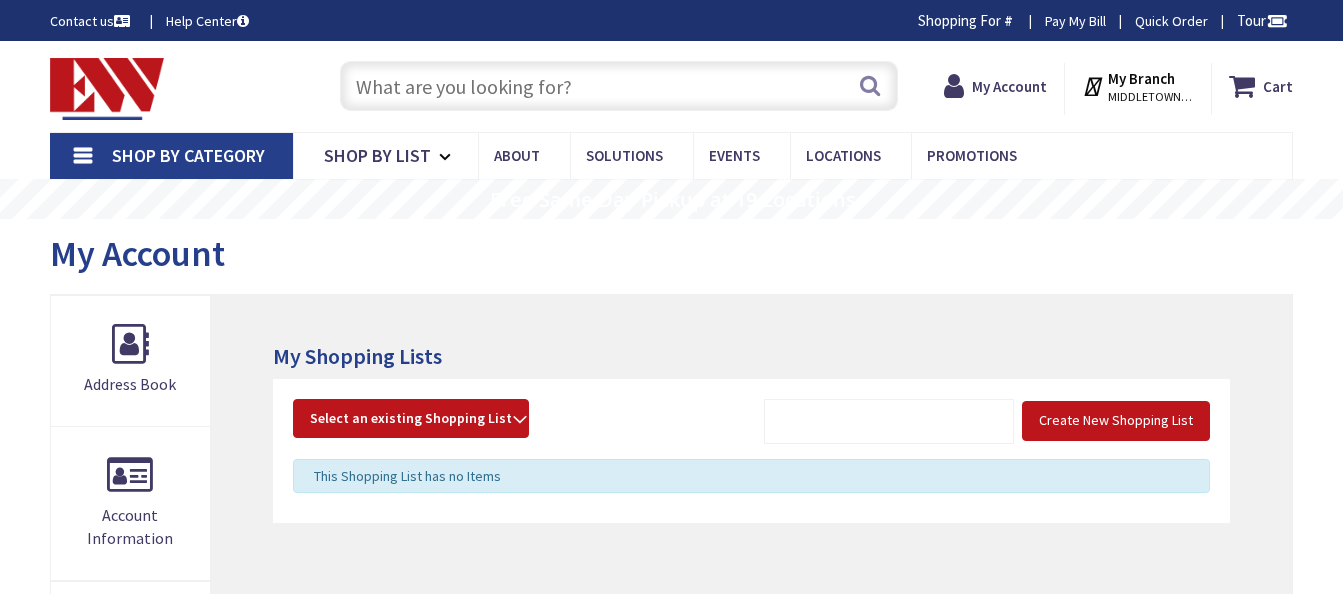 scroll, scrollTop: 0, scrollLeft: 0, axis: both 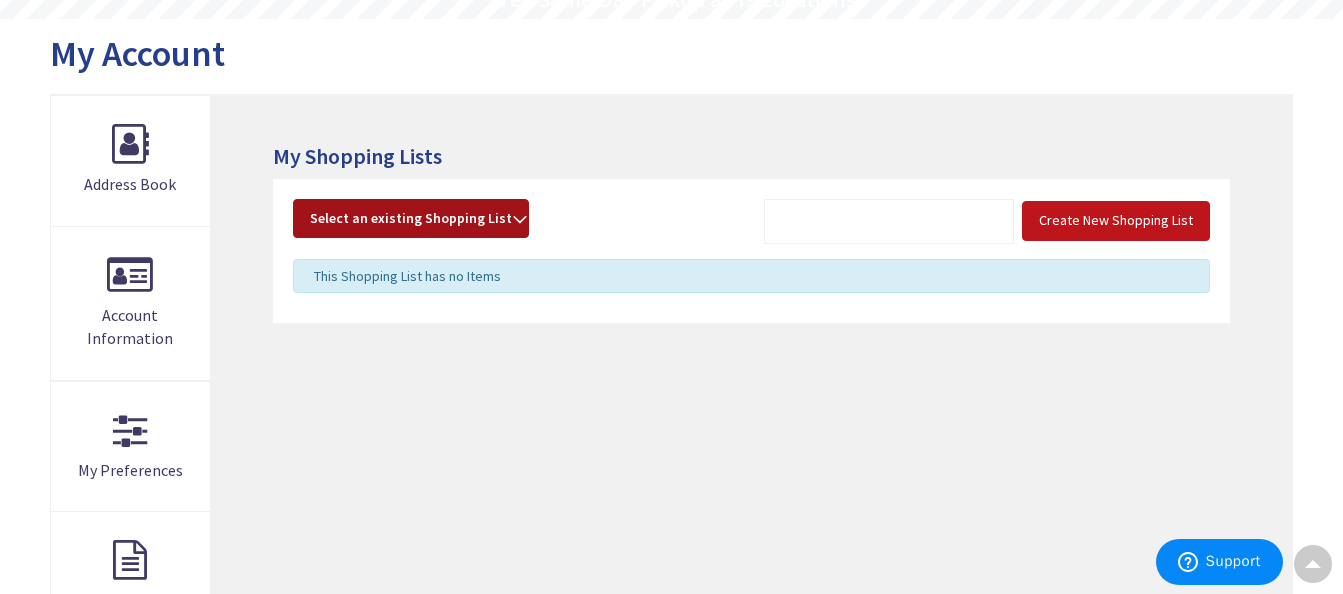click on "Select an existing Shopping List" at bounding box center (411, 219) 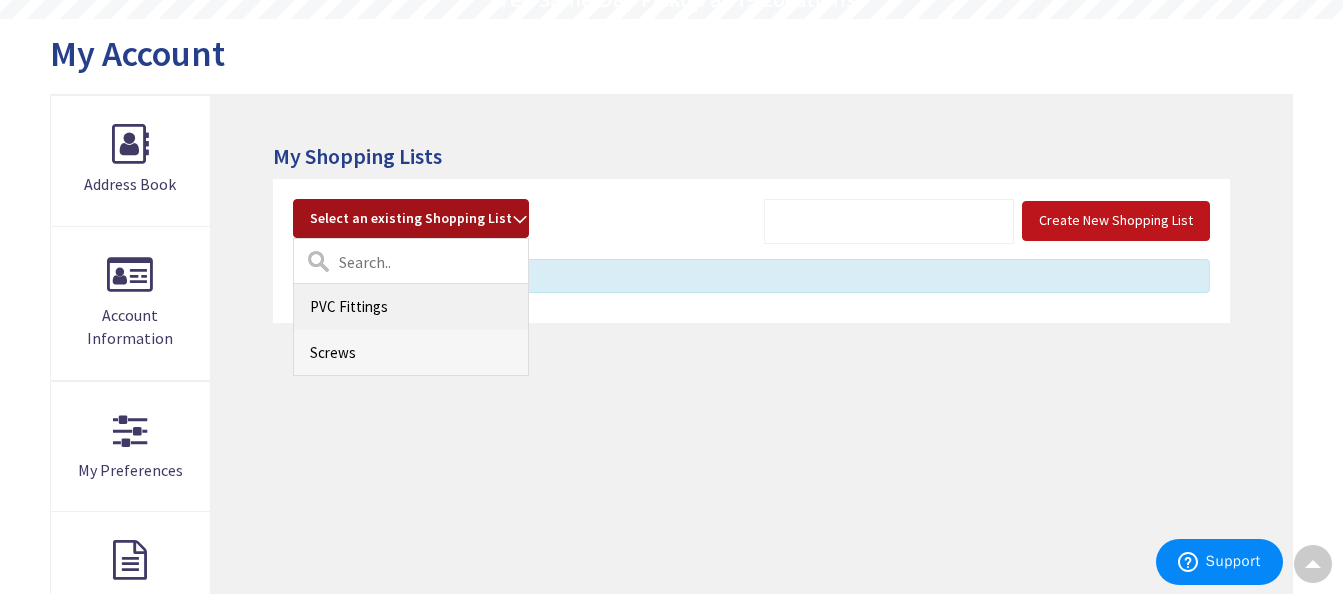 click on "PVC Fittings" at bounding box center (411, 306) 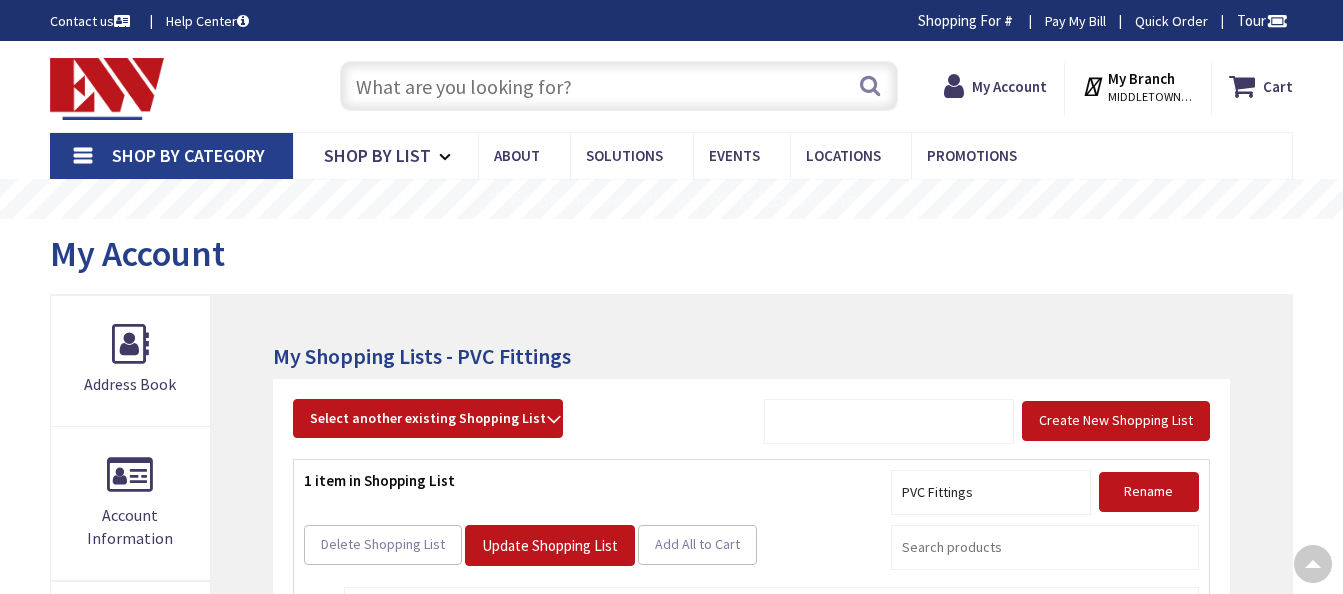 scroll, scrollTop: 385, scrollLeft: 0, axis: vertical 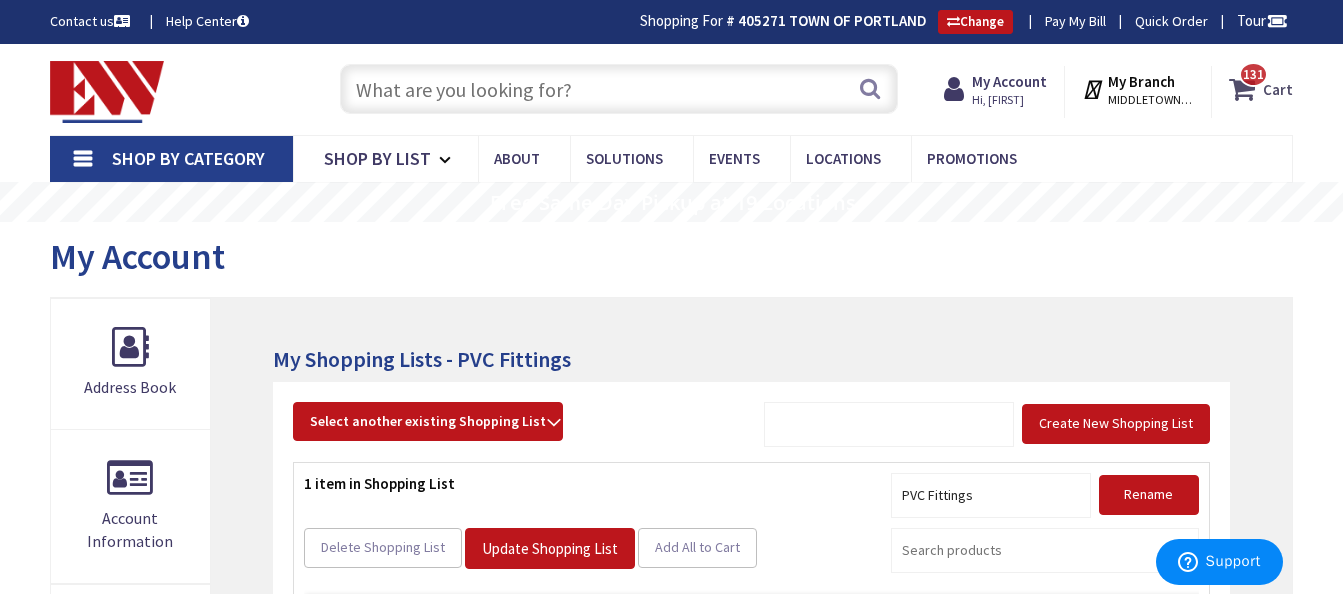 click at bounding box center (1246, 89) 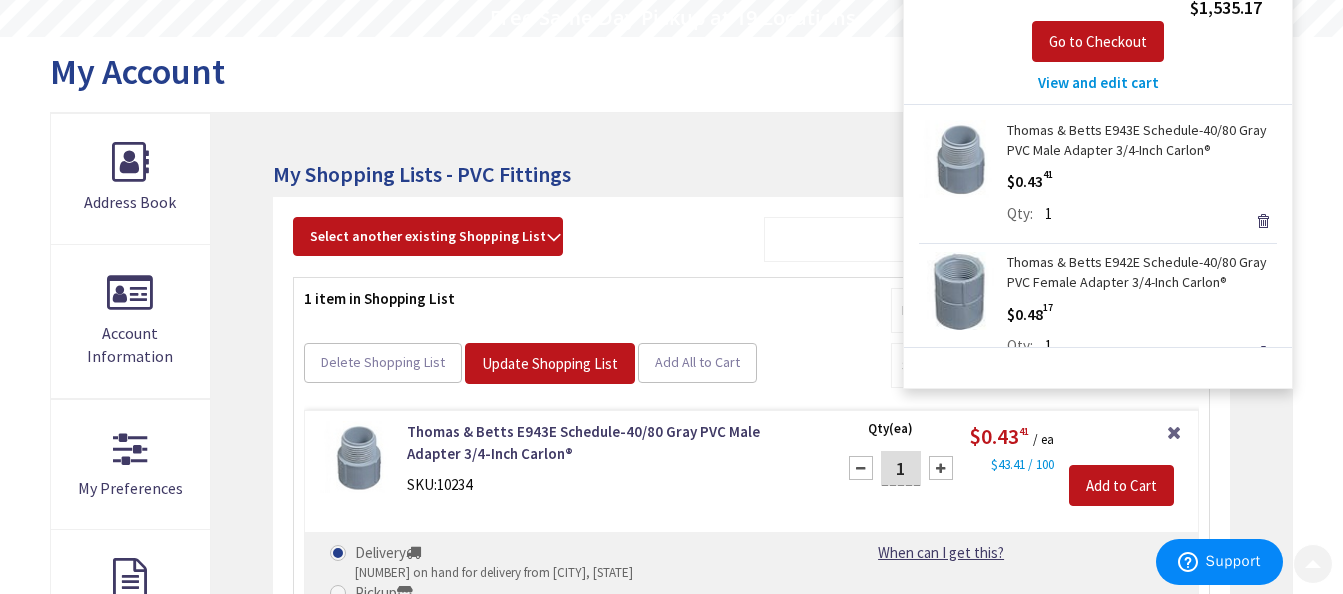 scroll, scrollTop: 200, scrollLeft: 0, axis: vertical 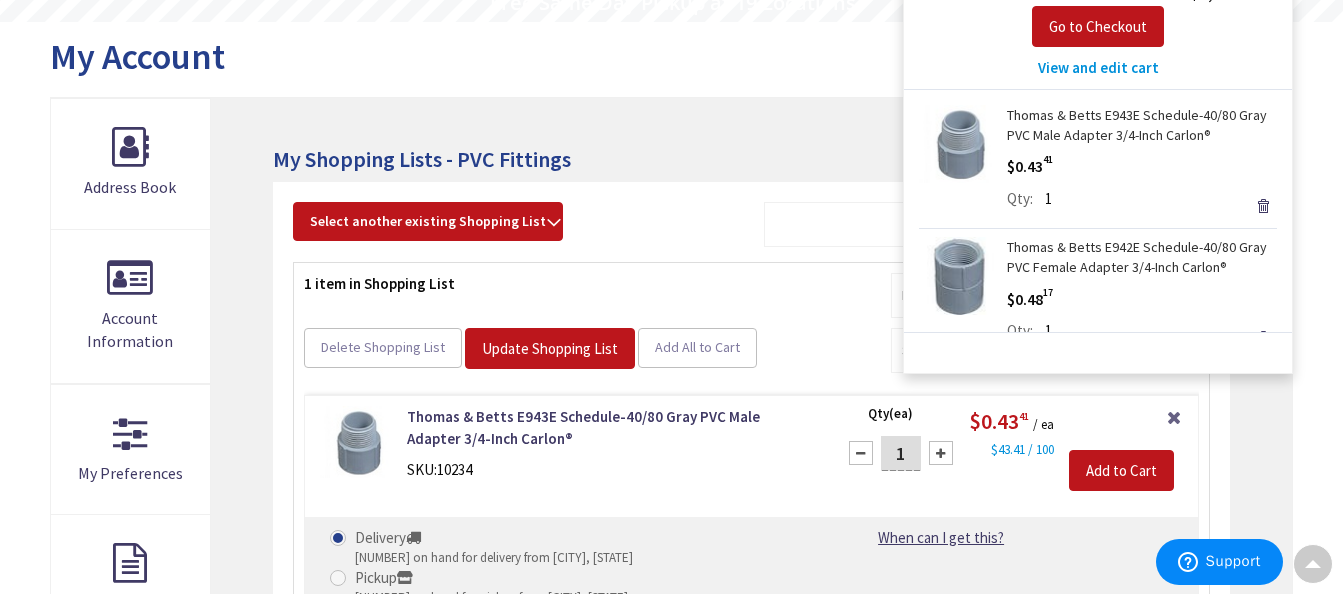 click on "Thomas & Betts E942E Schedule-40/80 Gray PVC Female Adapter 3/4-Inch Carlon®
$0.48 17
Qty
1
Update
Remove" at bounding box center (1098, 292) 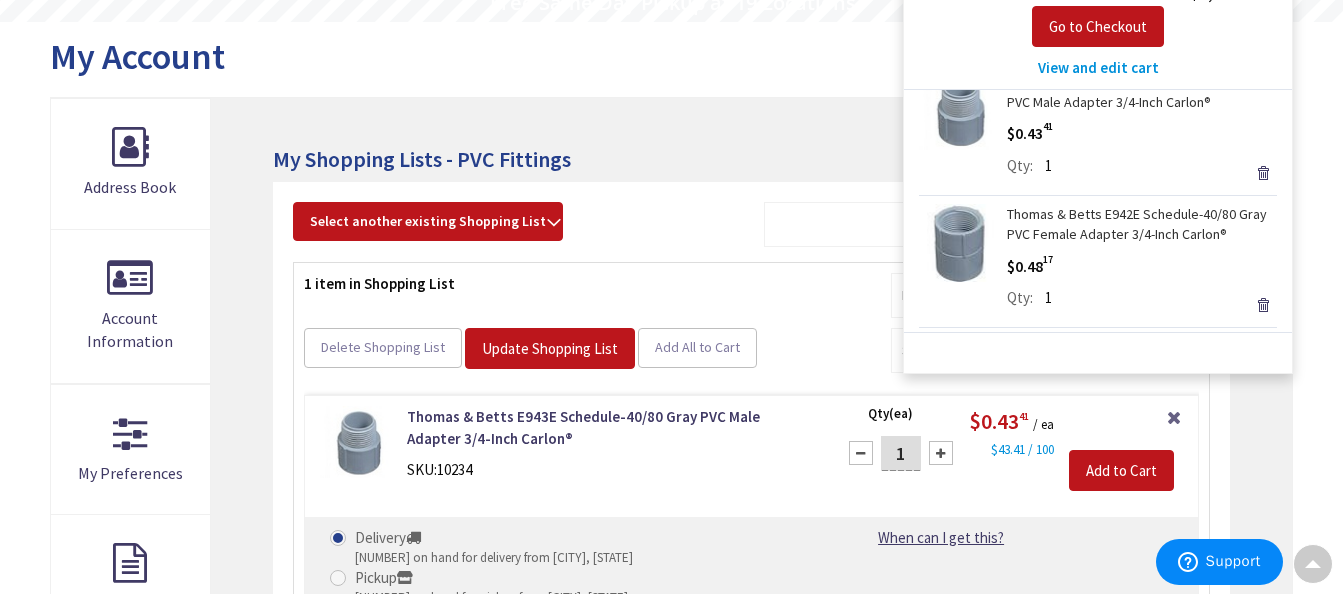 scroll, scrollTop: 0, scrollLeft: 0, axis: both 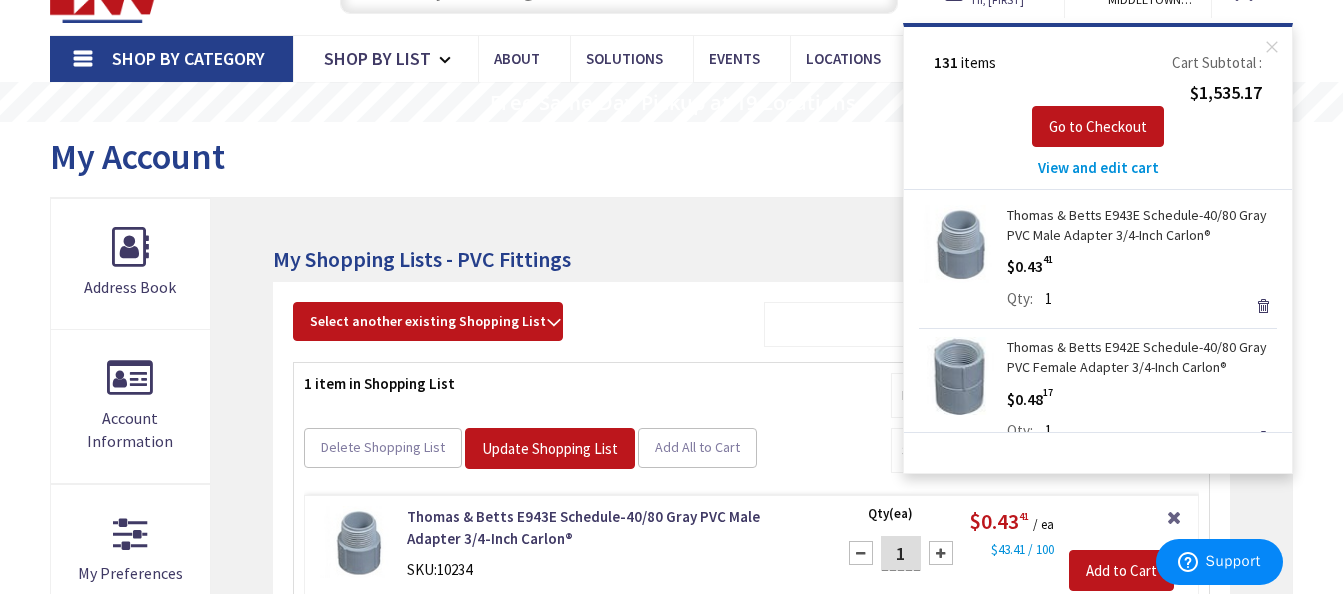 click on "Thomas & Betts E942E Schedule-40/80 Gray PVC Female Adapter 3/4-Inch Carlon®" at bounding box center [1142, 357] 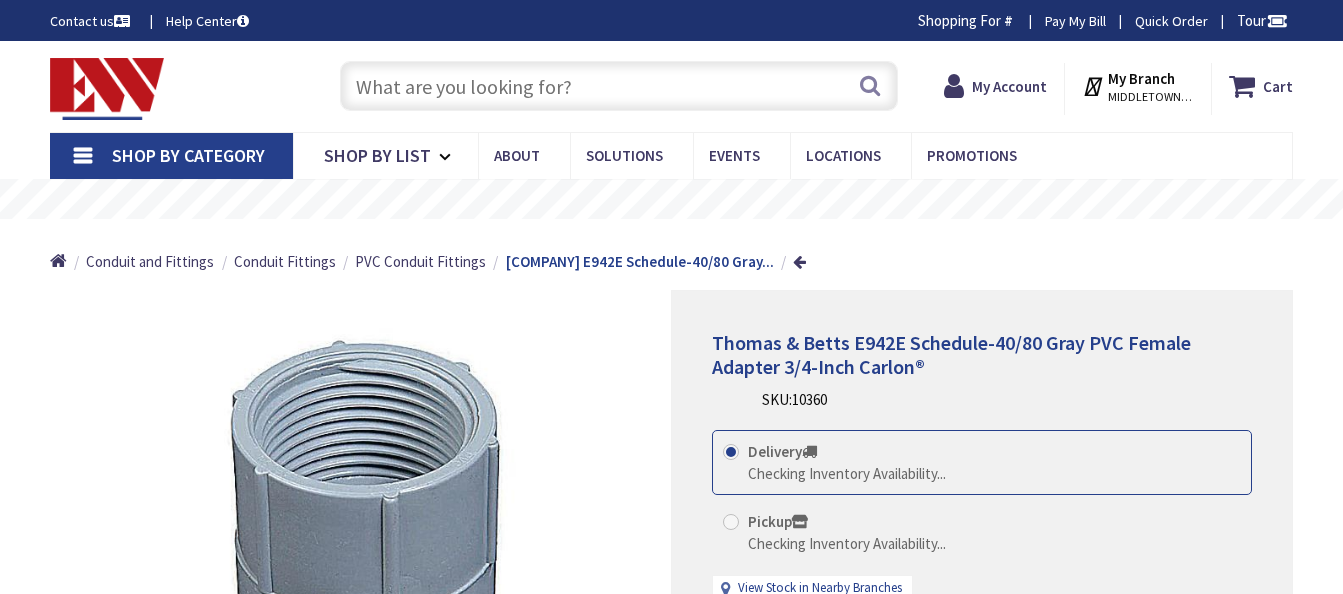 scroll, scrollTop: 0, scrollLeft: 0, axis: both 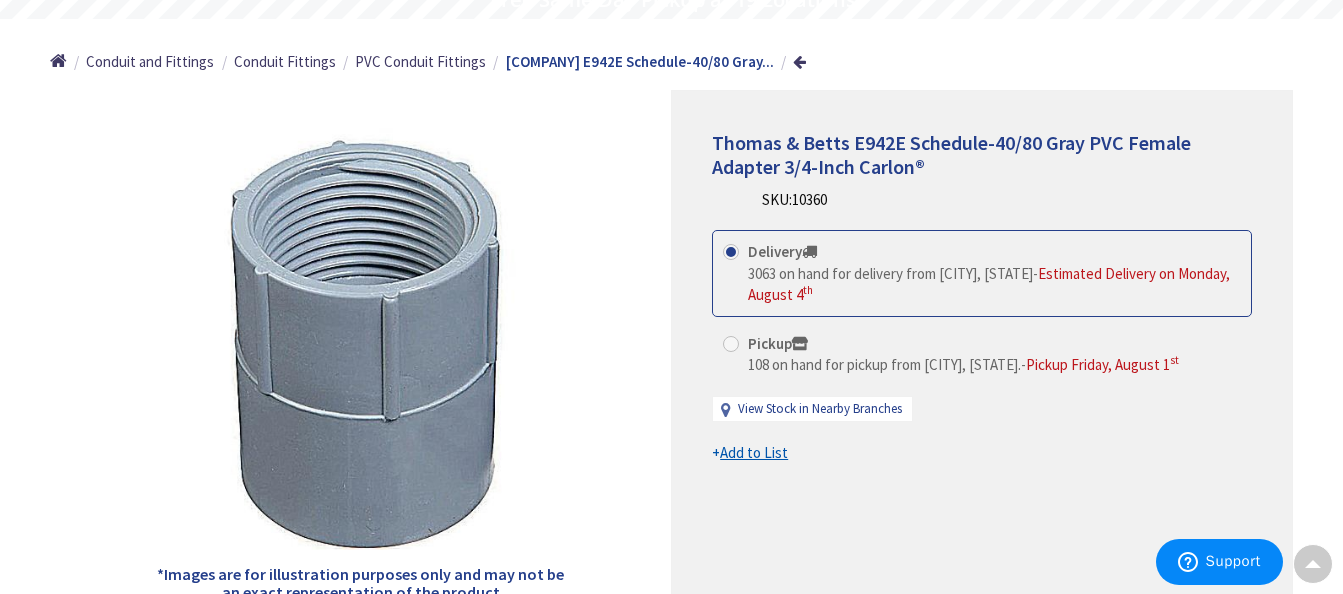 click on "Add to List" at bounding box center [754, 452] 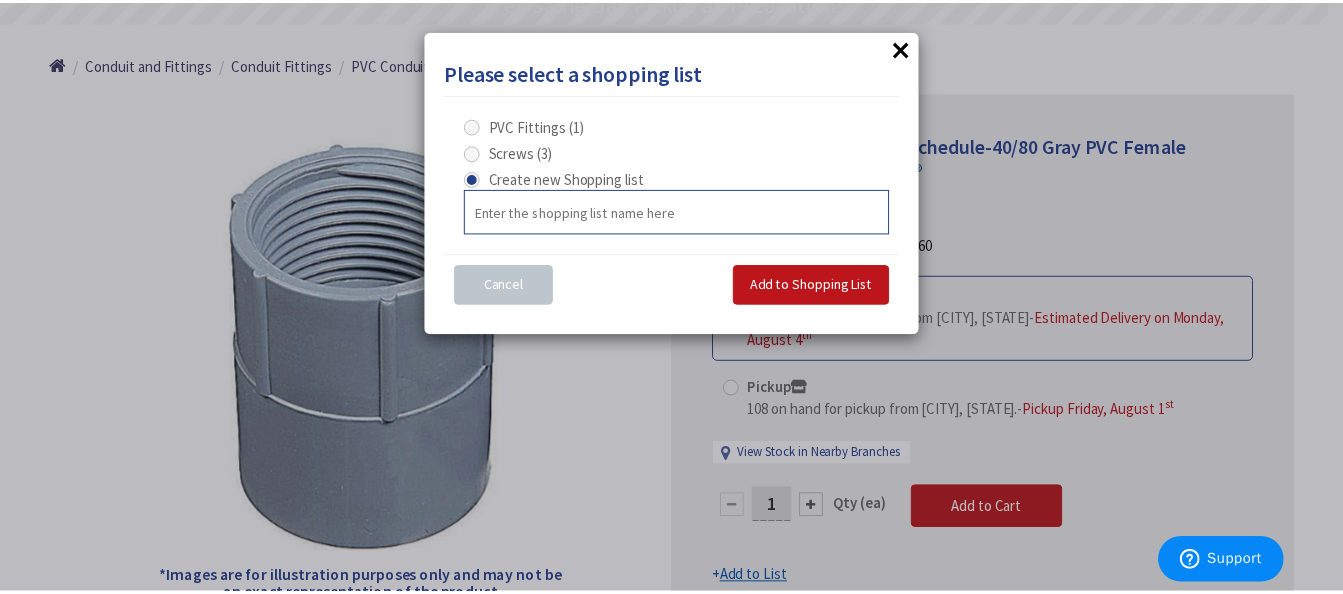 scroll, scrollTop: 203, scrollLeft: 0, axis: vertical 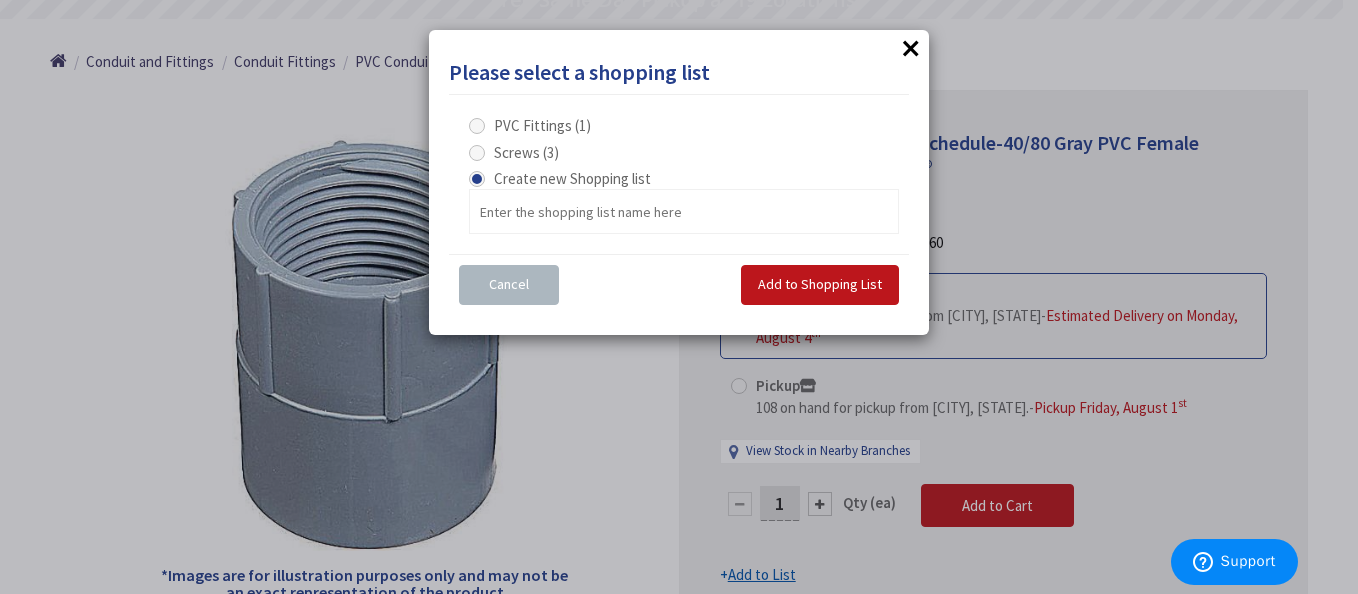 click on "PVC Fittings (1)" at bounding box center (480, 125) 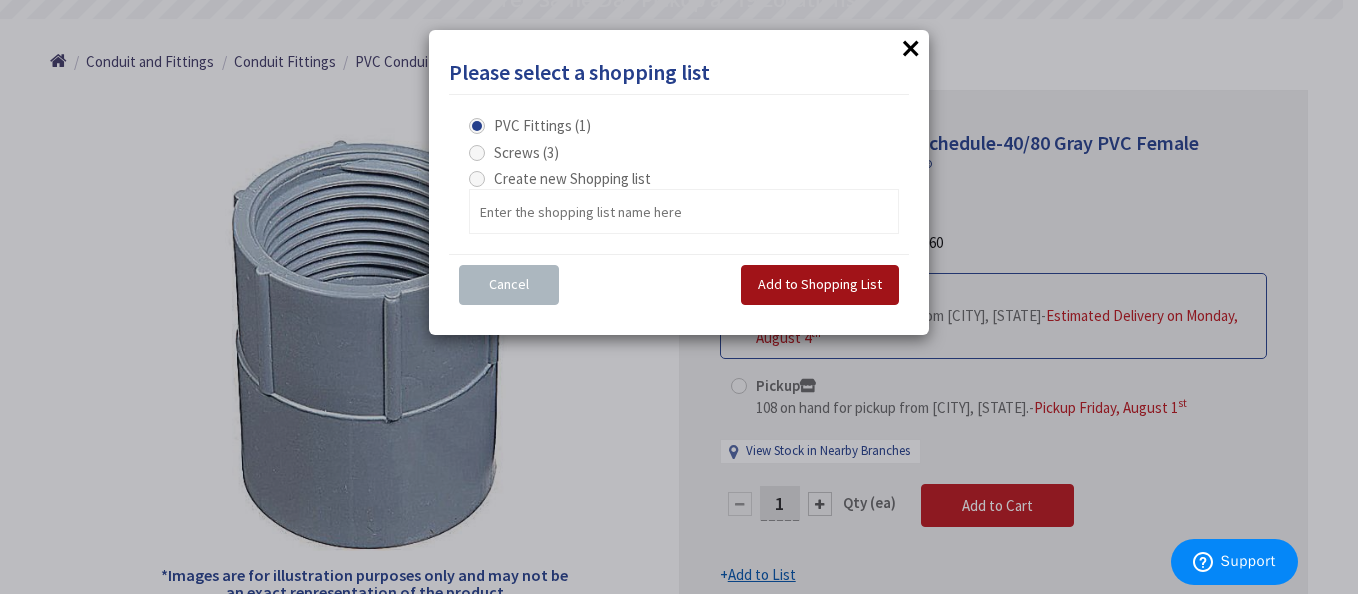 click on "Add to Shopping List" at bounding box center [820, 284] 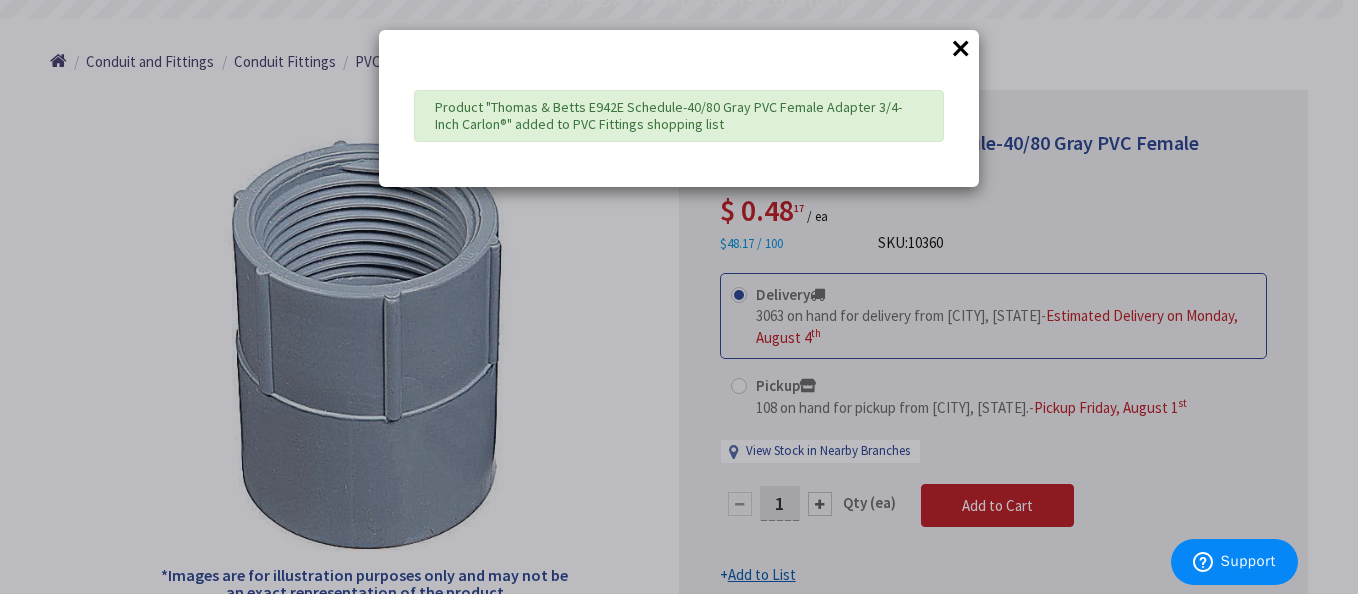 click on "×" at bounding box center (961, 48) 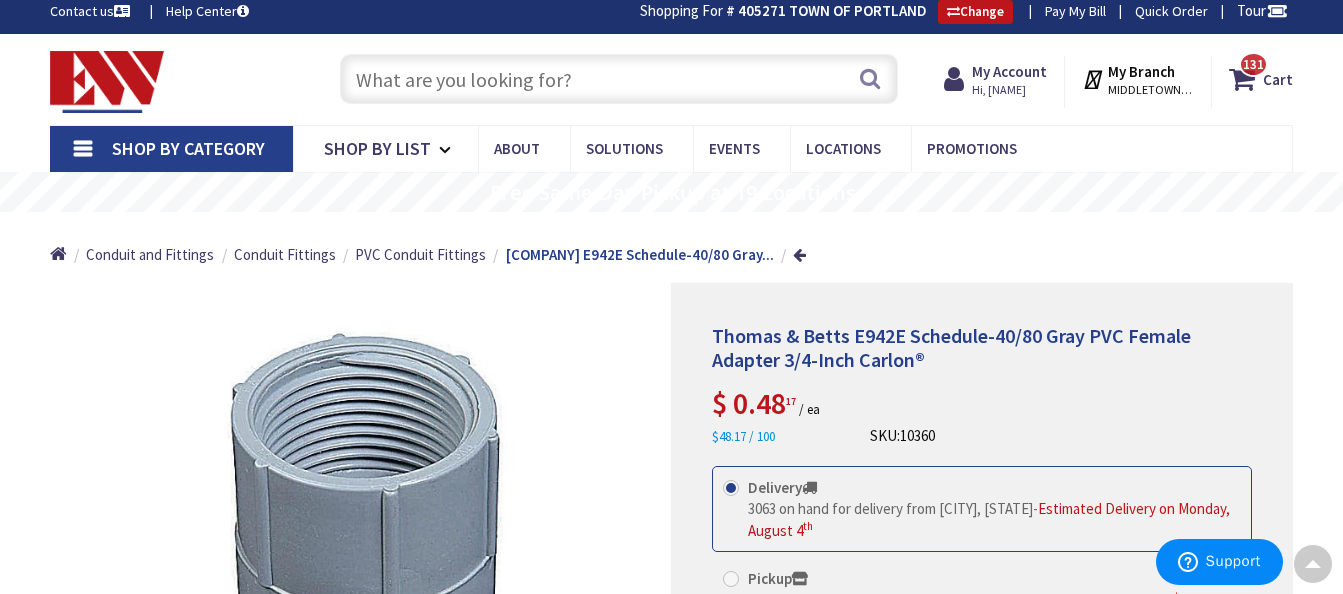 scroll, scrollTop: 3, scrollLeft: 0, axis: vertical 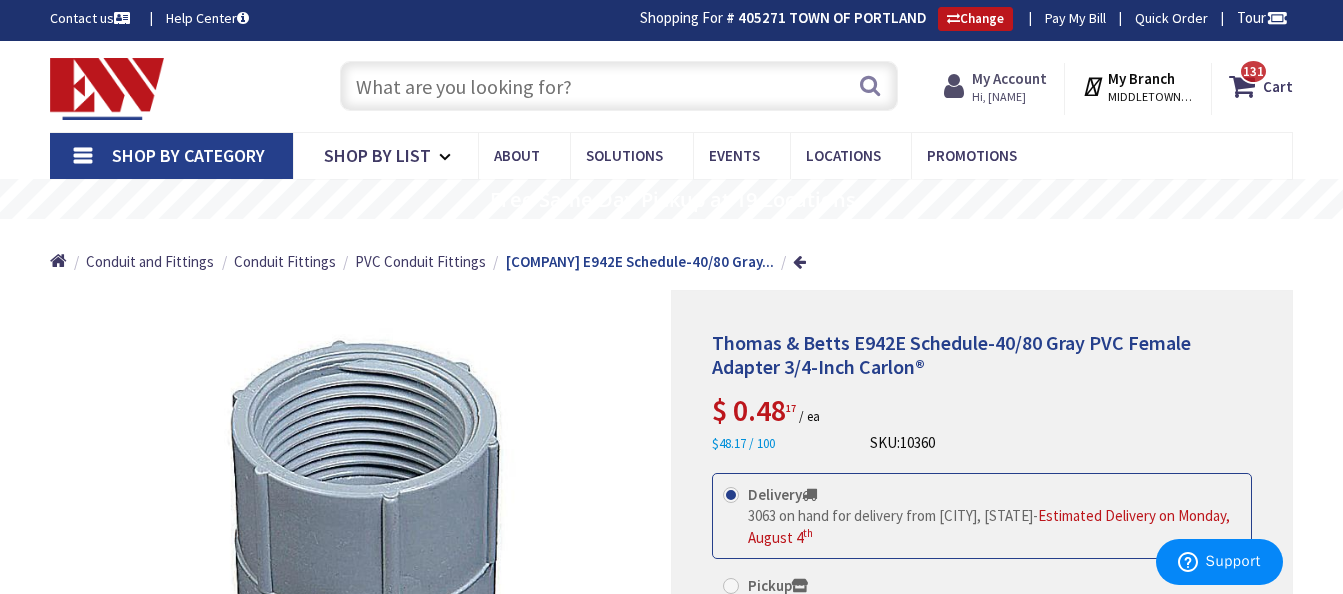 click on "Hi, [NAME]" at bounding box center (1009, 97) 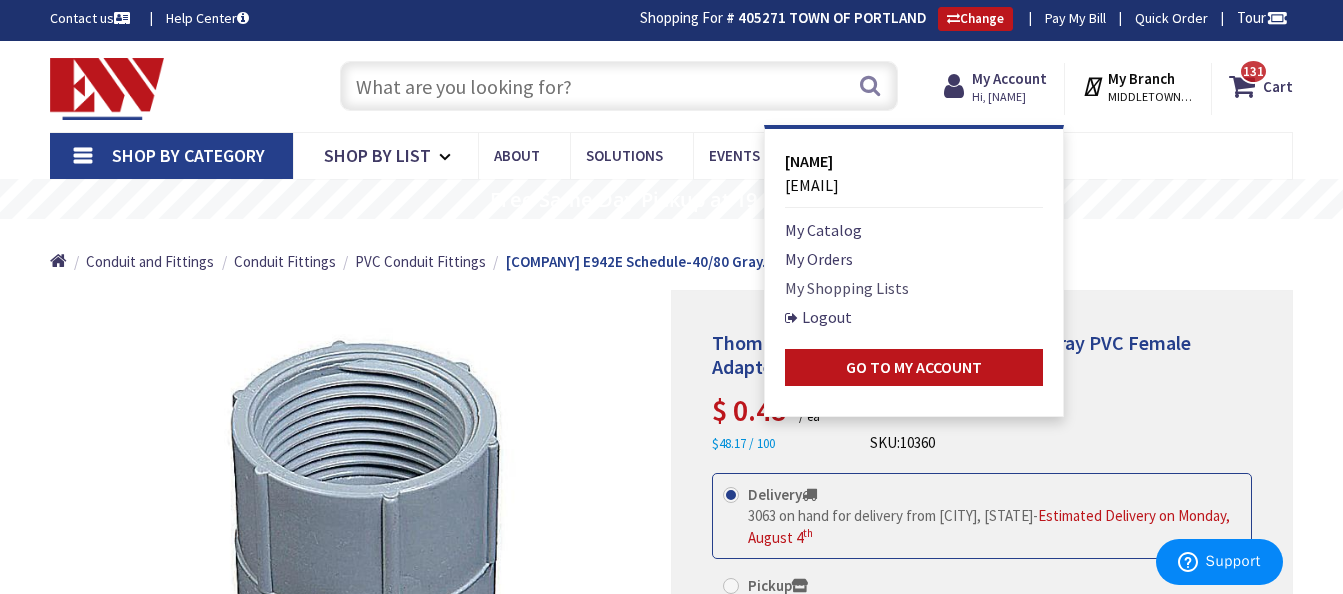 click on "My Shopping Lists" at bounding box center [847, 288] 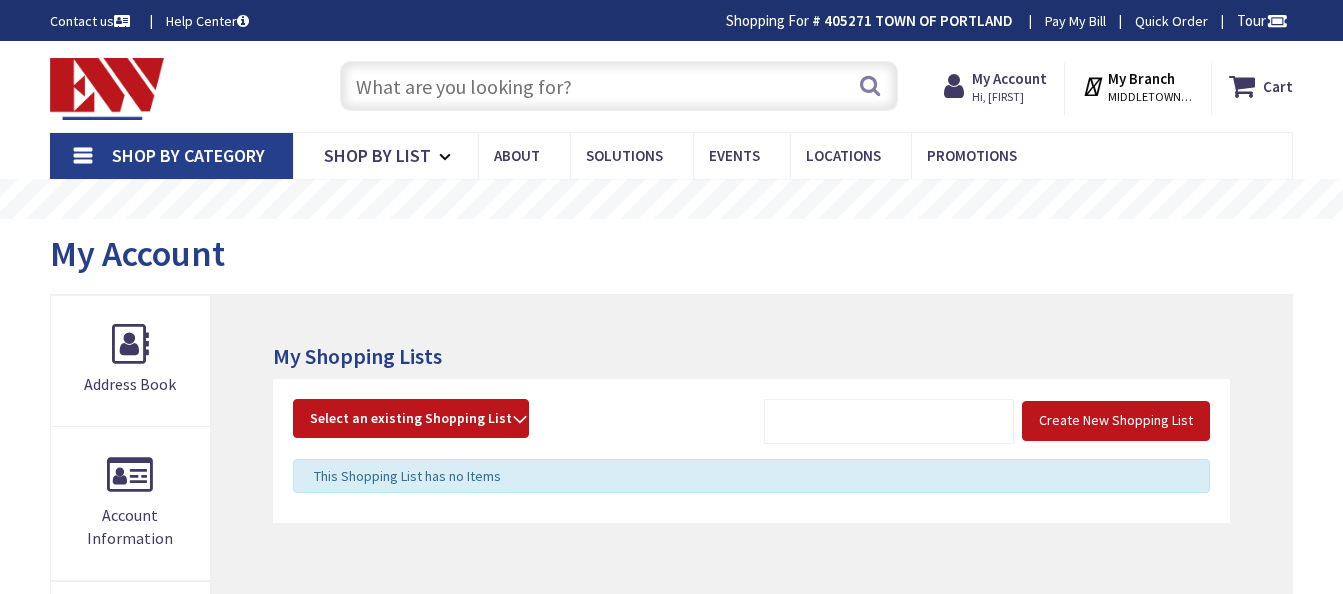 scroll, scrollTop: 0, scrollLeft: 0, axis: both 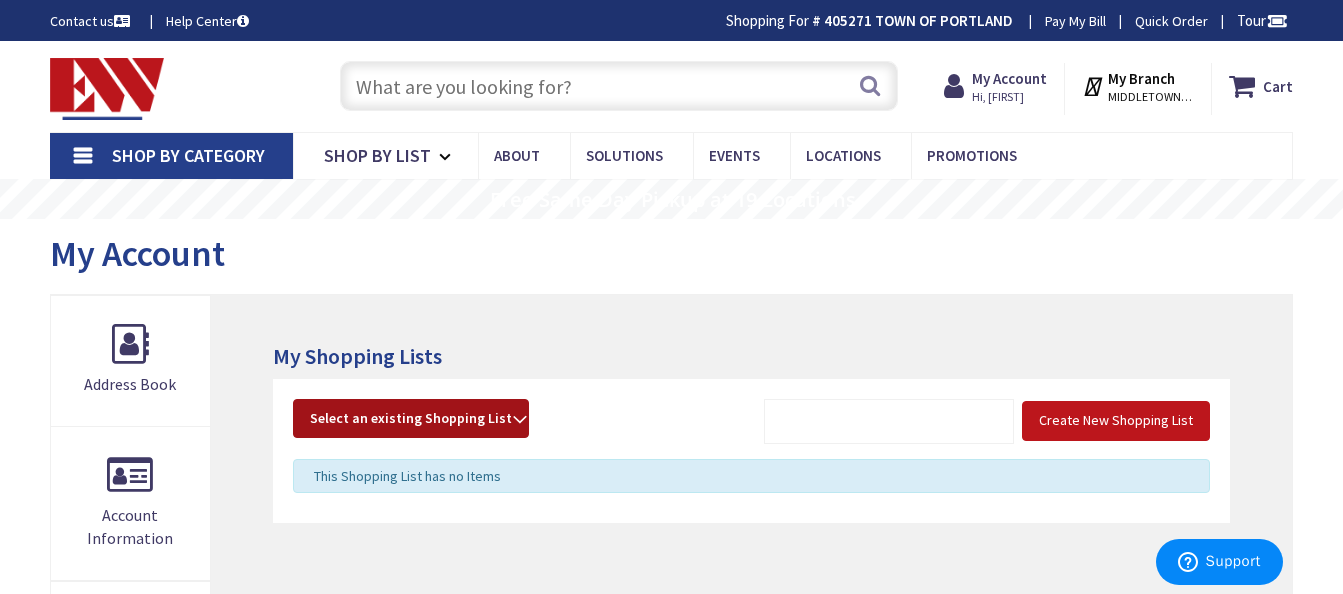 click on "Select an existing Shopping List" at bounding box center [411, 418] 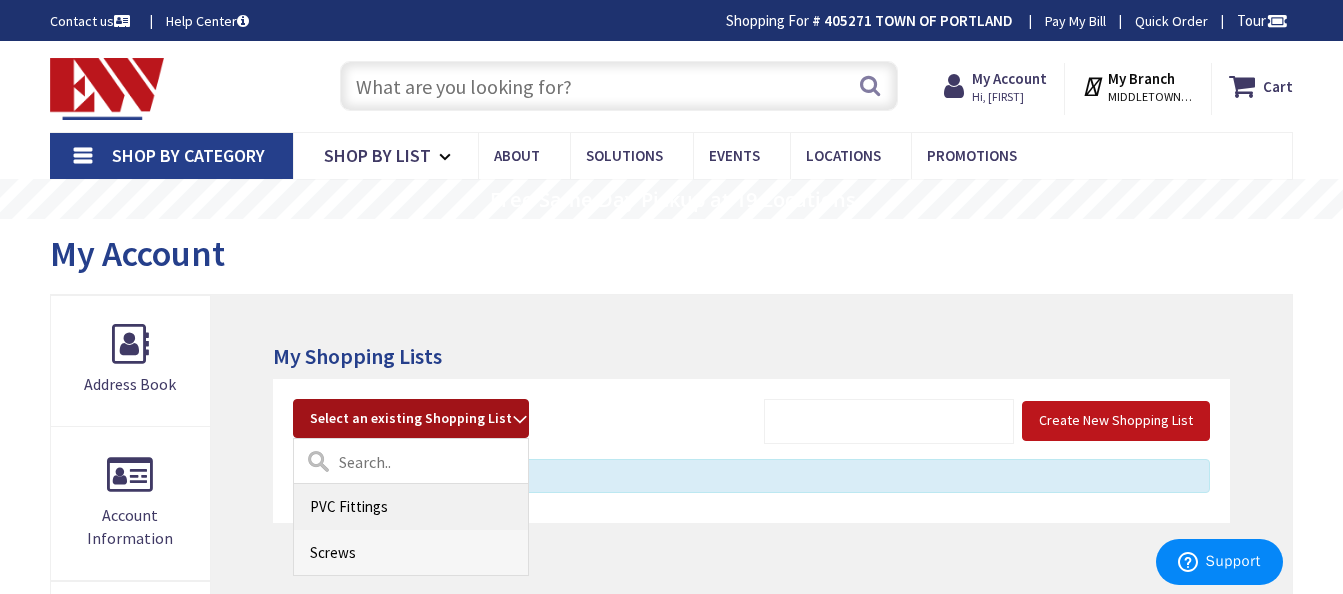 click on "PVC Fittings" at bounding box center (411, 506) 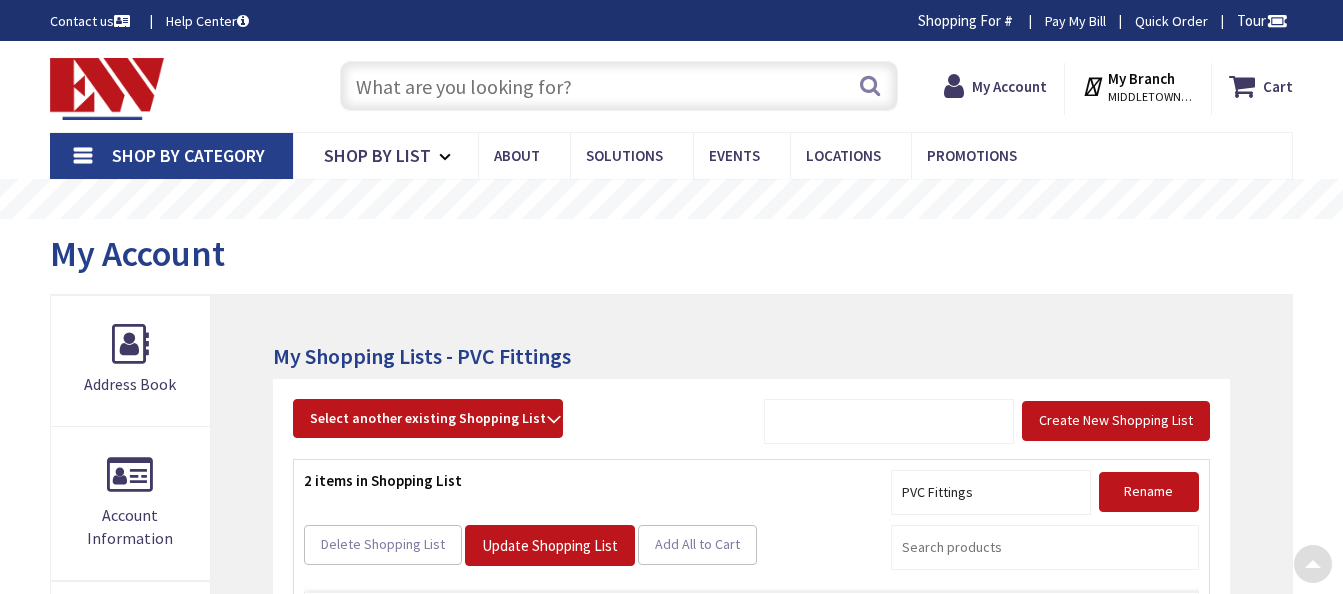 scroll, scrollTop: 385, scrollLeft: 0, axis: vertical 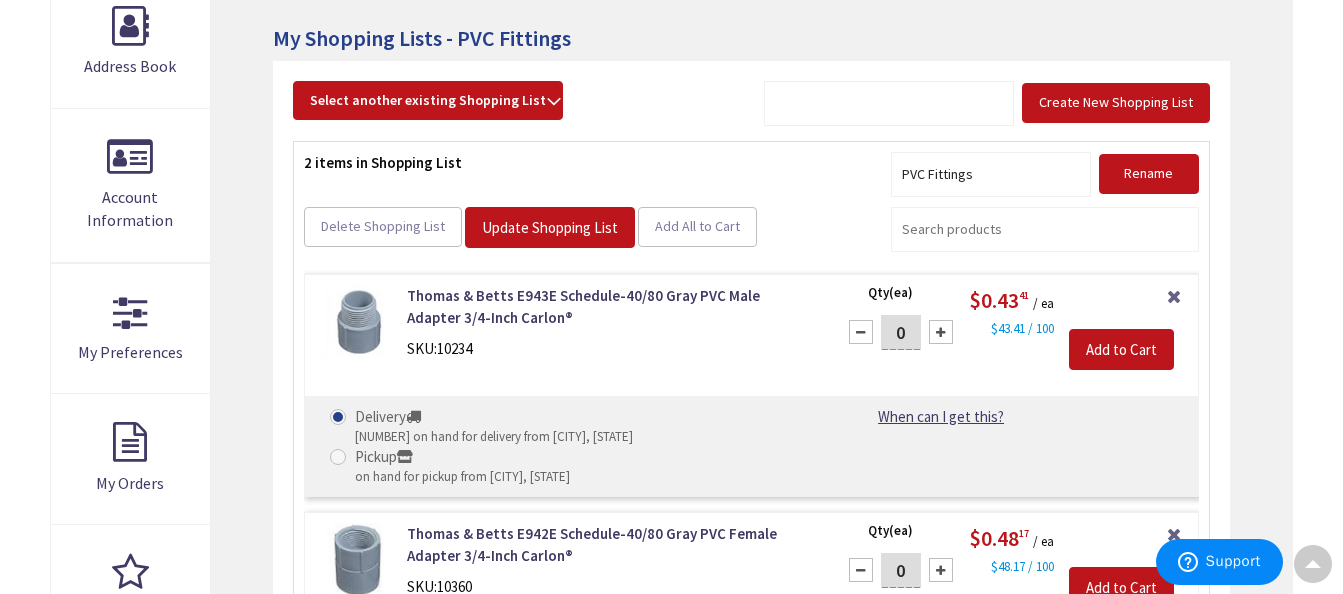 click on "My Account
My Account
My Shopping Lists     - PVC Fittings
Create New Shopping List
Select another existing Shopping List
PVC Fittings
Screws" at bounding box center [671, 429] 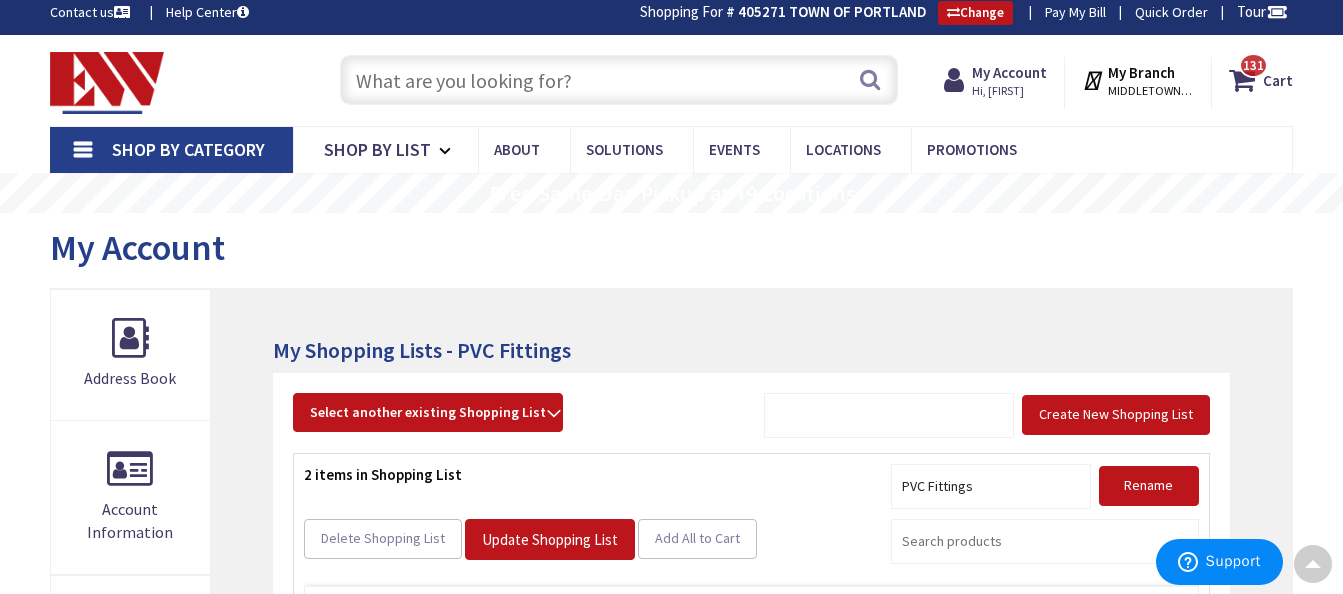 scroll, scrollTop: 0, scrollLeft: 0, axis: both 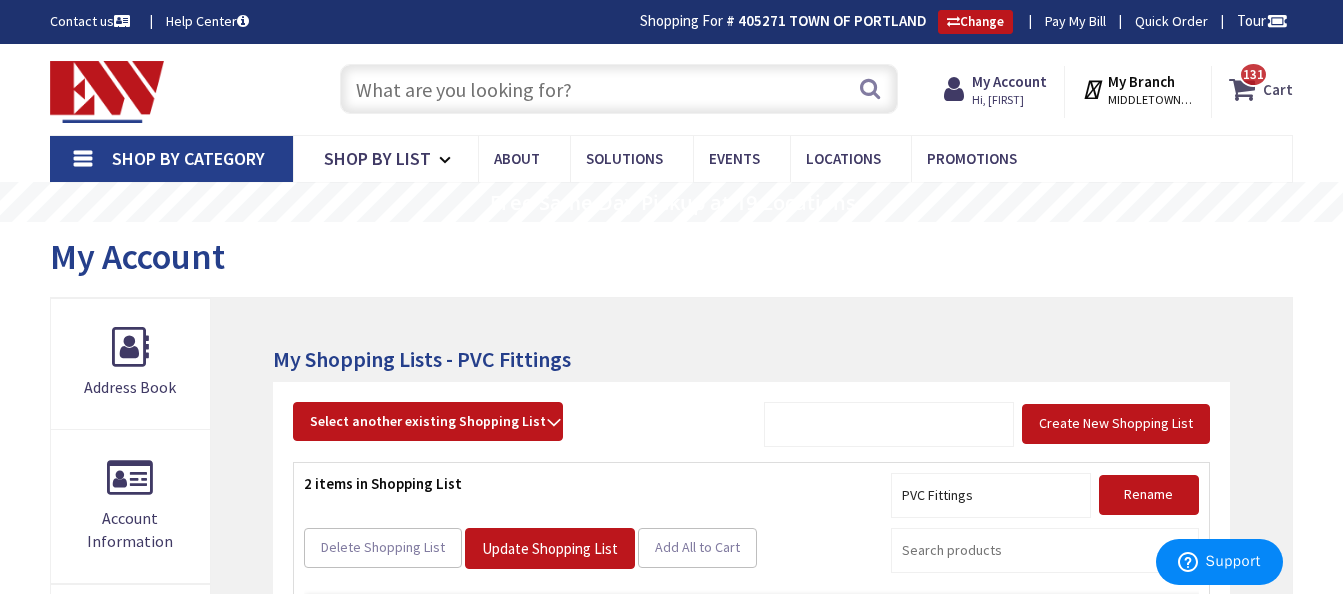 click at bounding box center (1246, 89) 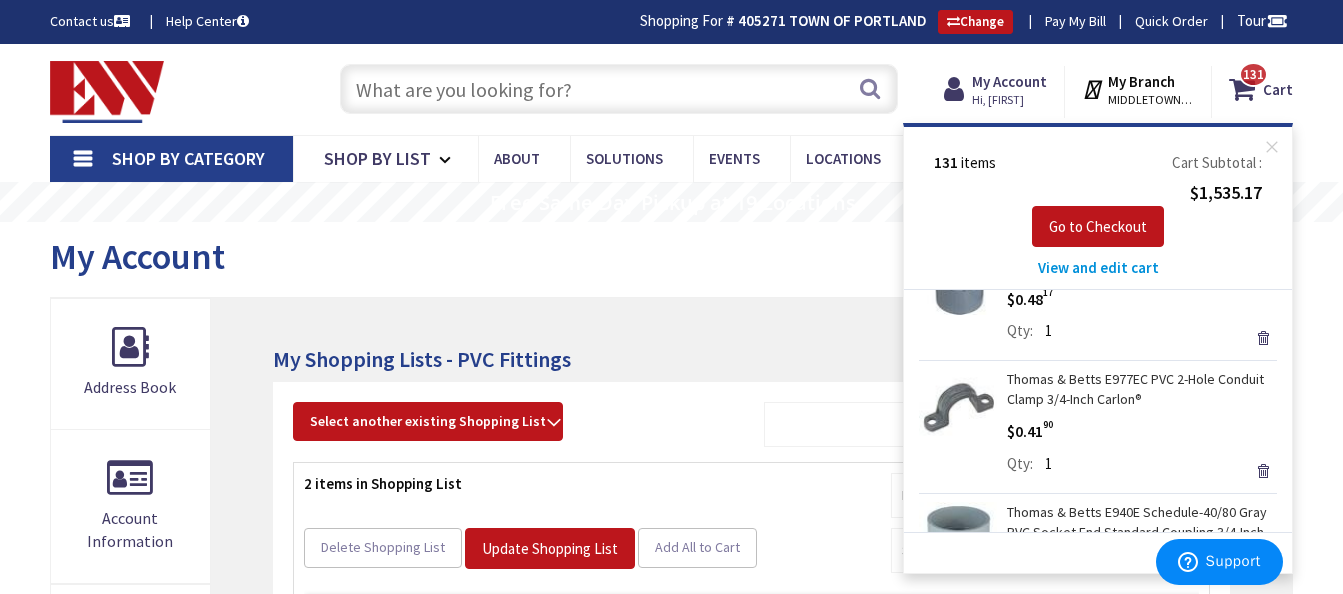 scroll, scrollTop: 240, scrollLeft: 0, axis: vertical 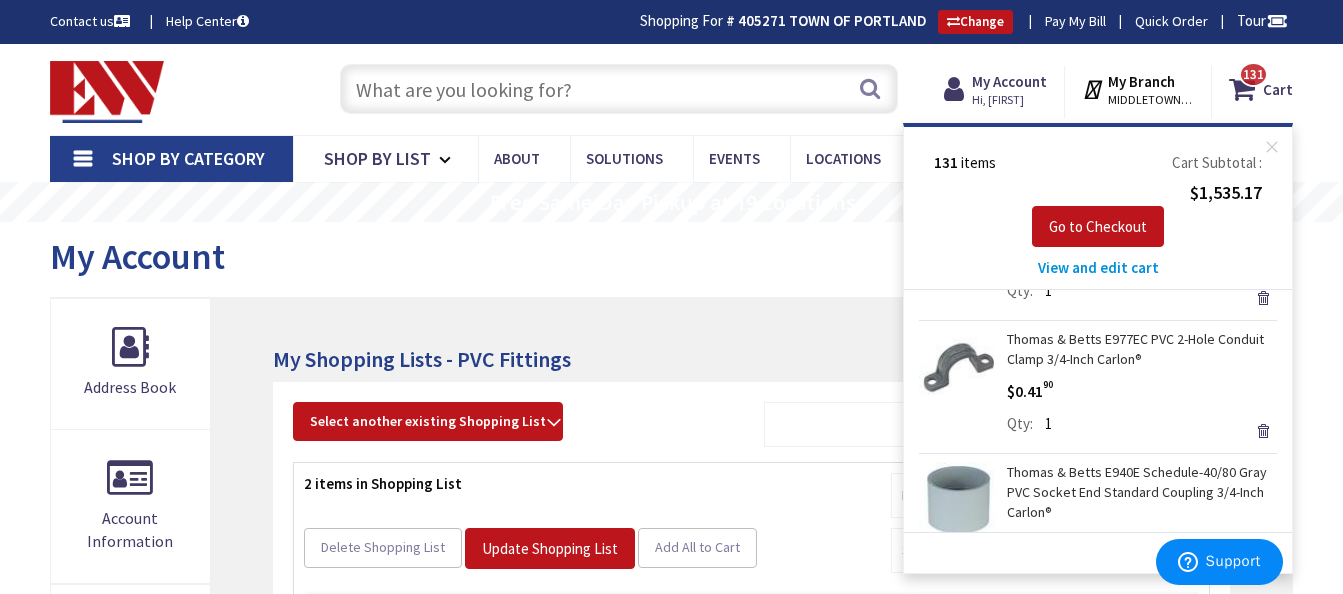 click on "View and edit cart" at bounding box center (1098, 267) 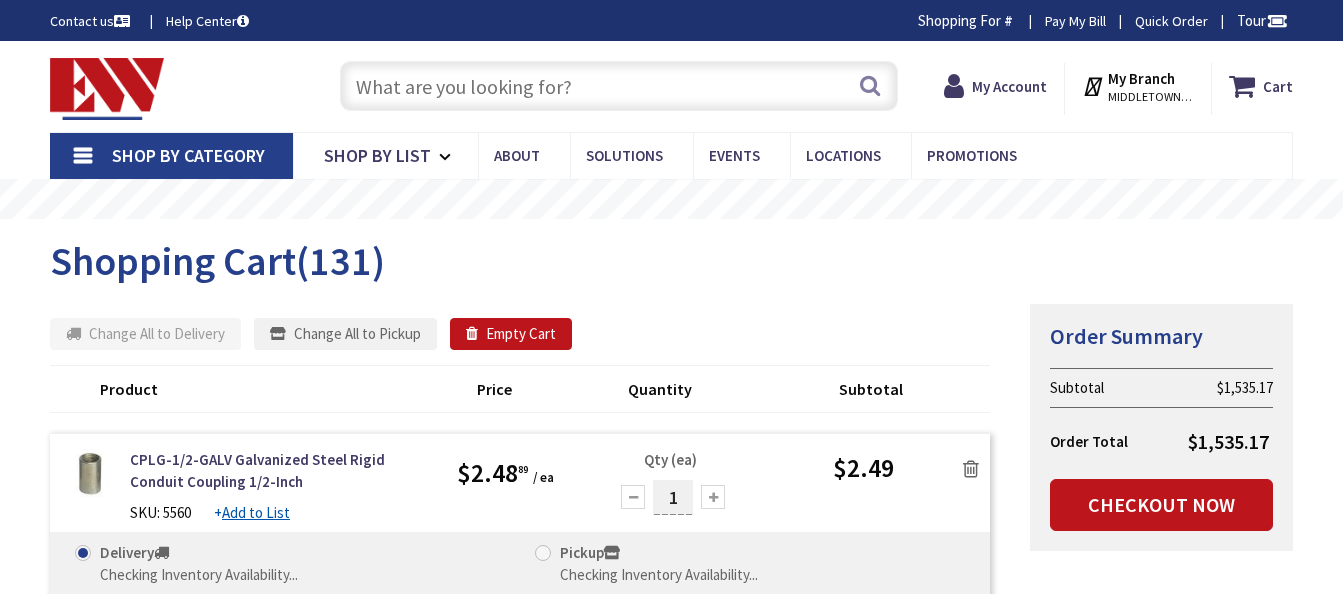 scroll, scrollTop: 0, scrollLeft: 0, axis: both 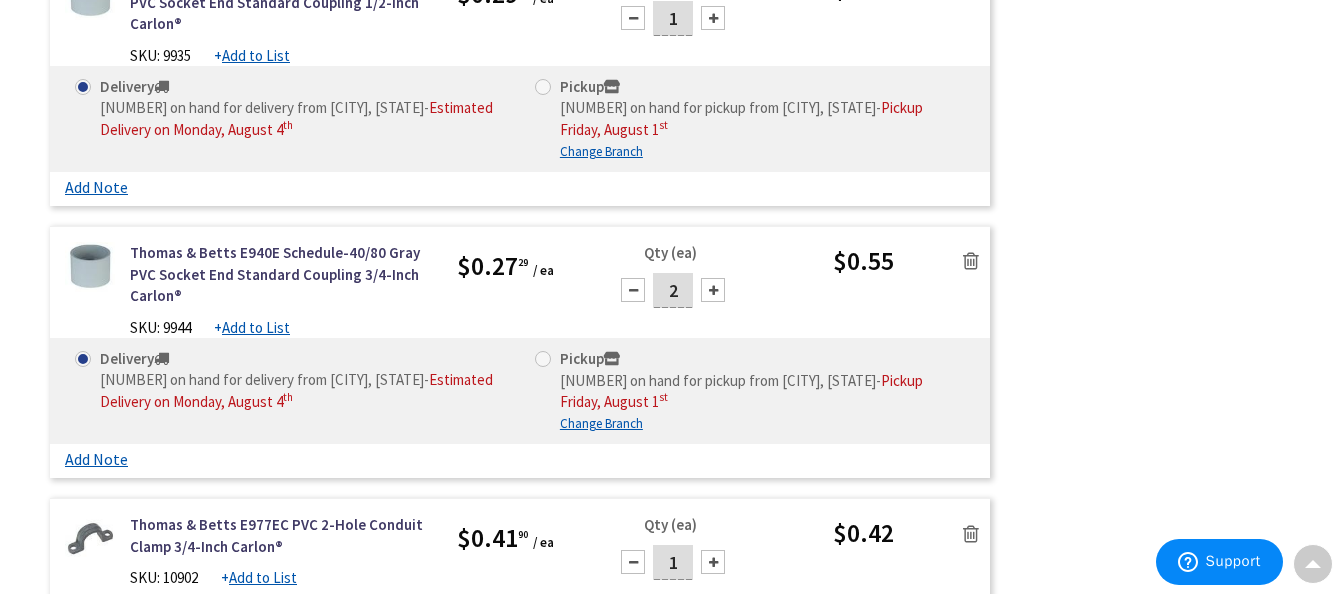 click on "Add to List" at bounding box center [263, 577] 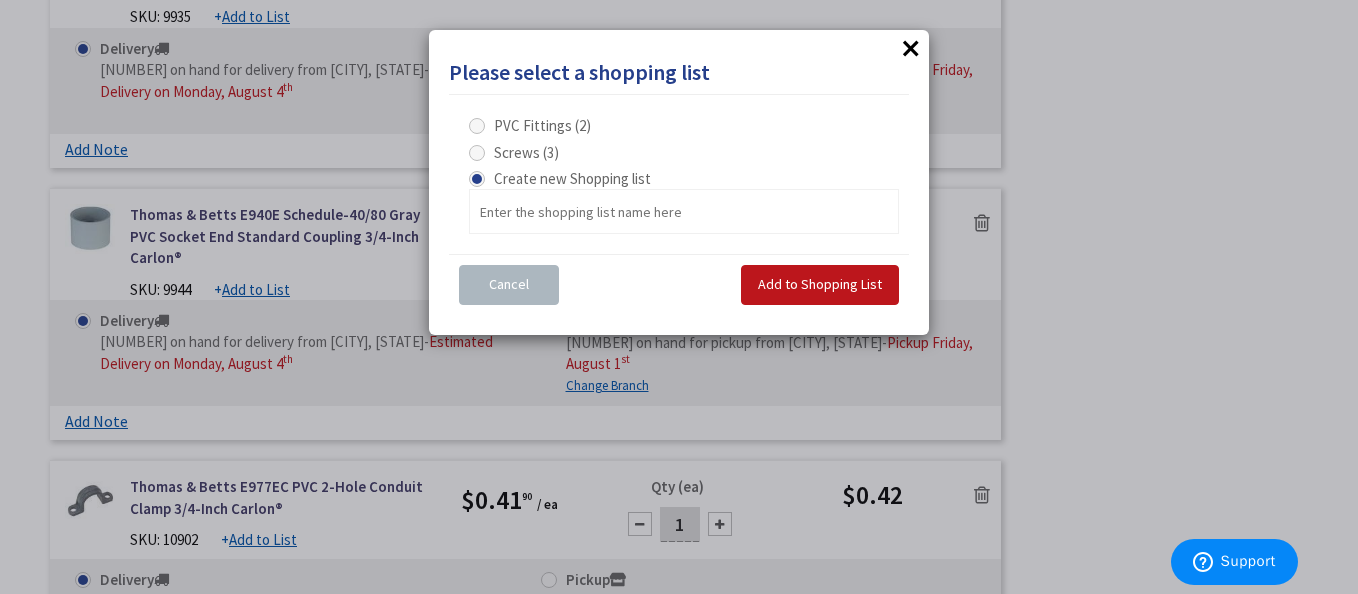 click at bounding box center (477, 126) 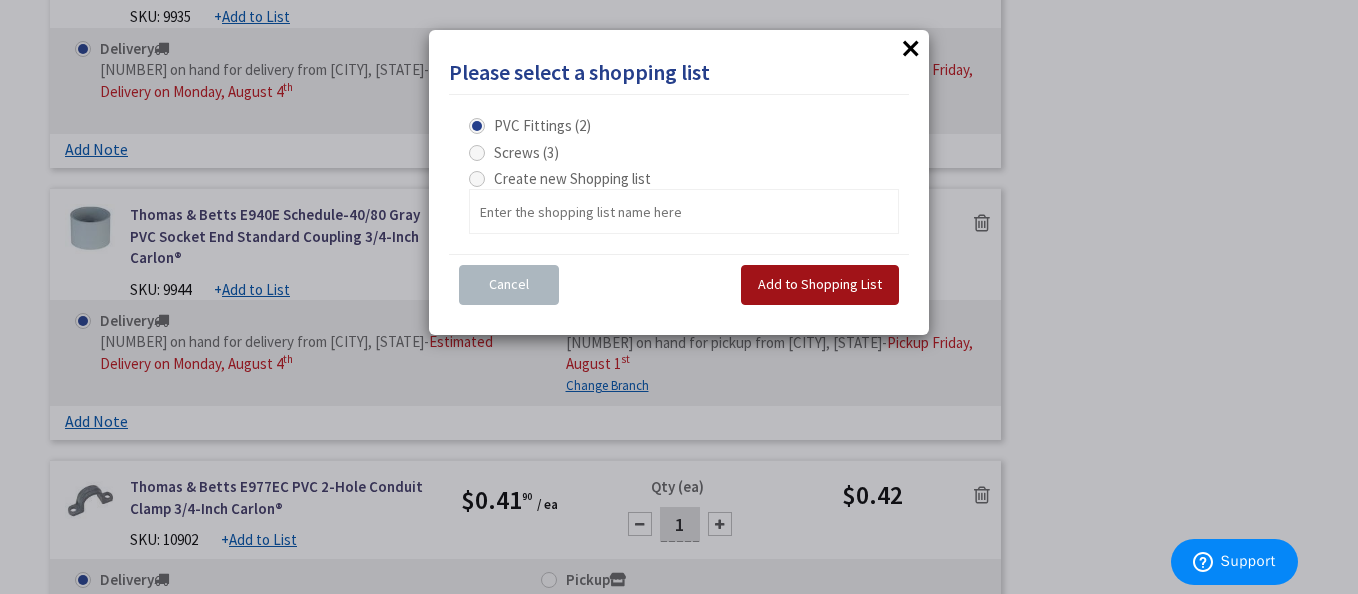 click on "Add to Shopping List" at bounding box center (820, 284) 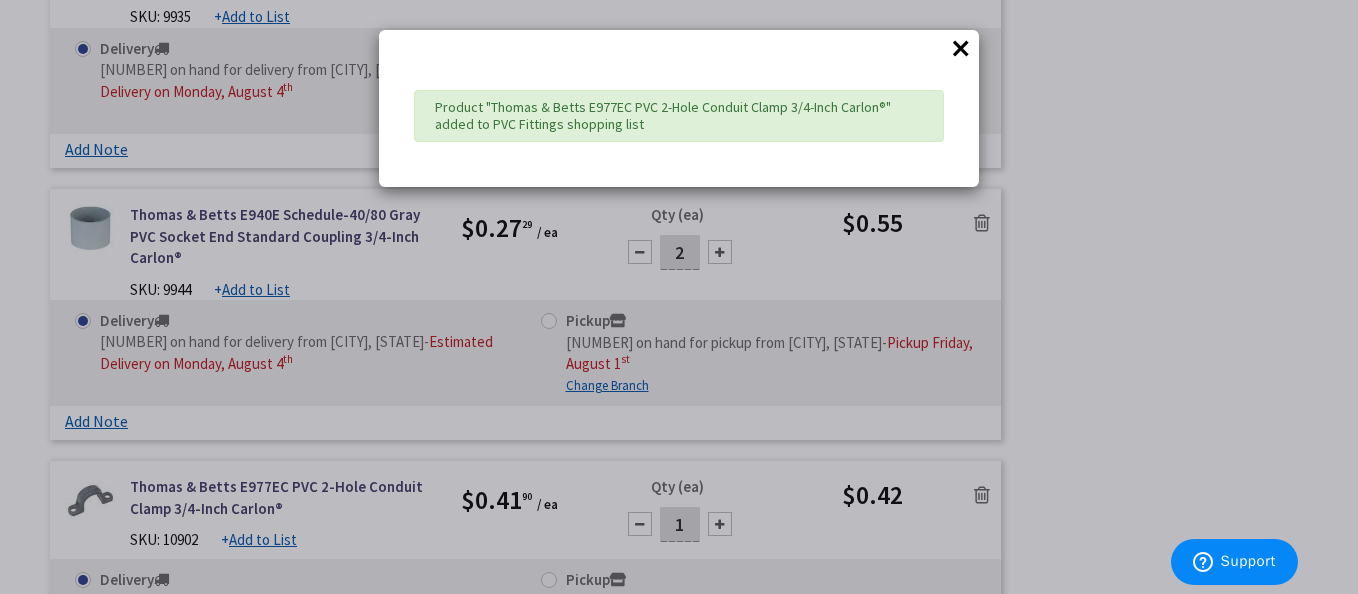 click on "×" at bounding box center (961, 48) 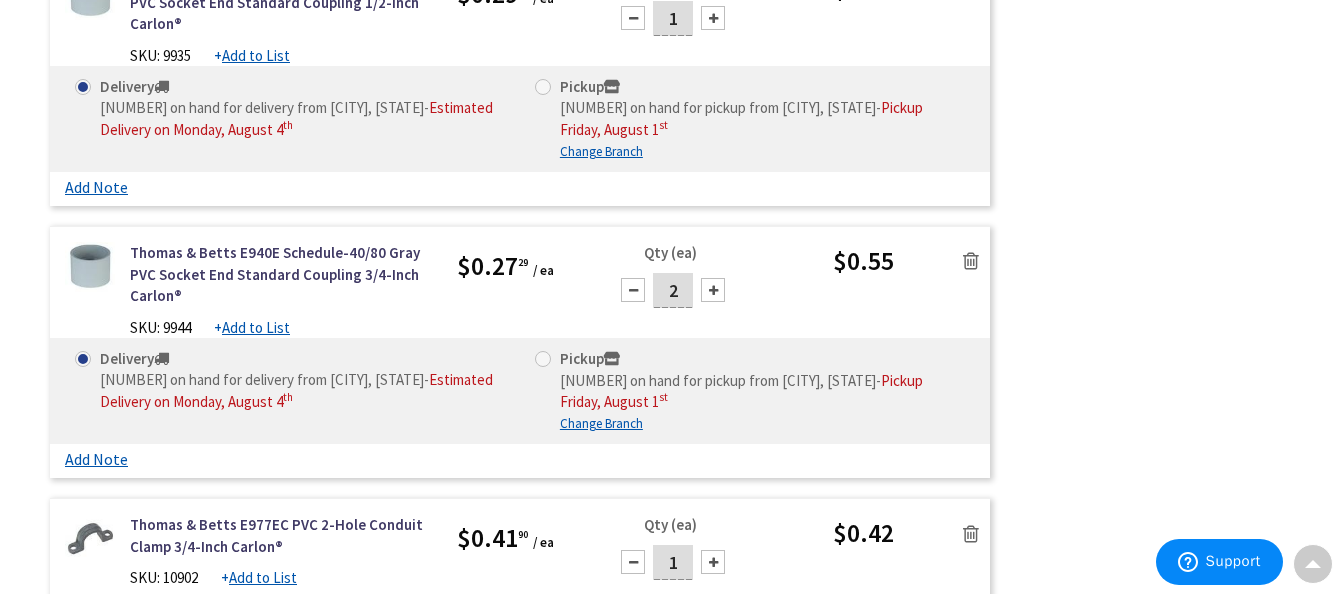 click on "Add to List" at bounding box center (256, 327) 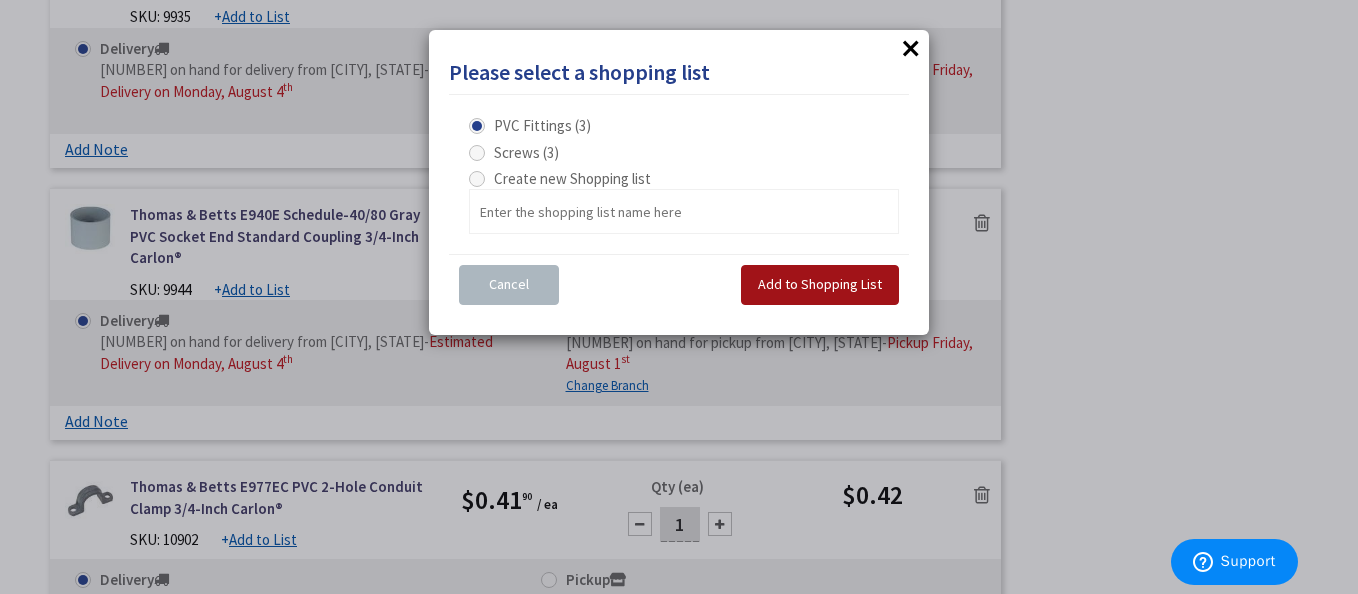 click on "Add to Shopping List" at bounding box center (820, 284) 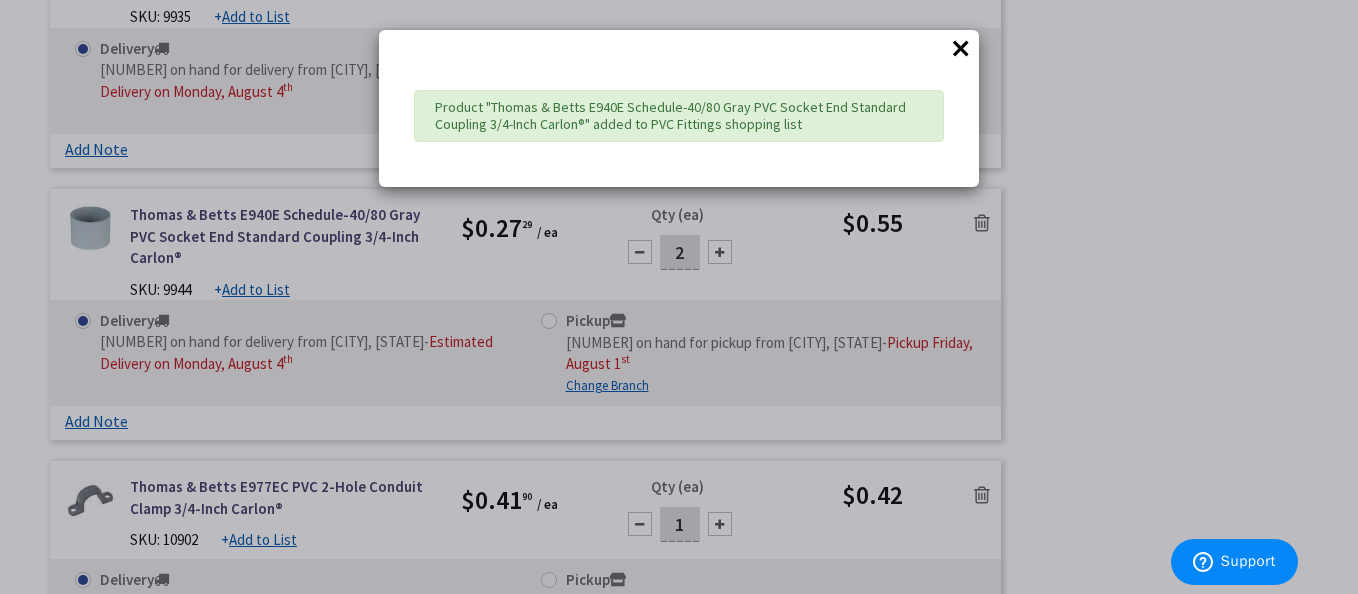 click on "×" at bounding box center [961, 48] 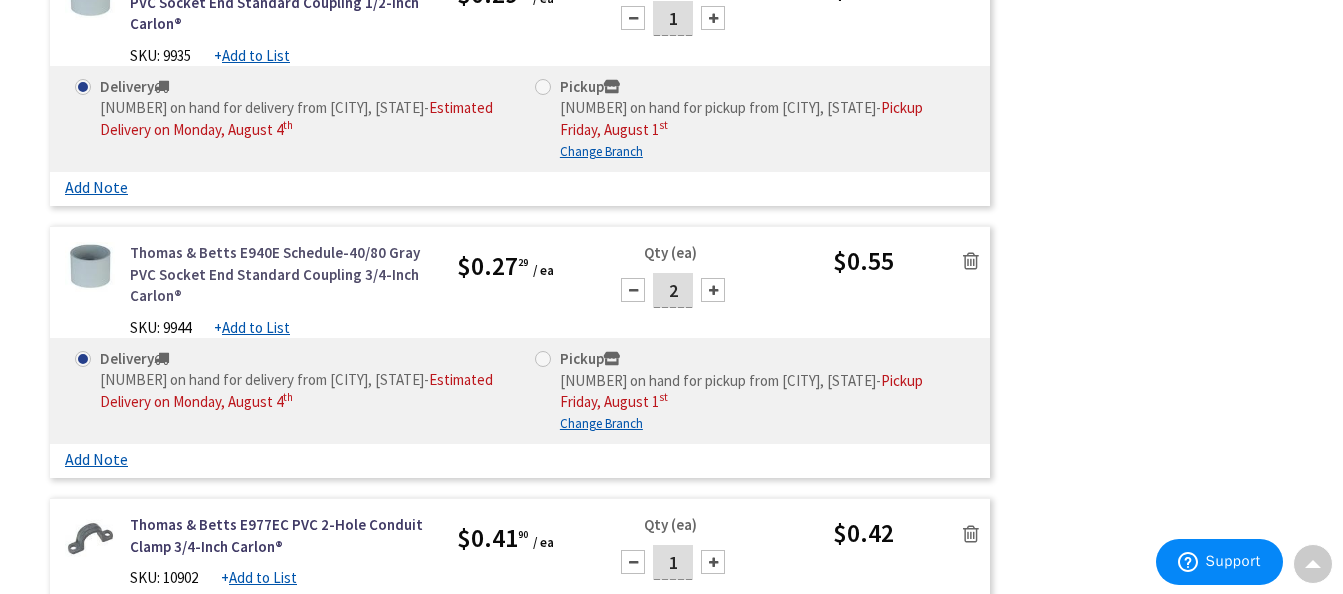 click on "Thomas & Betts E940E Schedule-40/80 Gray PVC Socket End Standard Coupling 3/4-Inch Carlon®" at bounding box center [278, 274] 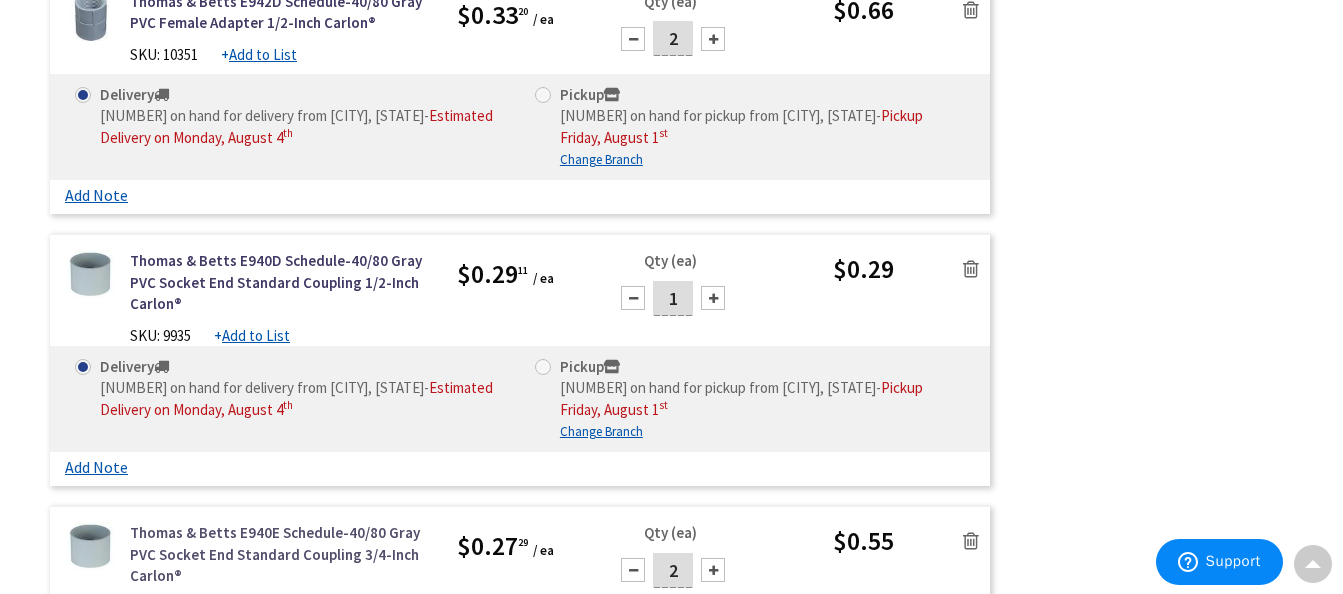 scroll, scrollTop: 34871, scrollLeft: 0, axis: vertical 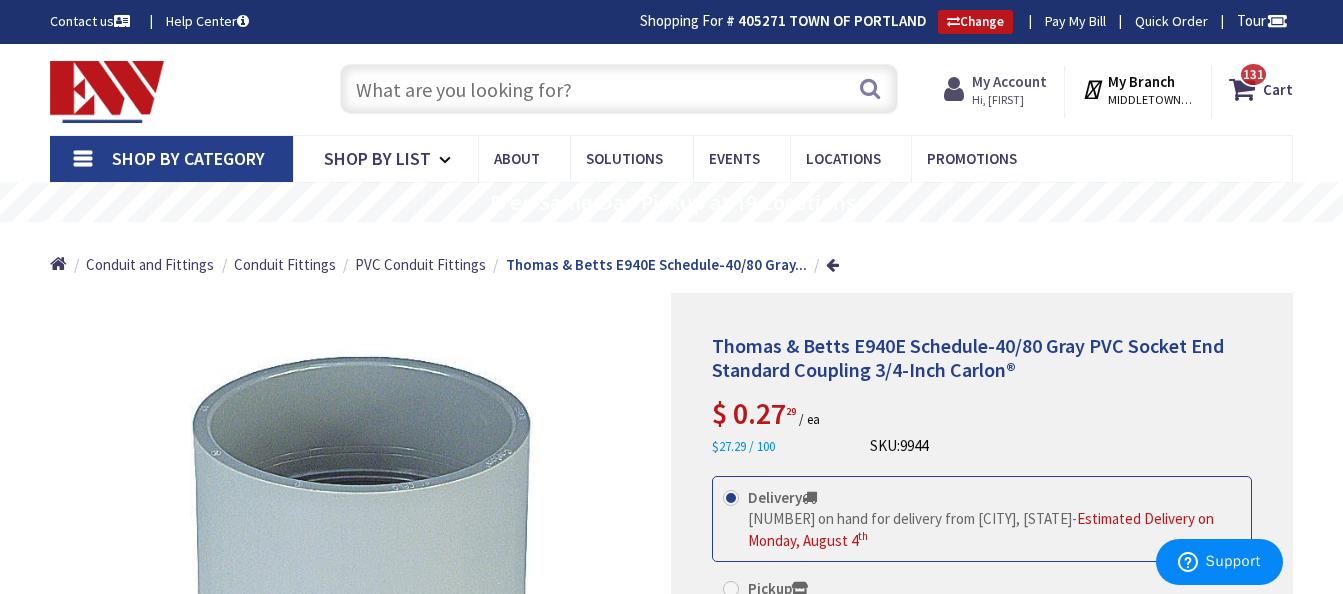click on "My Account" at bounding box center (1009, 81) 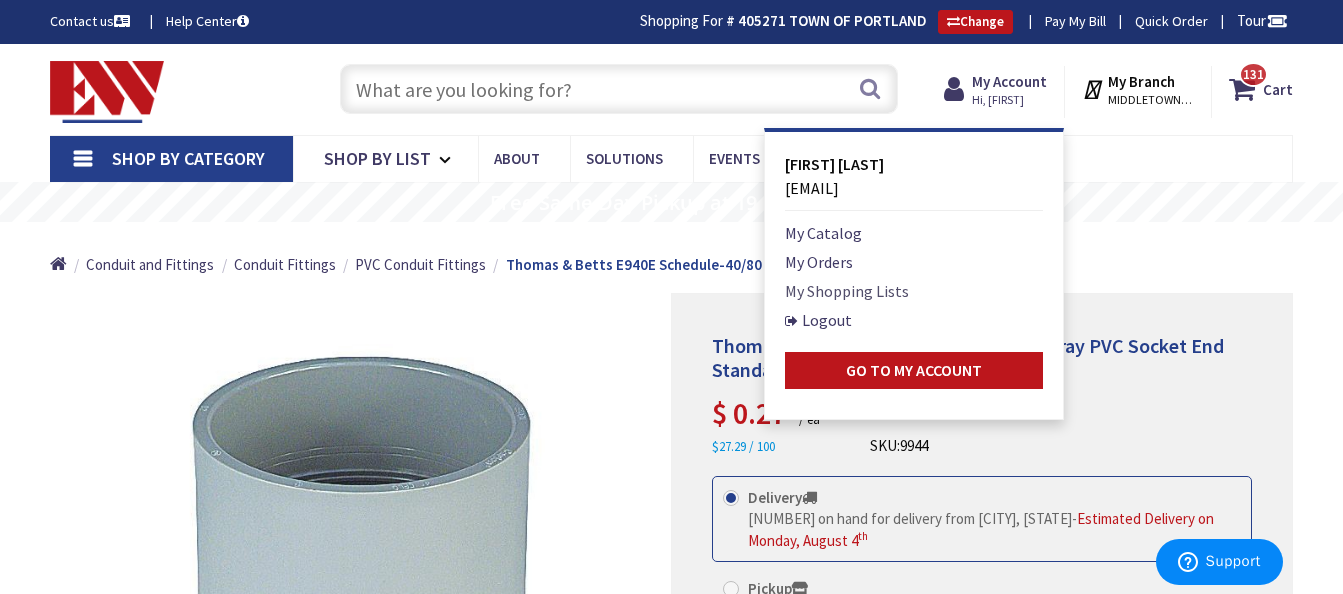 drag, startPoint x: 995, startPoint y: 76, endPoint x: 826, endPoint y: 285, distance: 268.77872 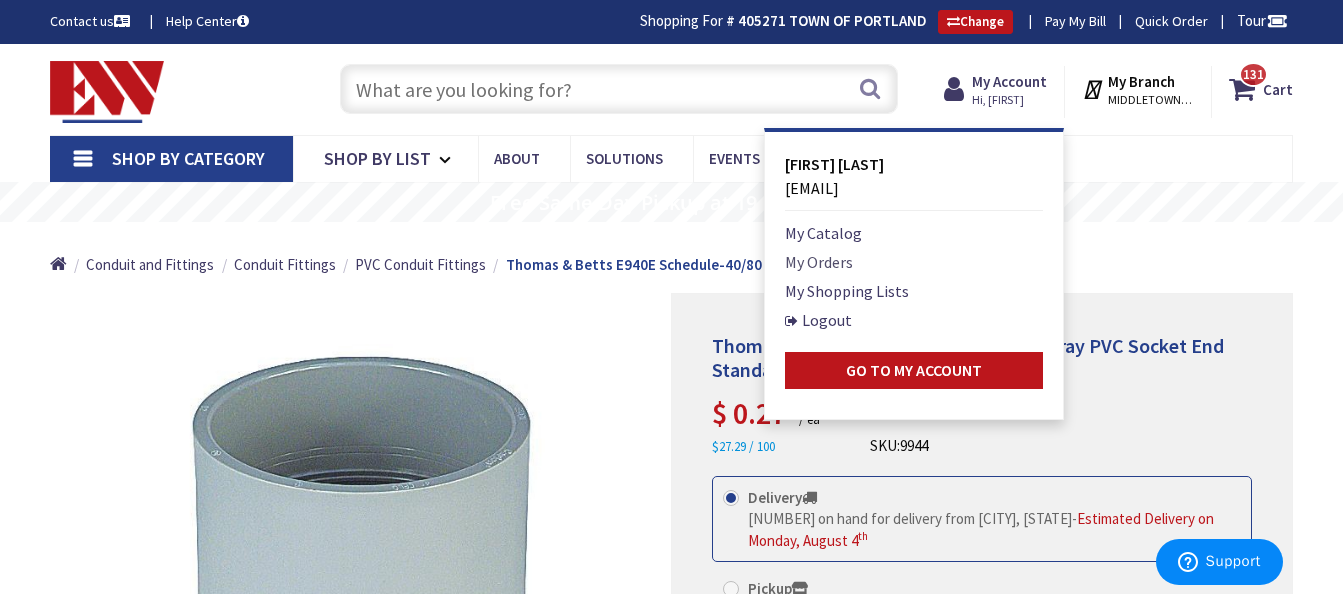 drag, startPoint x: 826, startPoint y: 285, endPoint x: 838, endPoint y: 253, distance: 34.176014 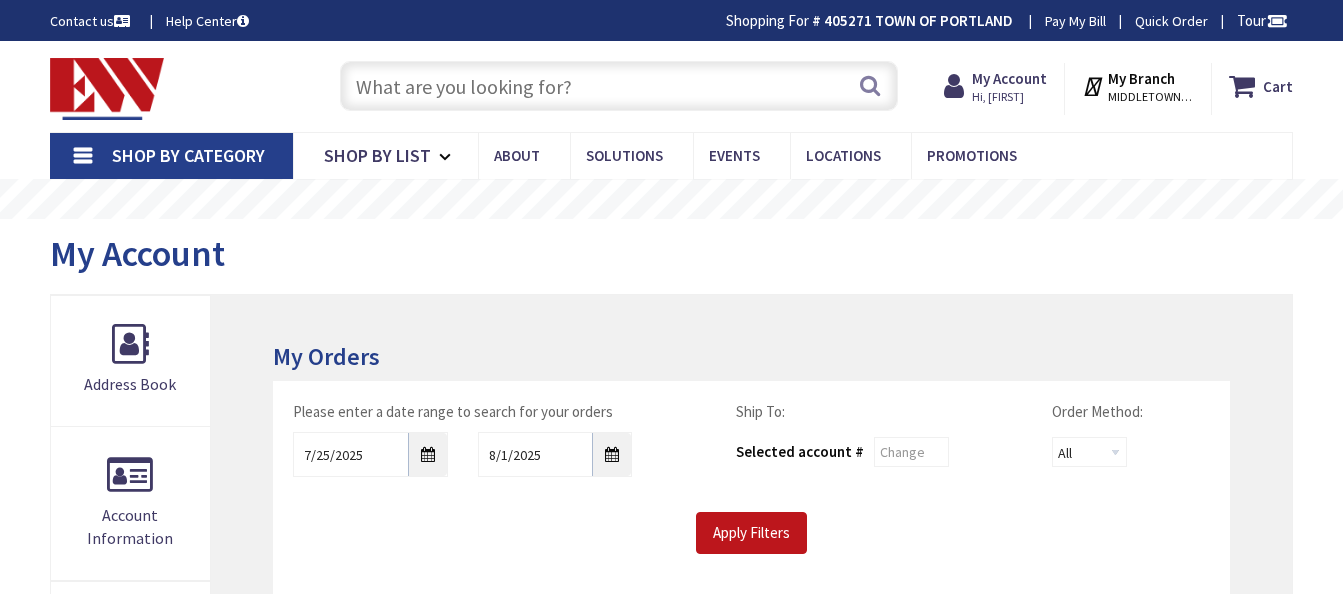 scroll, scrollTop: 0, scrollLeft: 0, axis: both 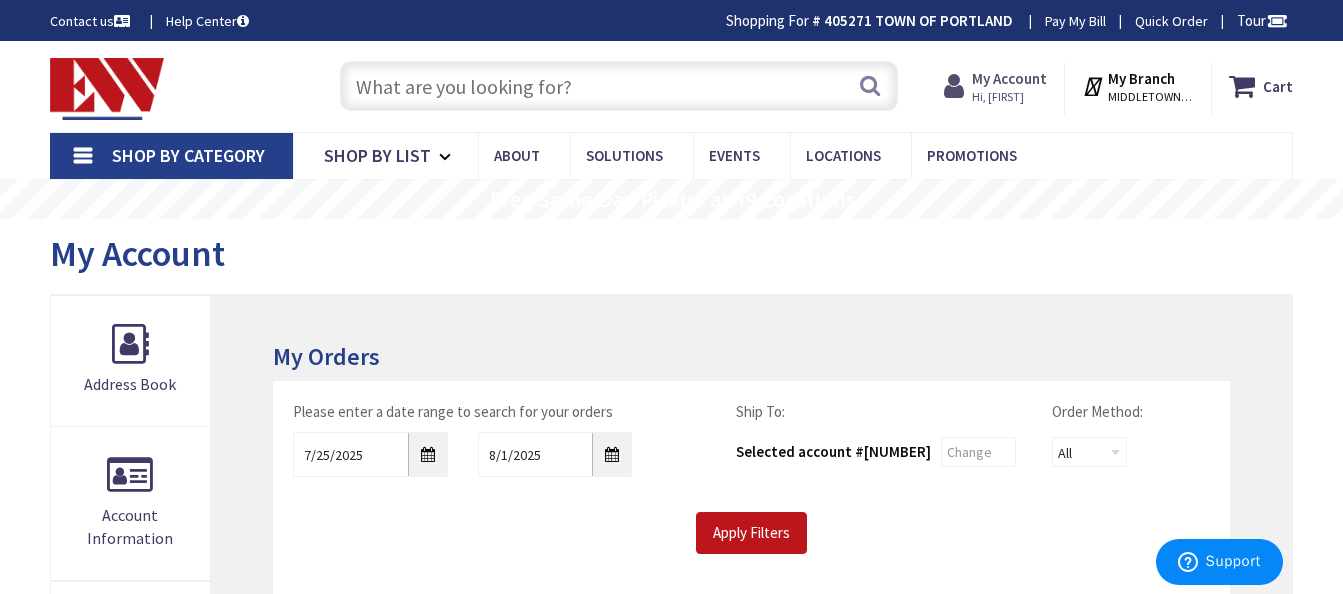 click on "My Account" at bounding box center (1009, 78) 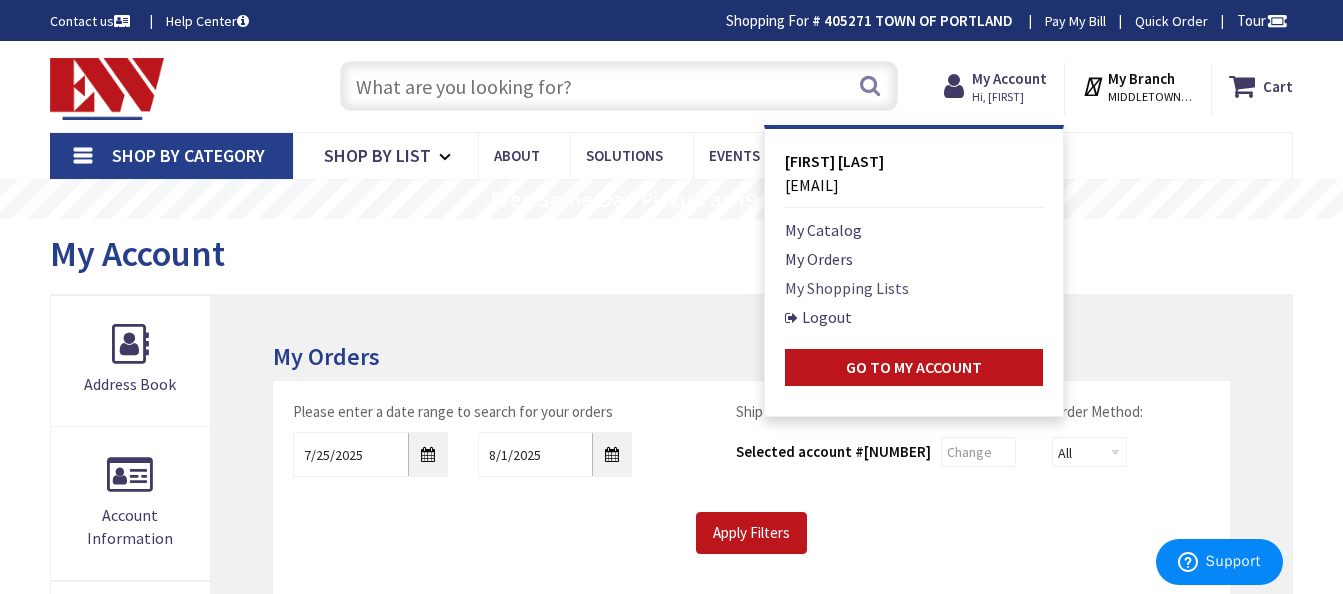 click on "My Shopping Lists" at bounding box center [847, 288] 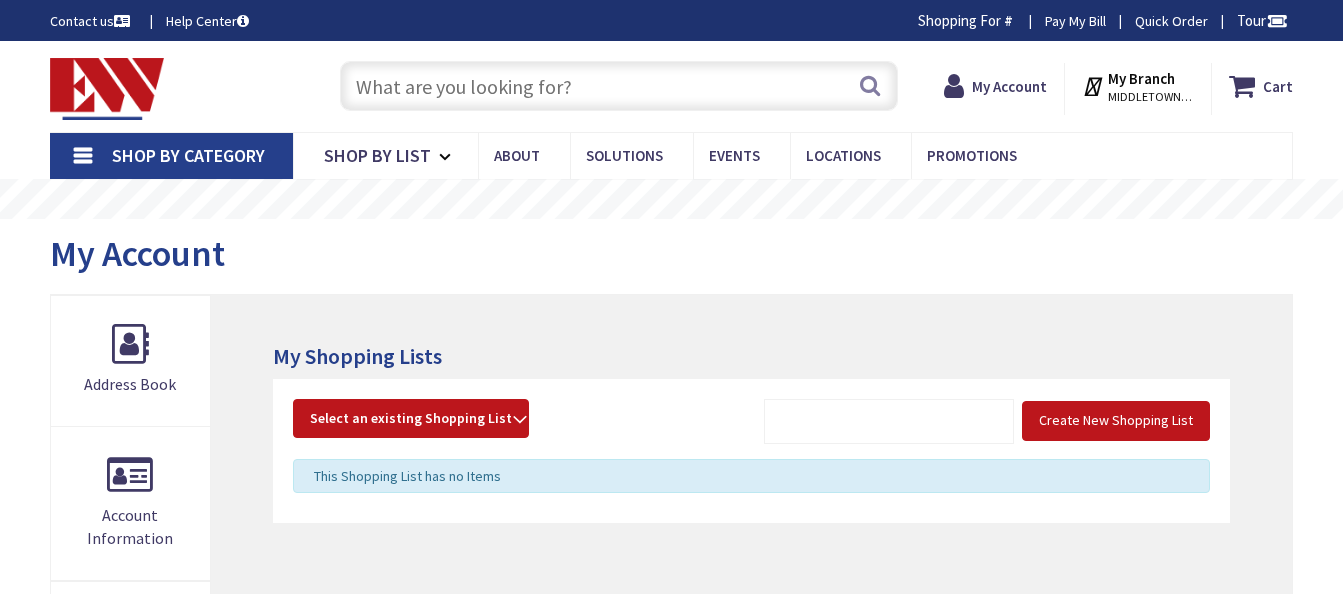 scroll, scrollTop: 0, scrollLeft: 0, axis: both 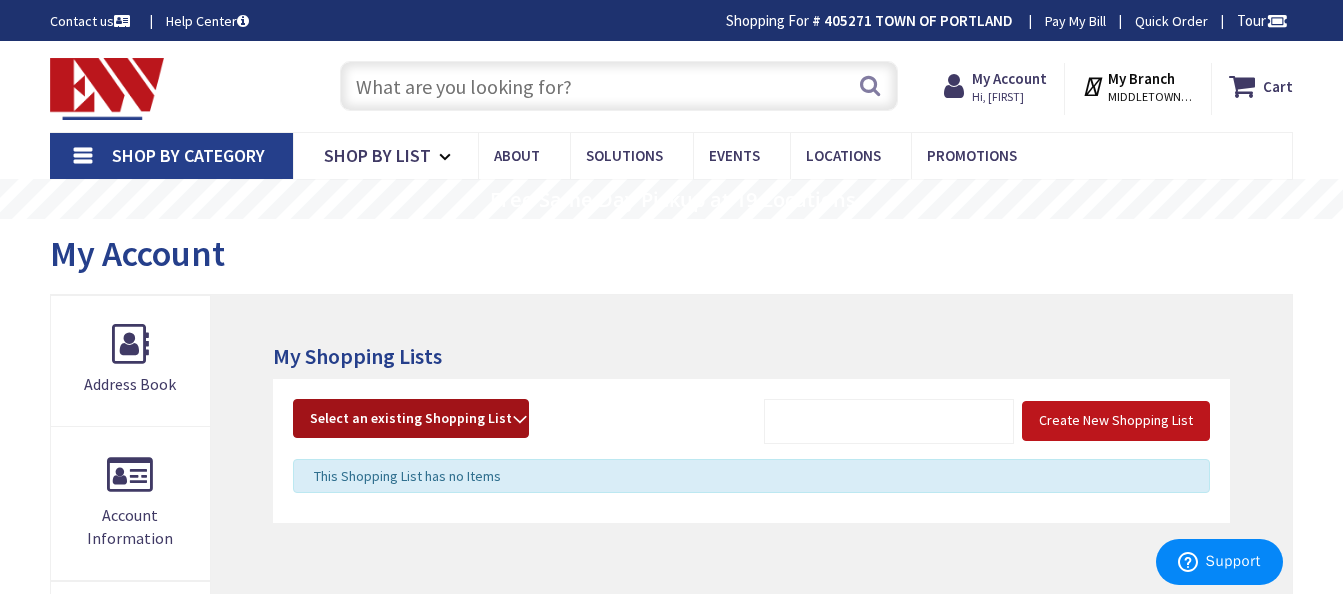 drag, startPoint x: 0, startPoint y: 0, endPoint x: 371, endPoint y: 411, distance: 553.6804 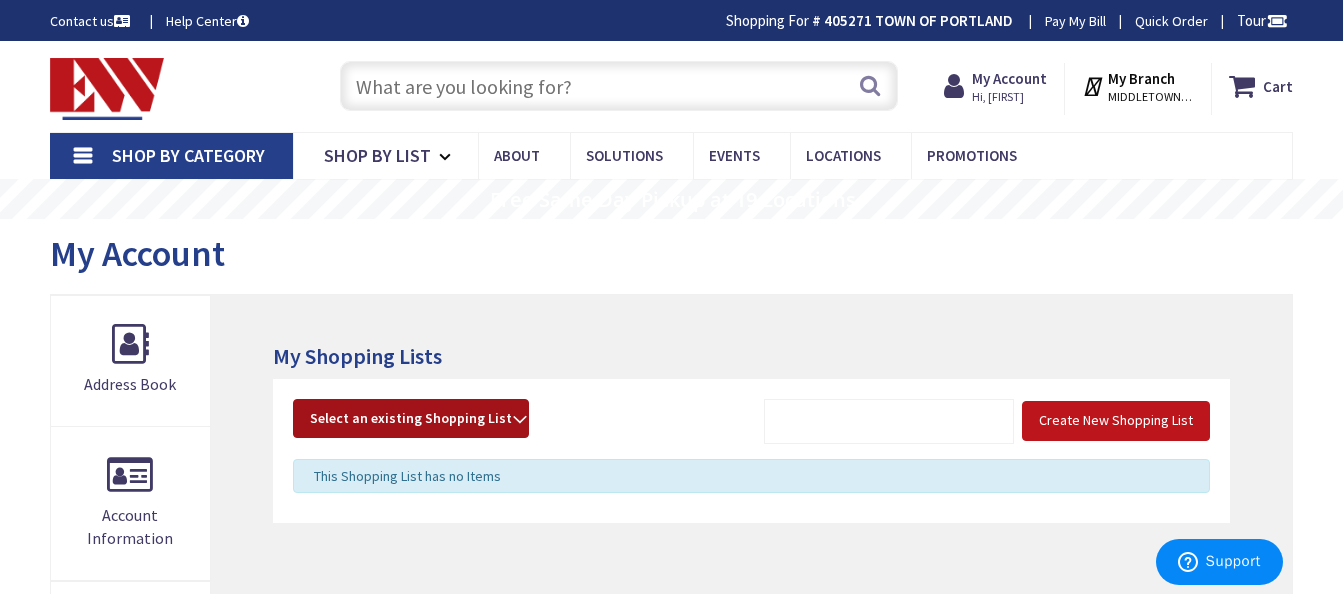 drag, startPoint x: 371, startPoint y: 411, endPoint x: 343, endPoint y: 422, distance: 30.083218 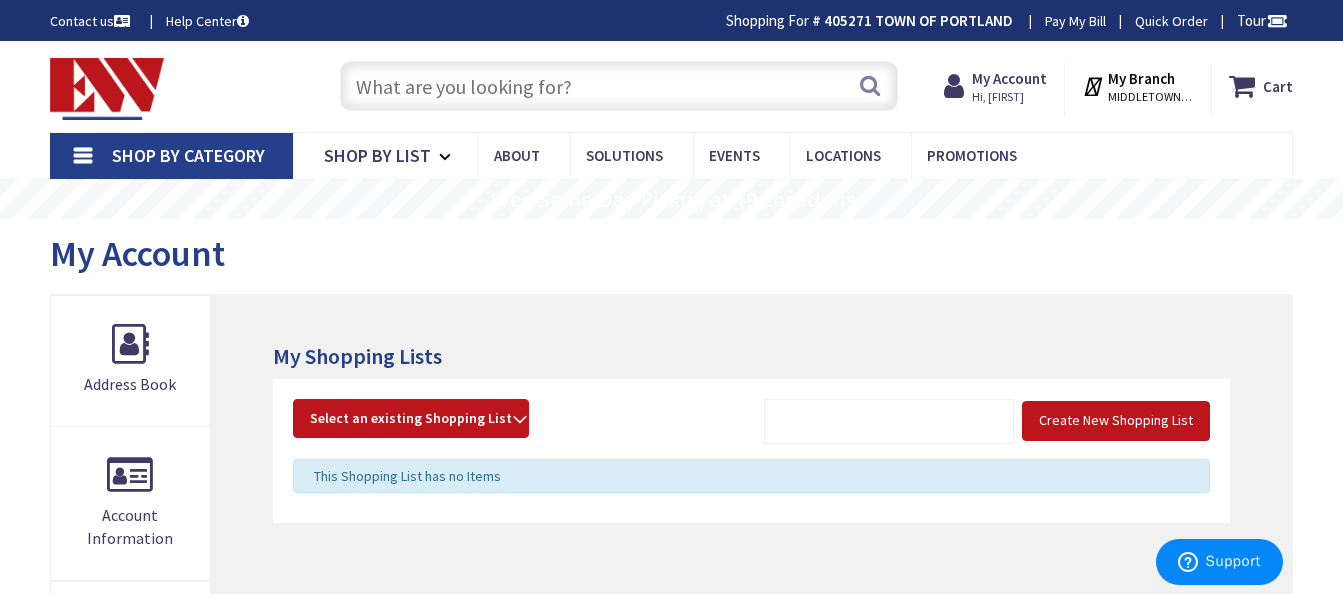 drag, startPoint x: 343, startPoint y: 422, endPoint x: 283, endPoint y: 428, distance: 60.299255 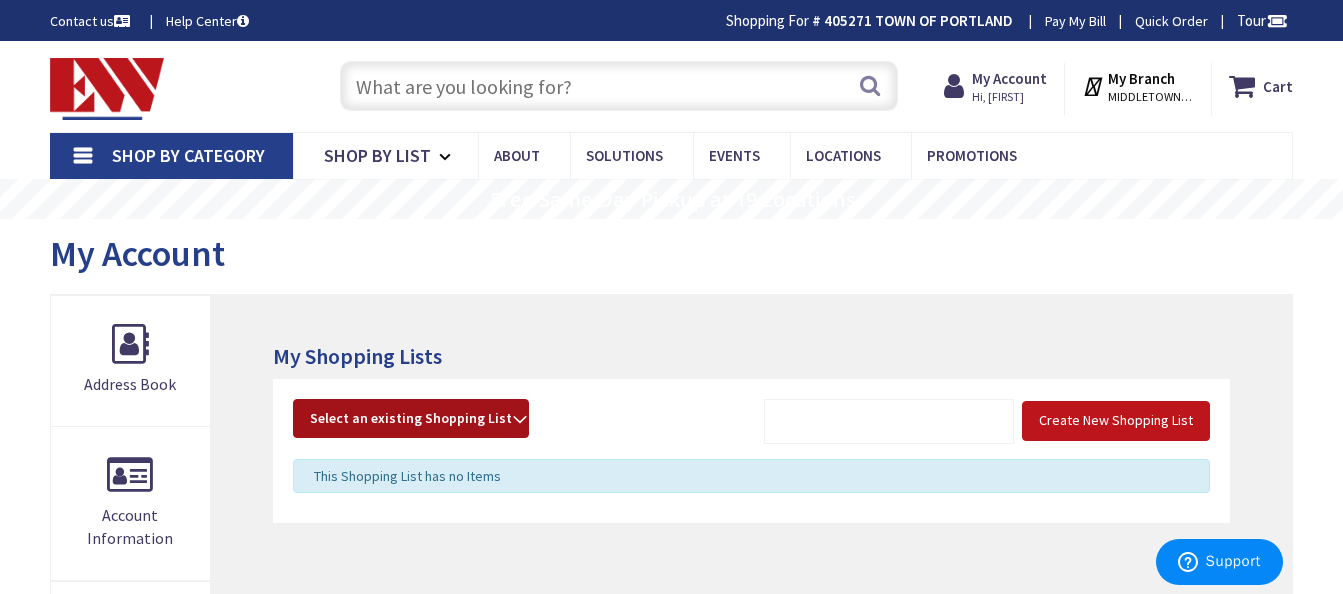click on "Select an existing Shopping List" at bounding box center (411, 419) 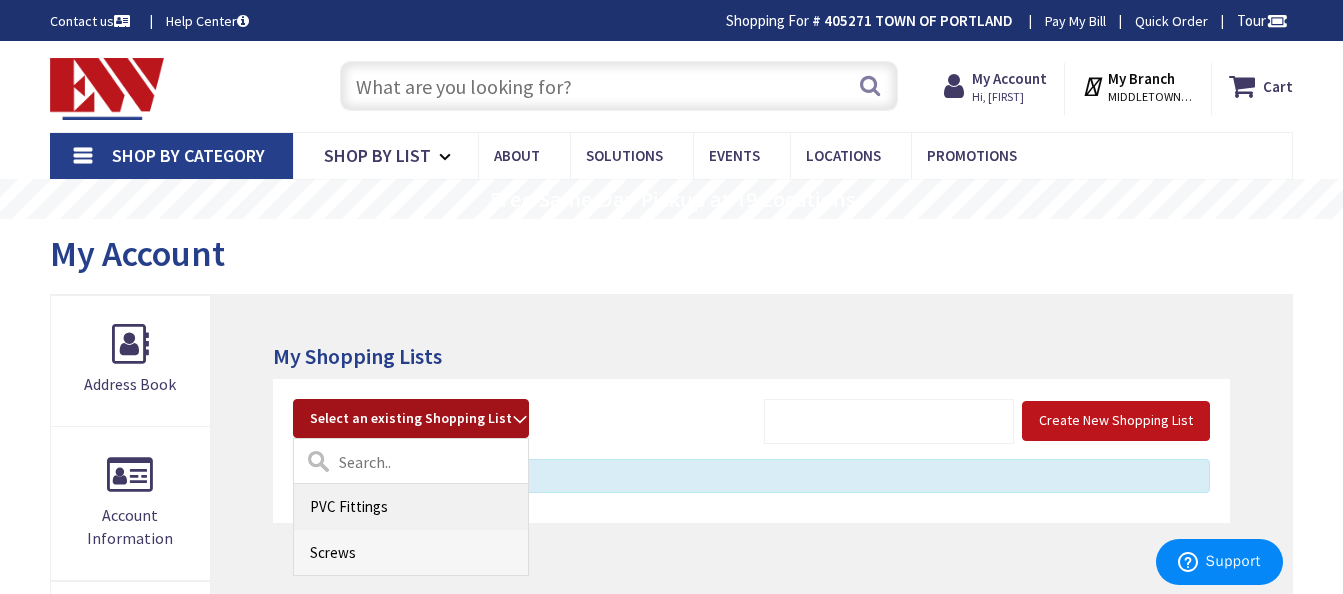 click on "PVC Fittings" at bounding box center (411, 506) 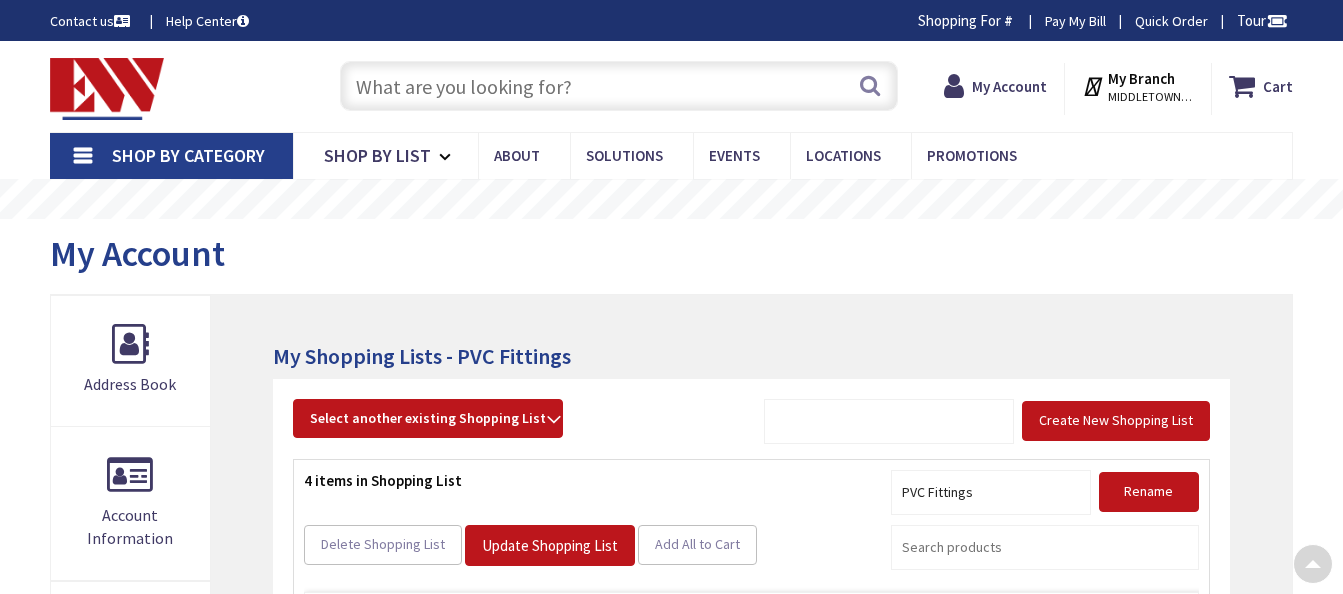 scroll, scrollTop: 385, scrollLeft: 0, axis: vertical 